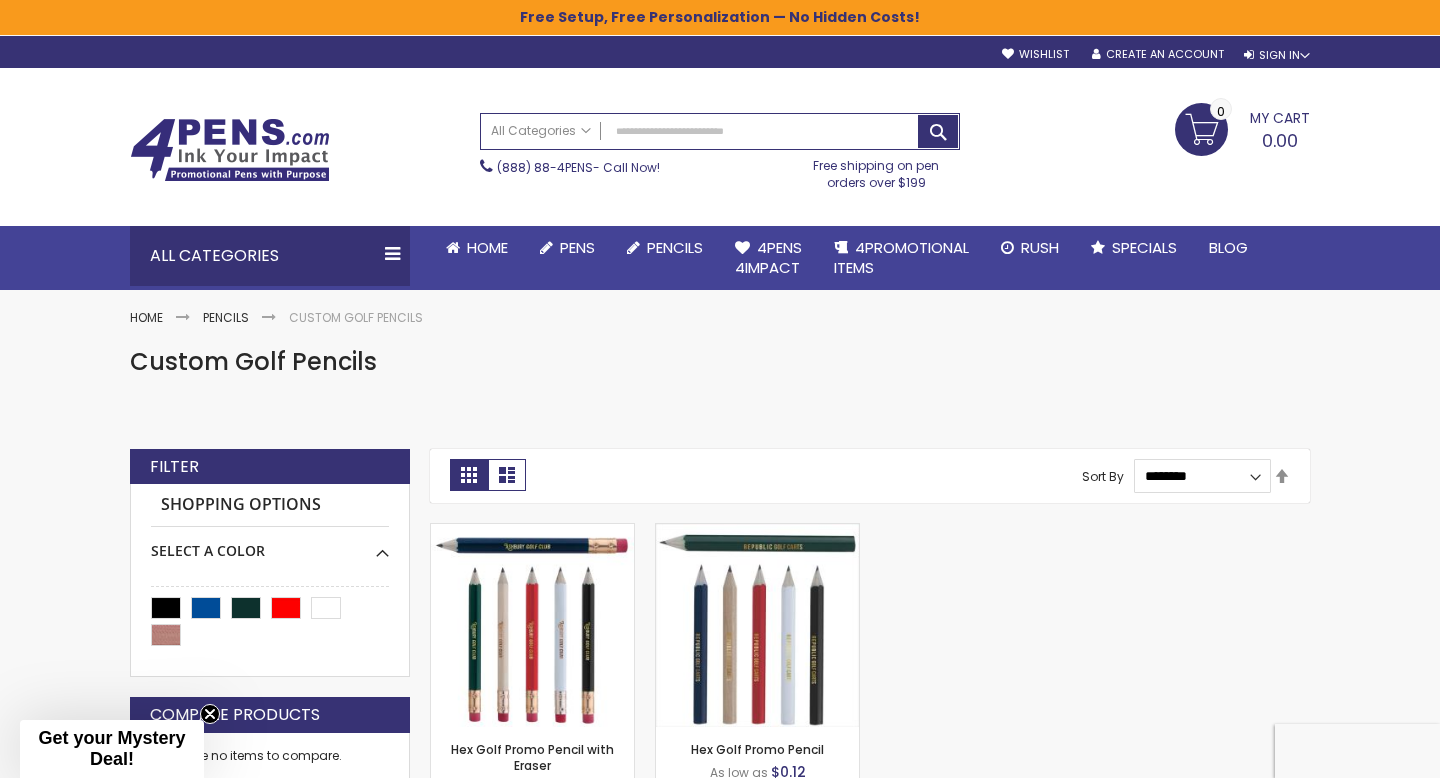 scroll, scrollTop: 173, scrollLeft: 0, axis: vertical 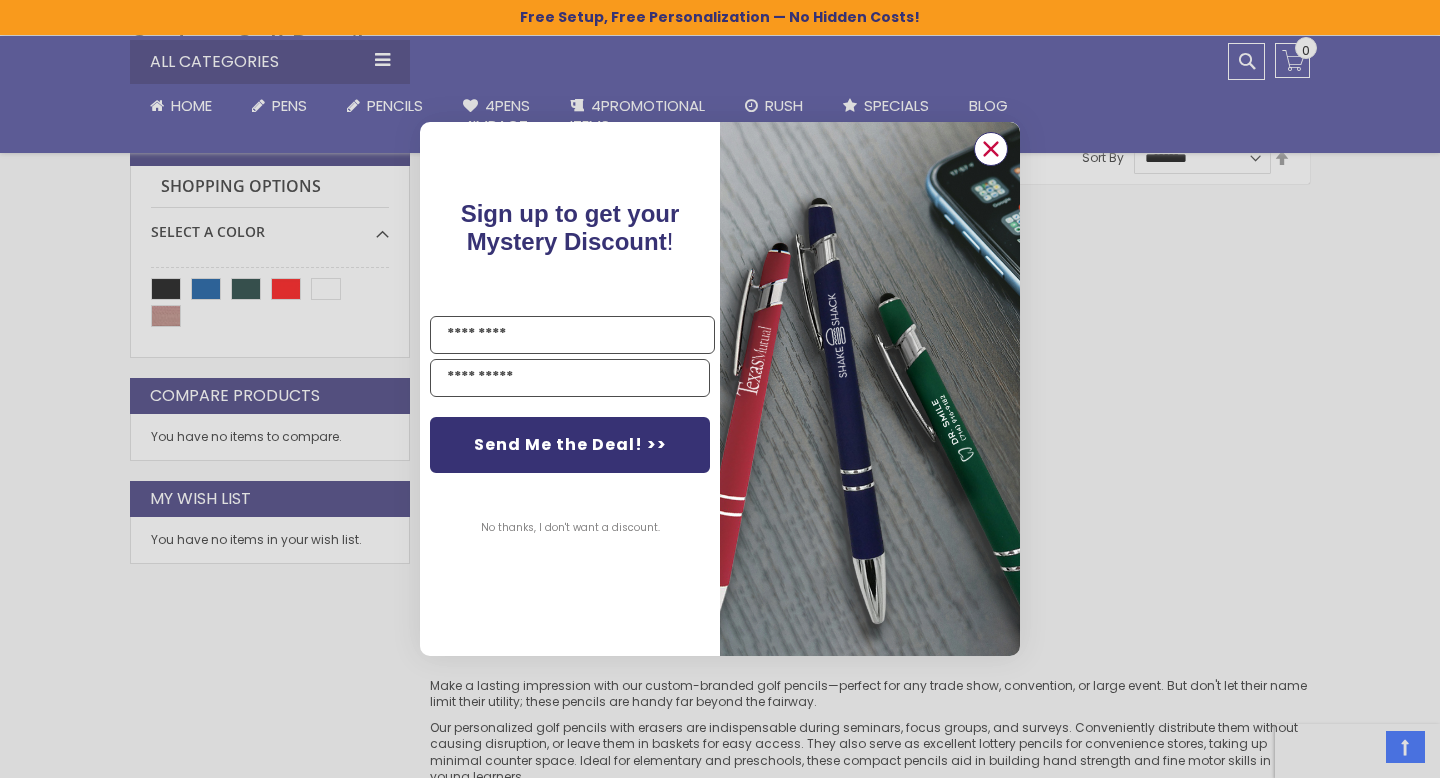 click at bounding box center (991, 149) 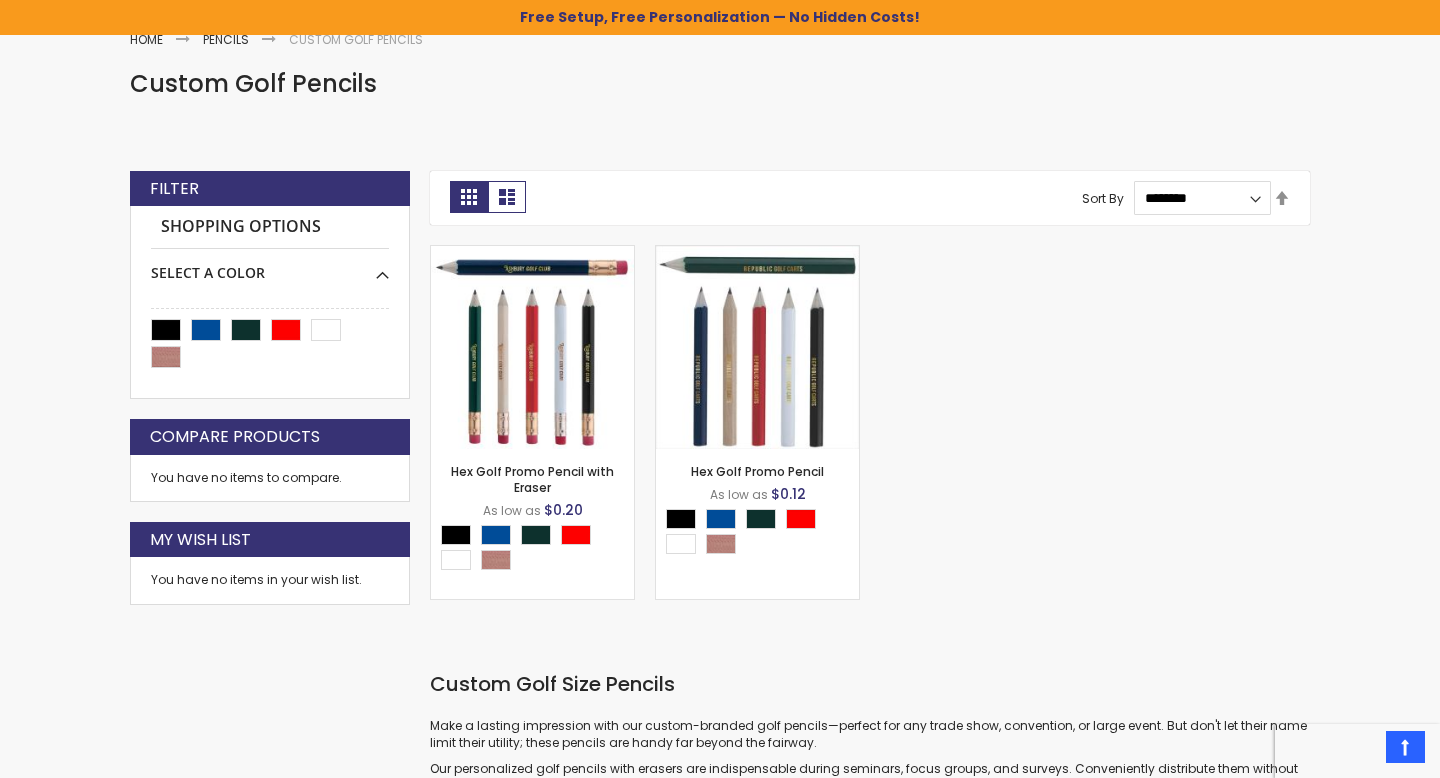 scroll, scrollTop: 268, scrollLeft: 0, axis: vertical 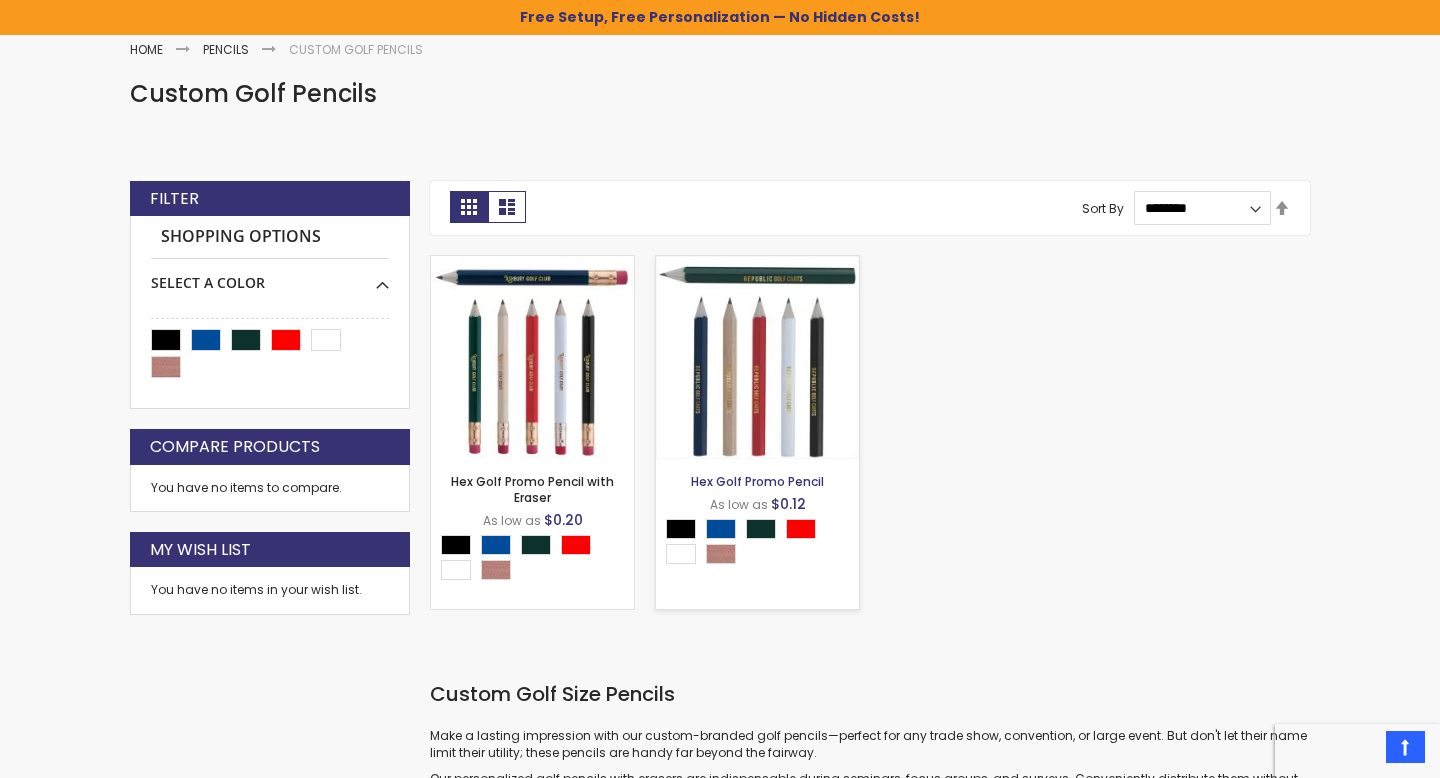 click on "Hex Golf Promo Pencil" at bounding box center (757, 481) 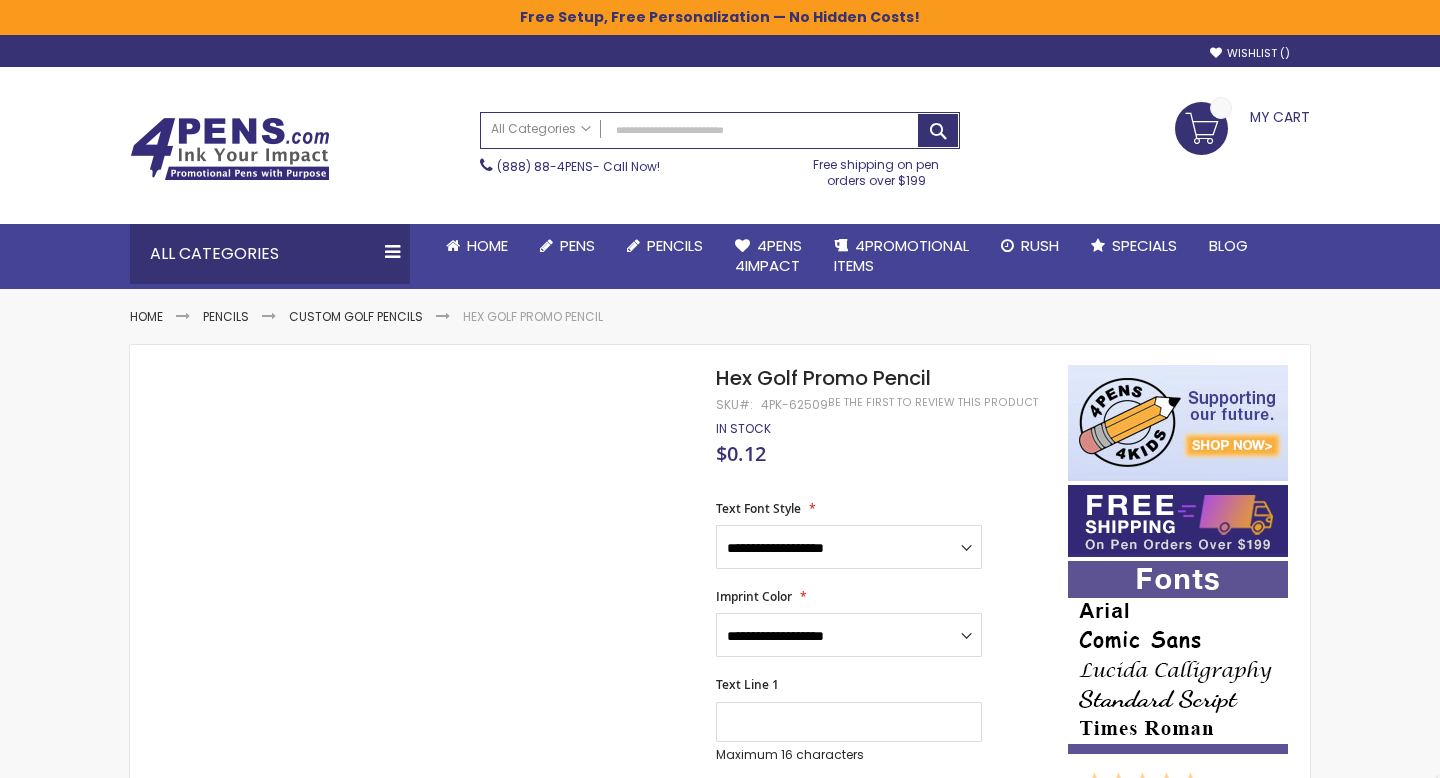 scroll, scrollTop: 0, scrollLeft: 0, axis: both 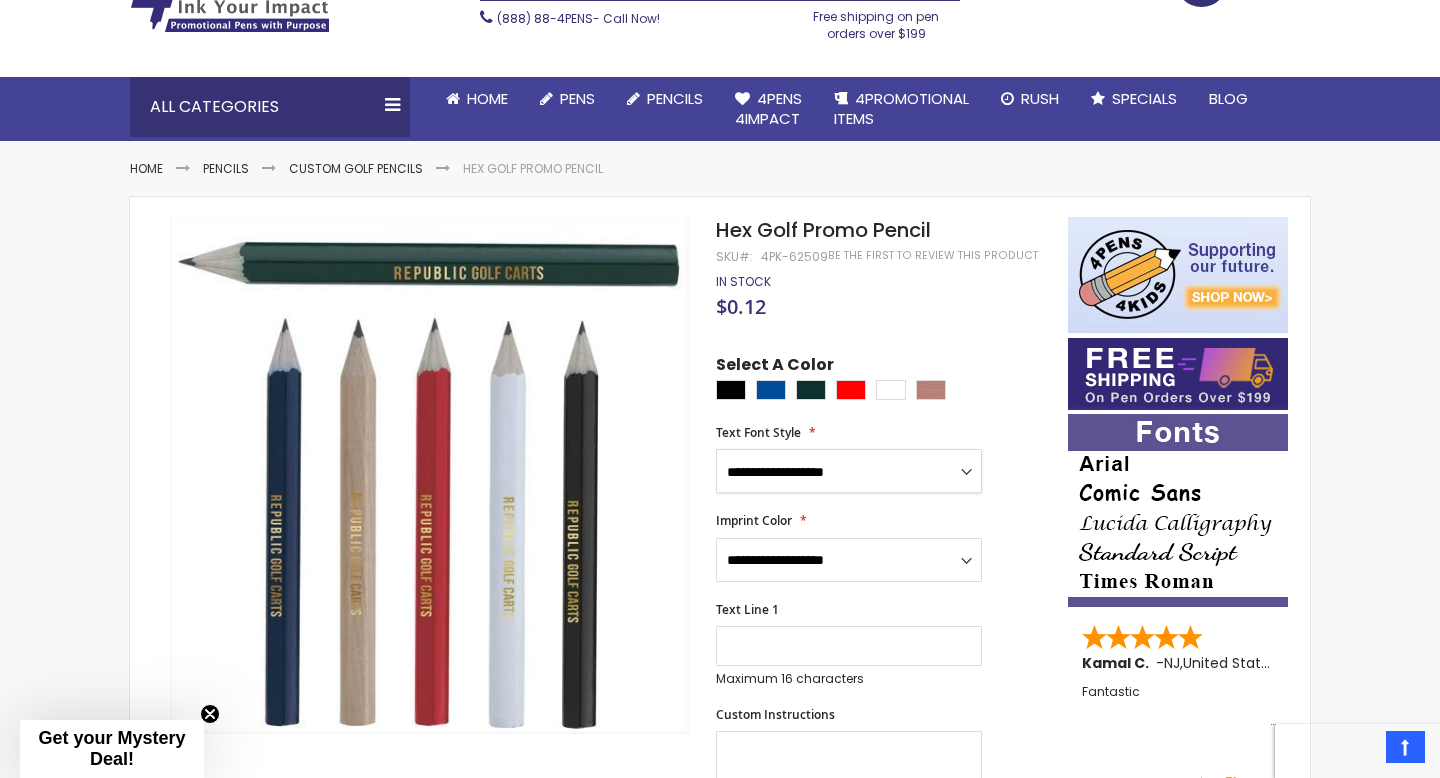 click on "**********" at bounding box center [849, 471] 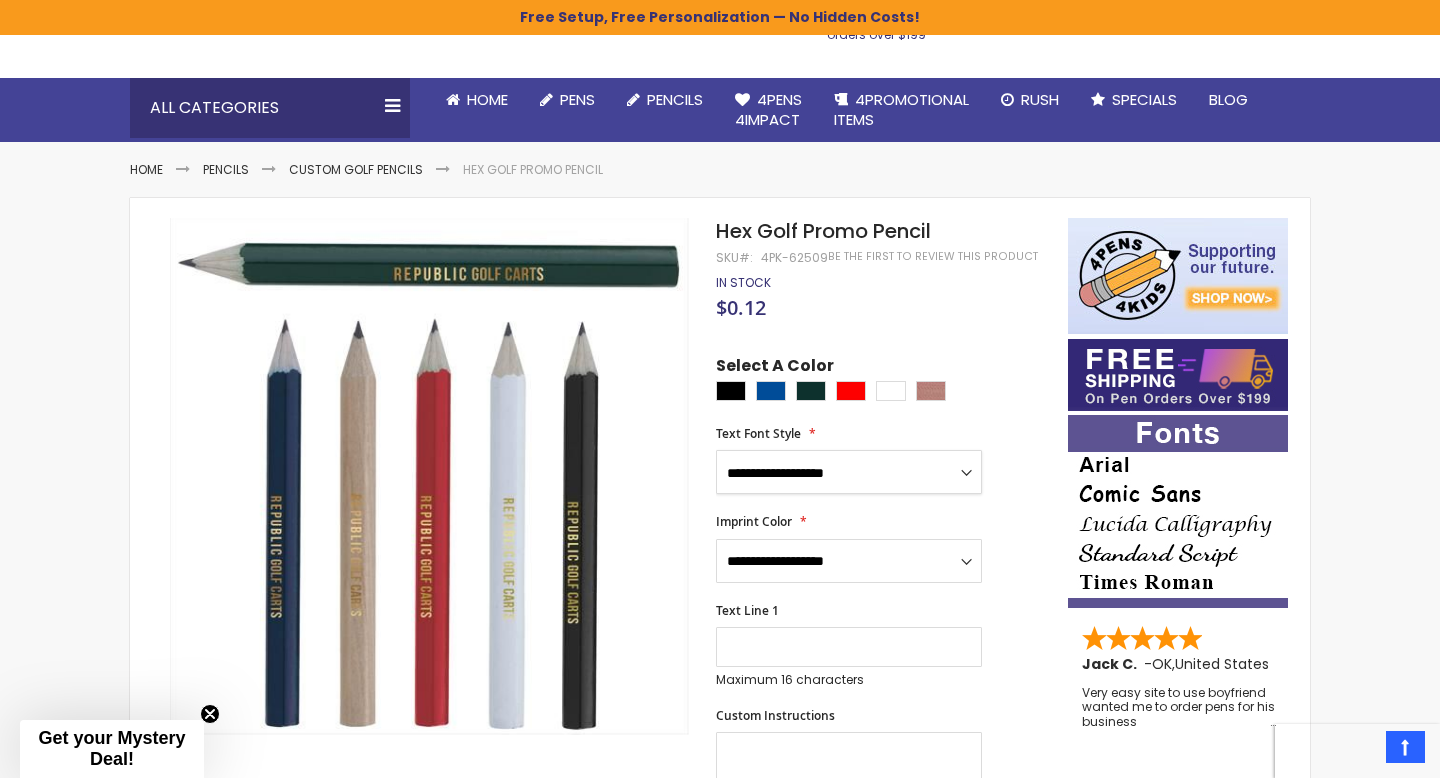 select on "*****" 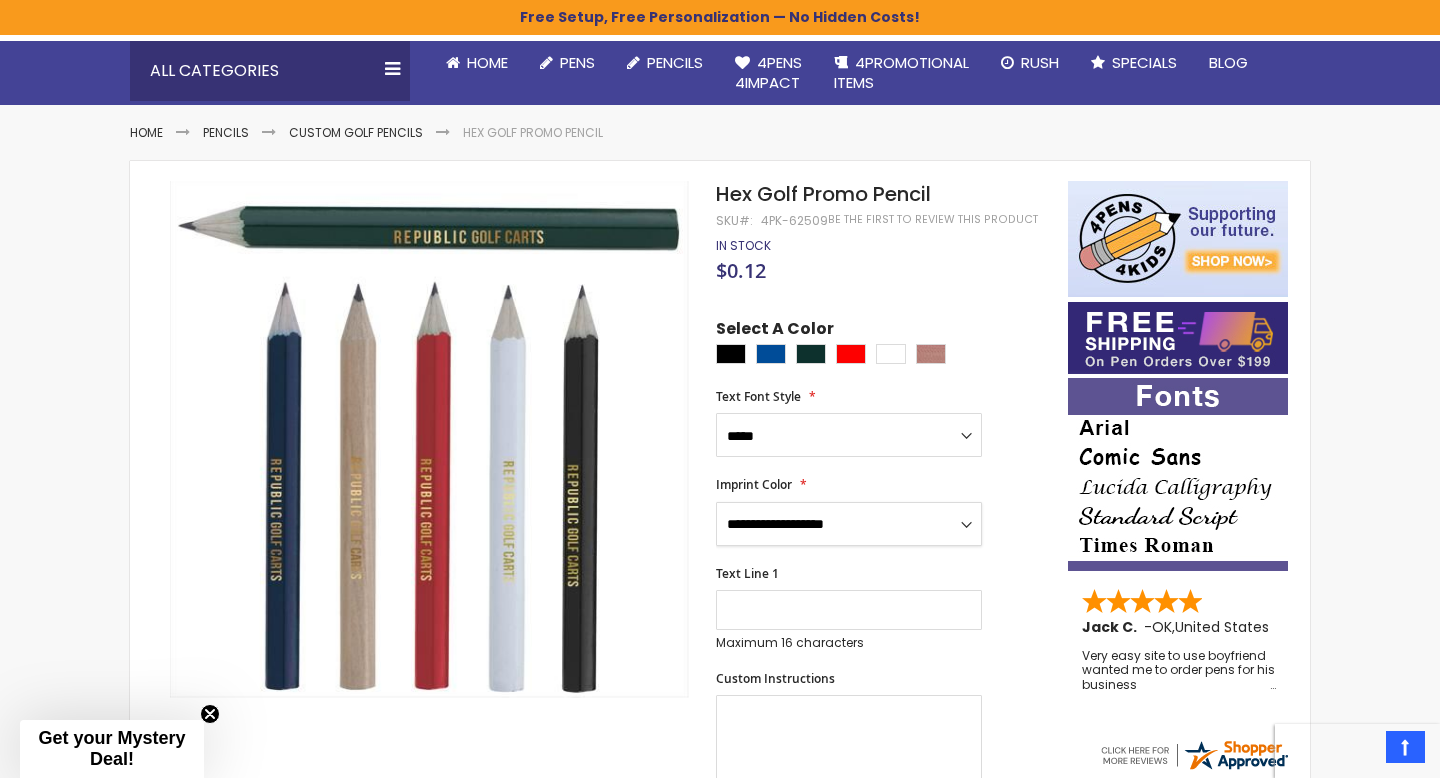click on "**********" at bounding box center (849, 524) 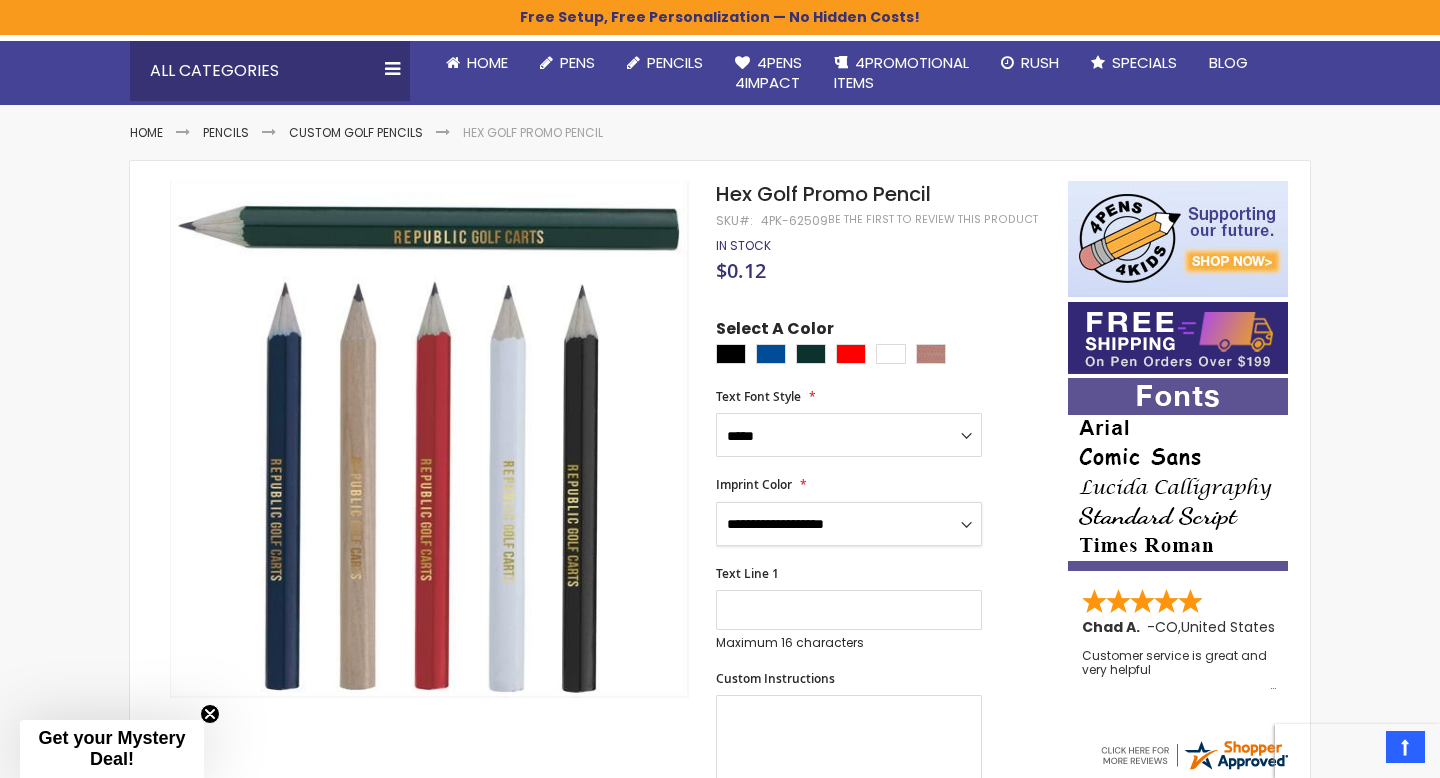 select on "*****" 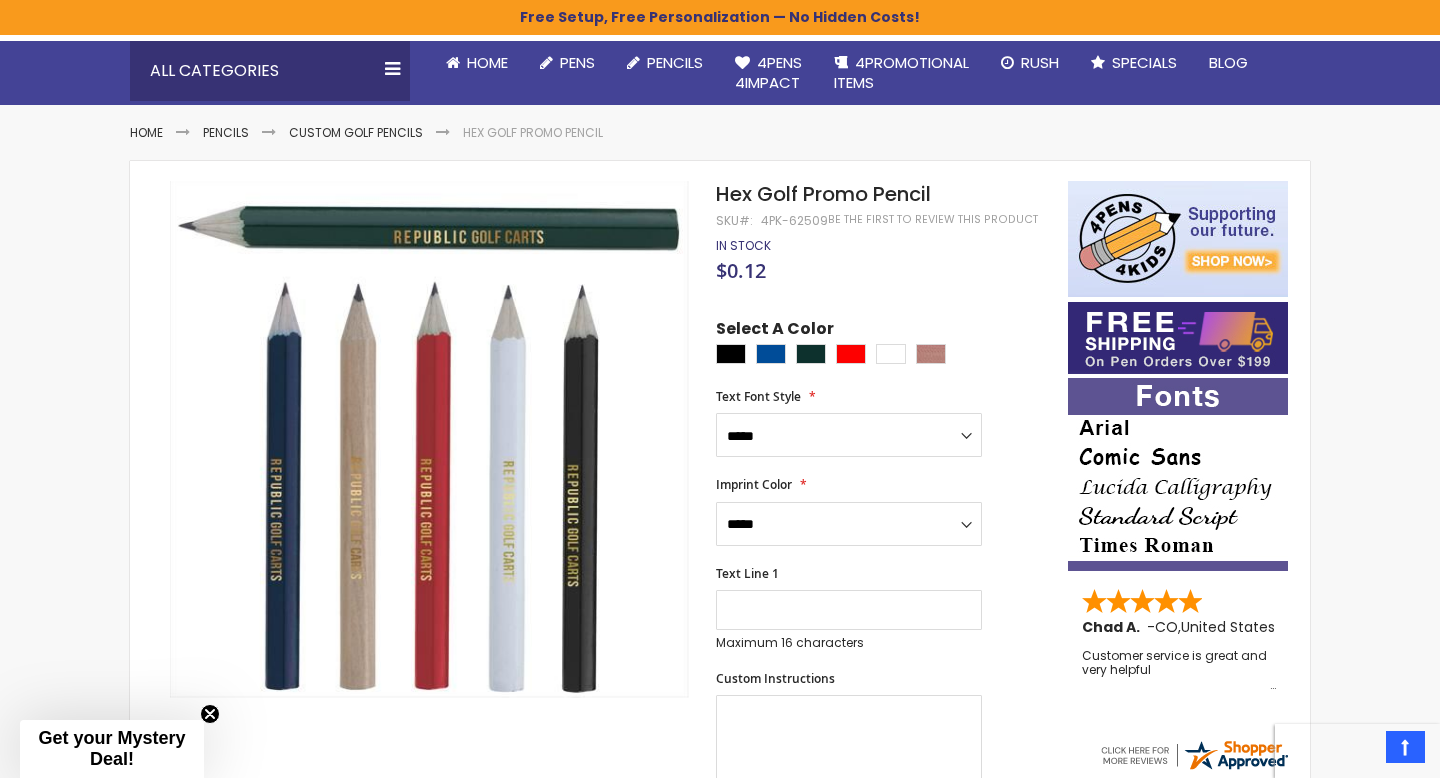 click on "**********" at bounding box center [882, 560] 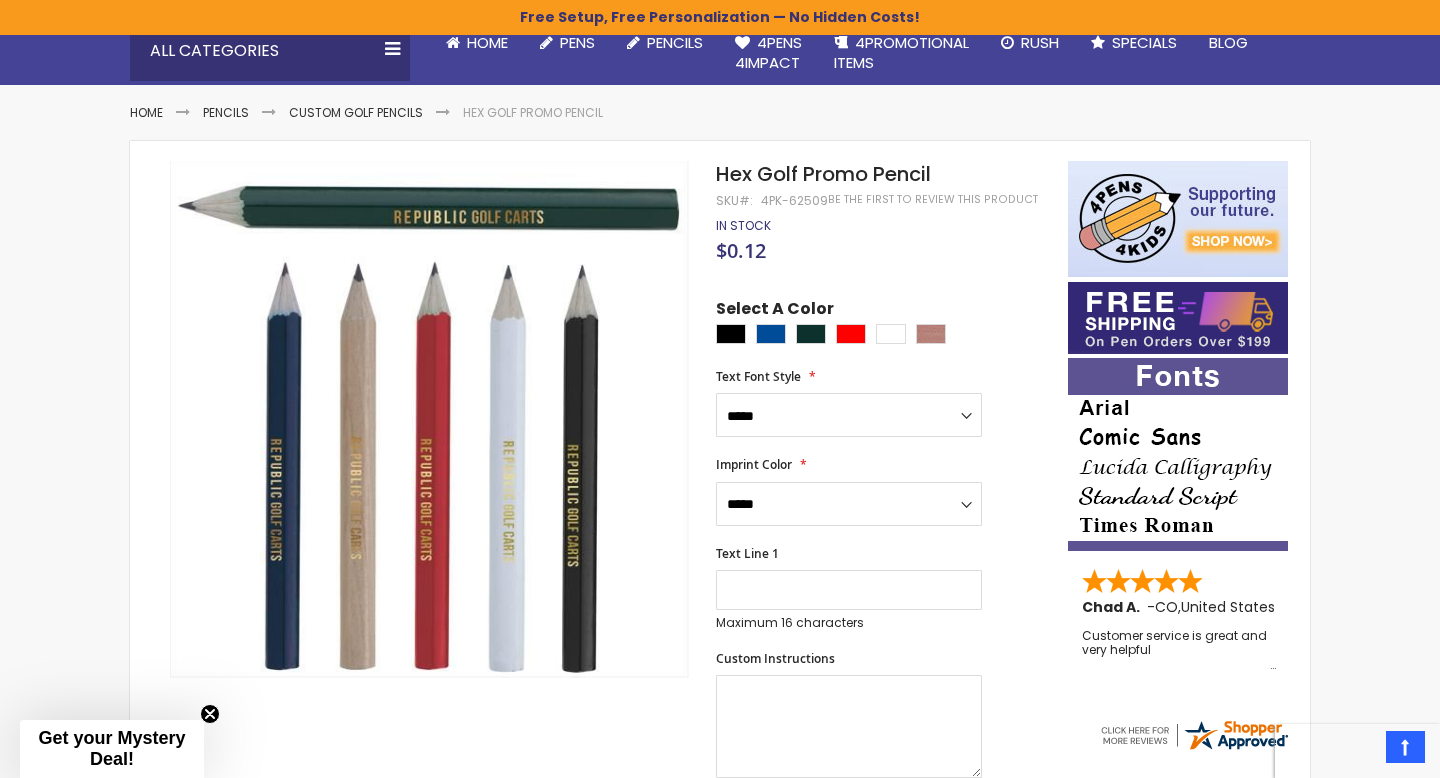 scroll, scrollTop: 212, scrollLeft: 0, axis: vertical 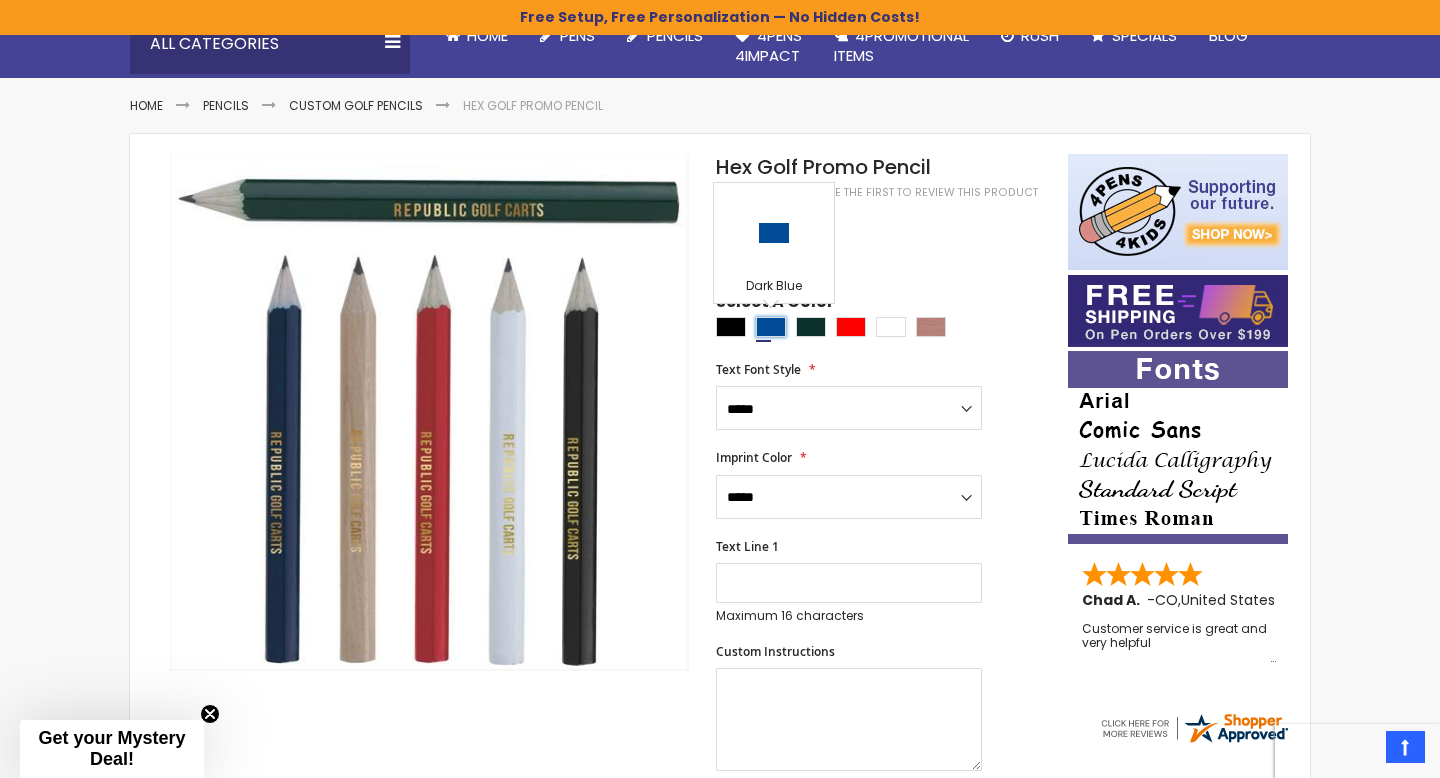 click at bounding box center [771, 327] 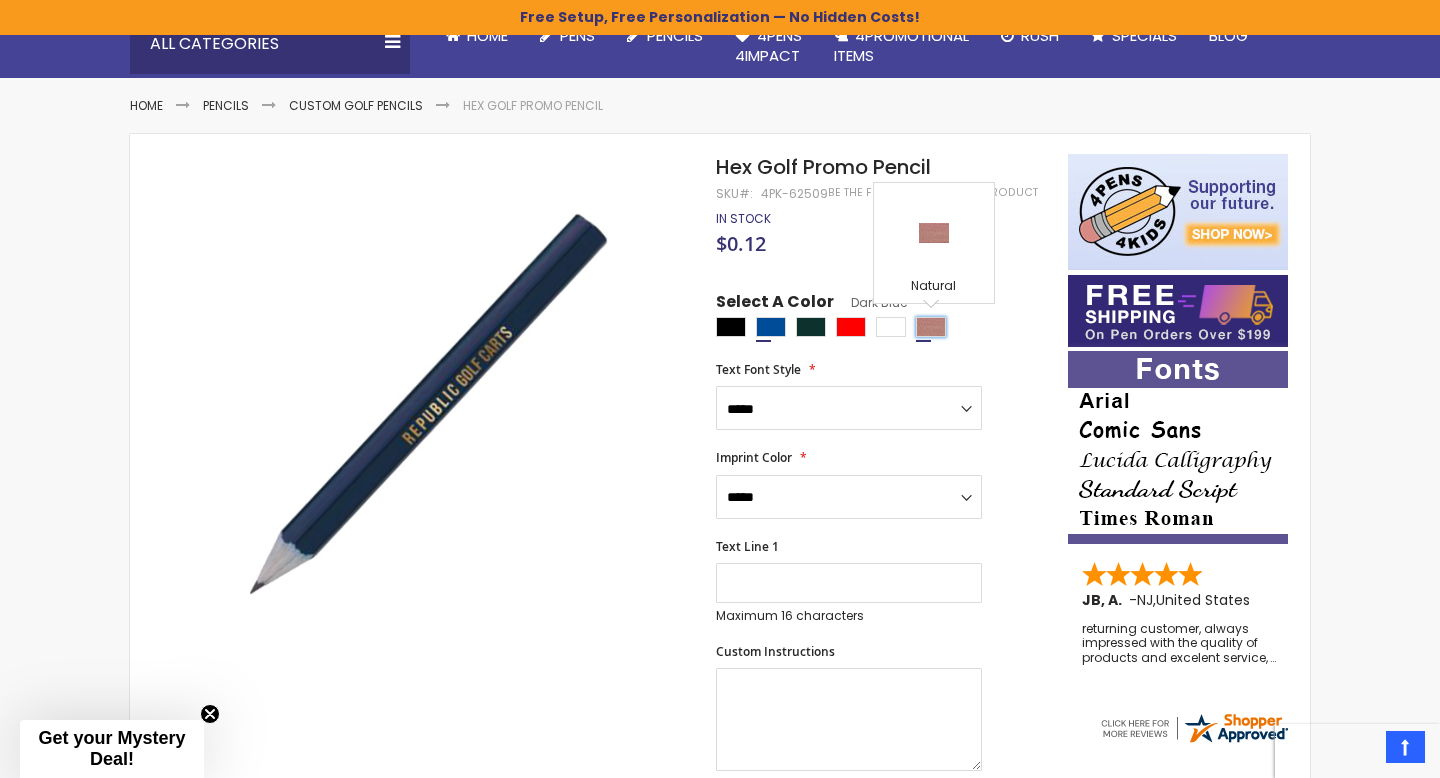click at bounding box center (931, 327) 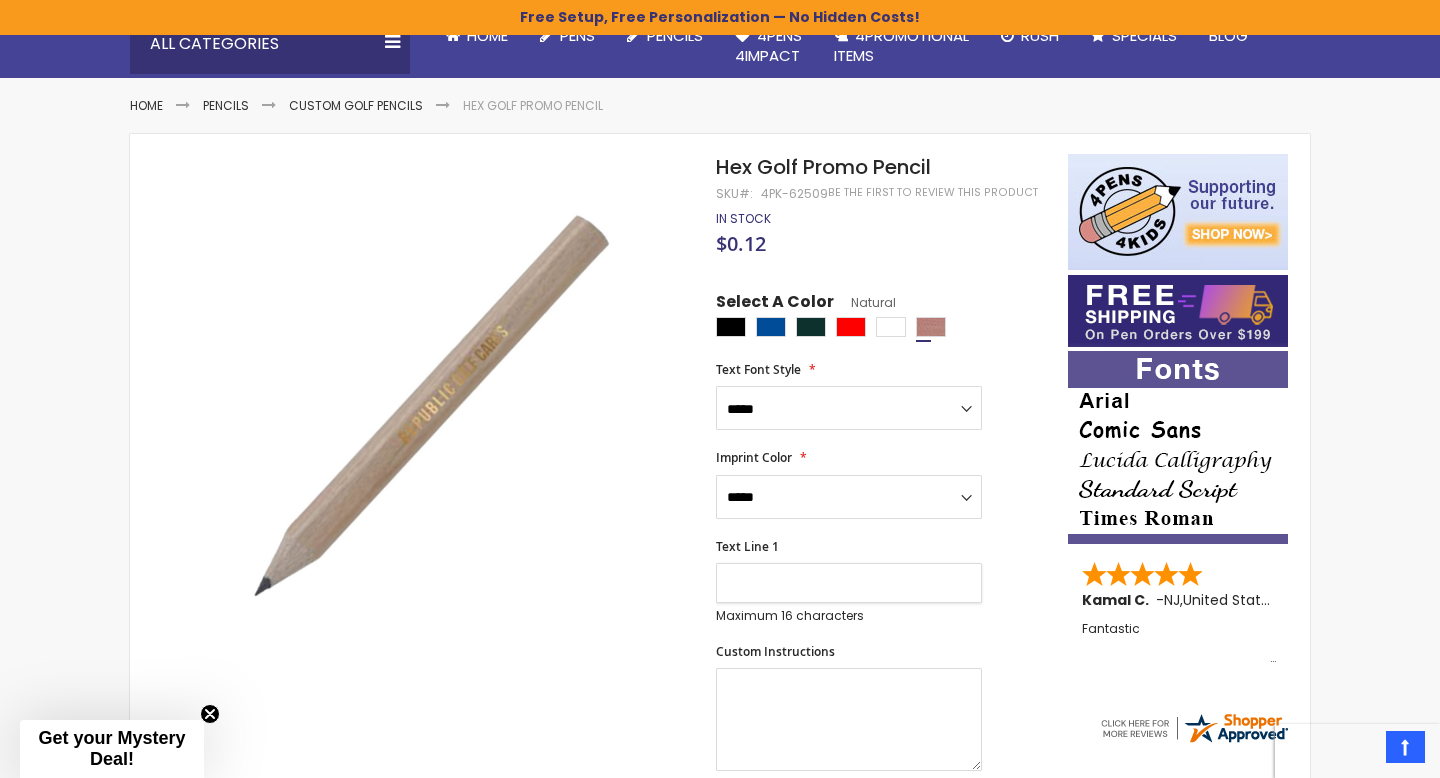click on "Text Line 1" at bounding box center (849, 583) 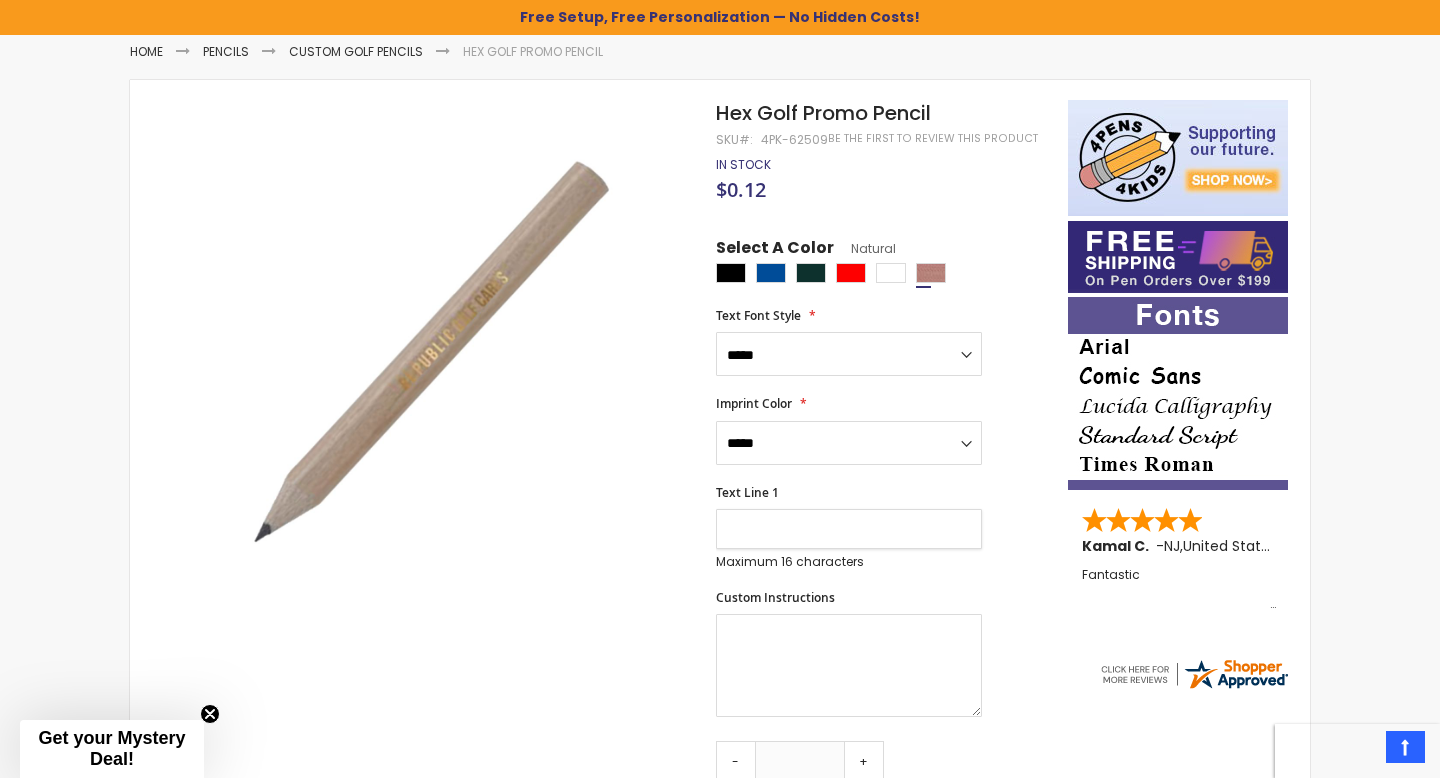scroll, scrollTop: 280, scrollLeft: 0, axis: vertical 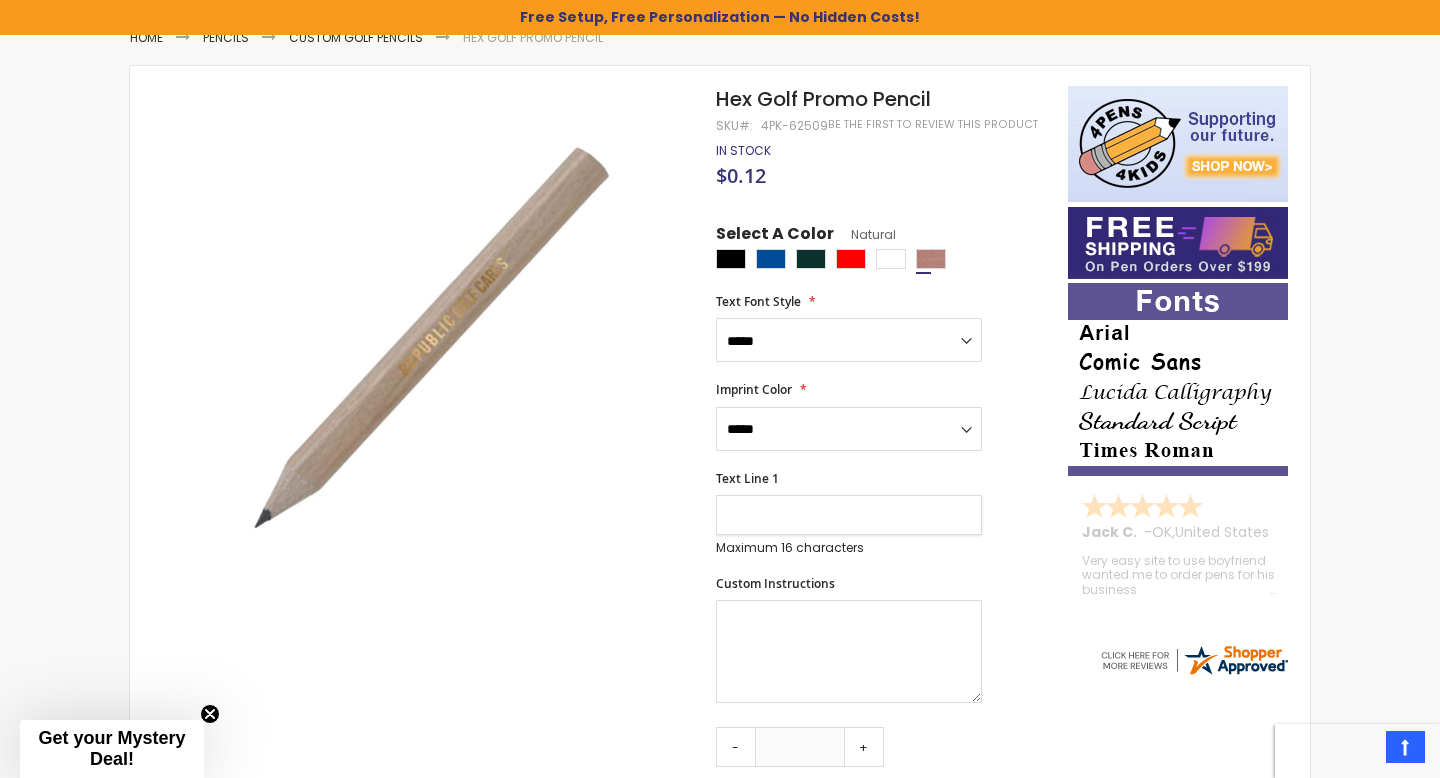paste on "**********" 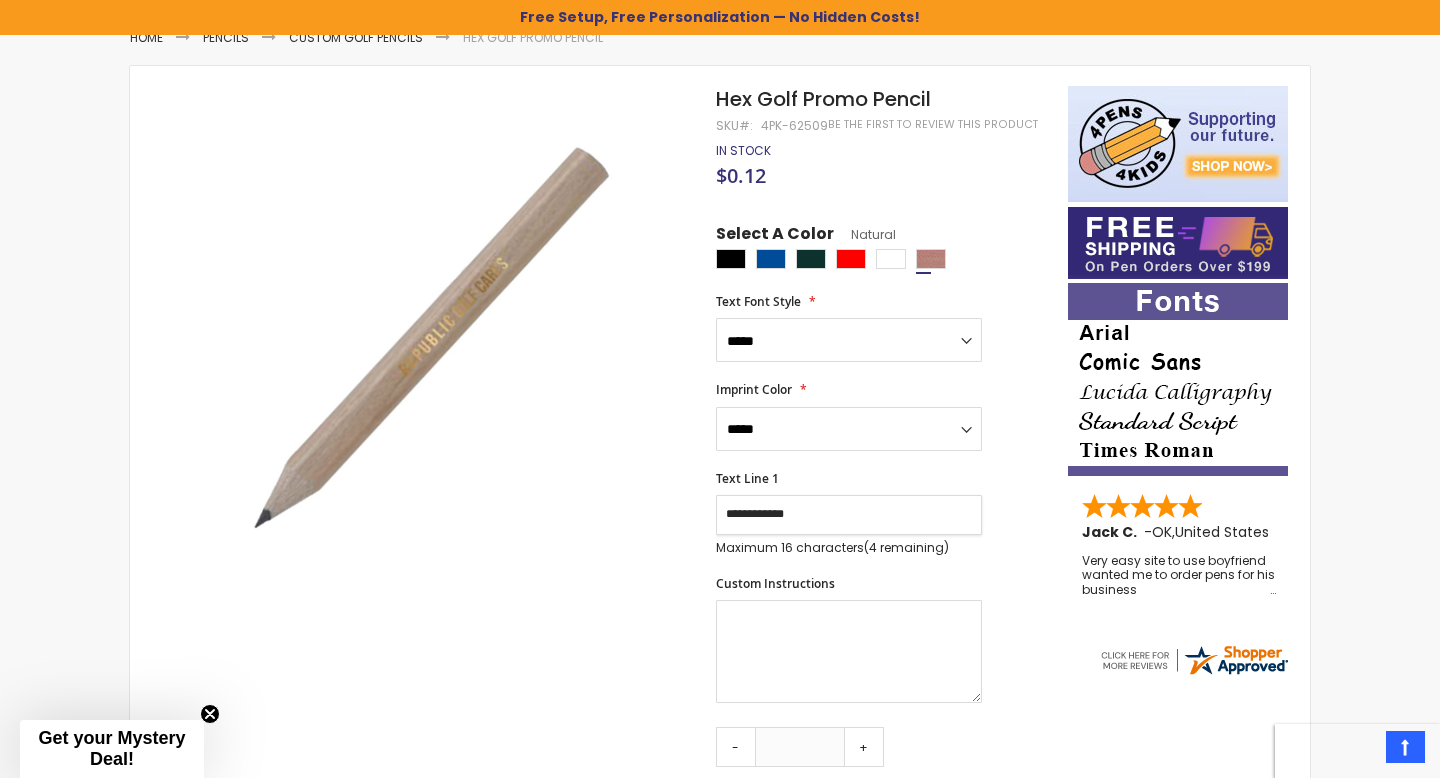 click on "**********" at bounding box center (849, 515) 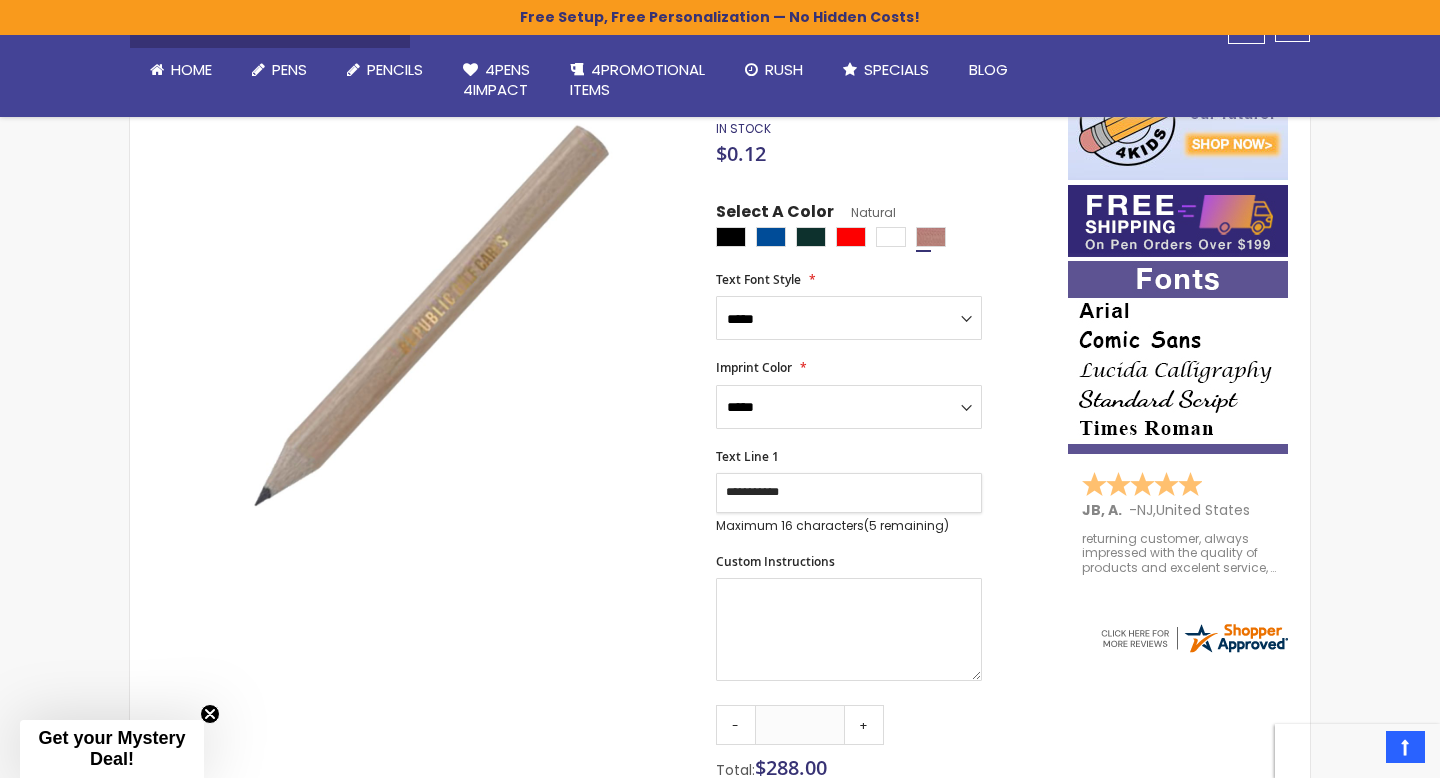 scroll, scrollTop: 305, scrollLeft: 0, axis: vertical 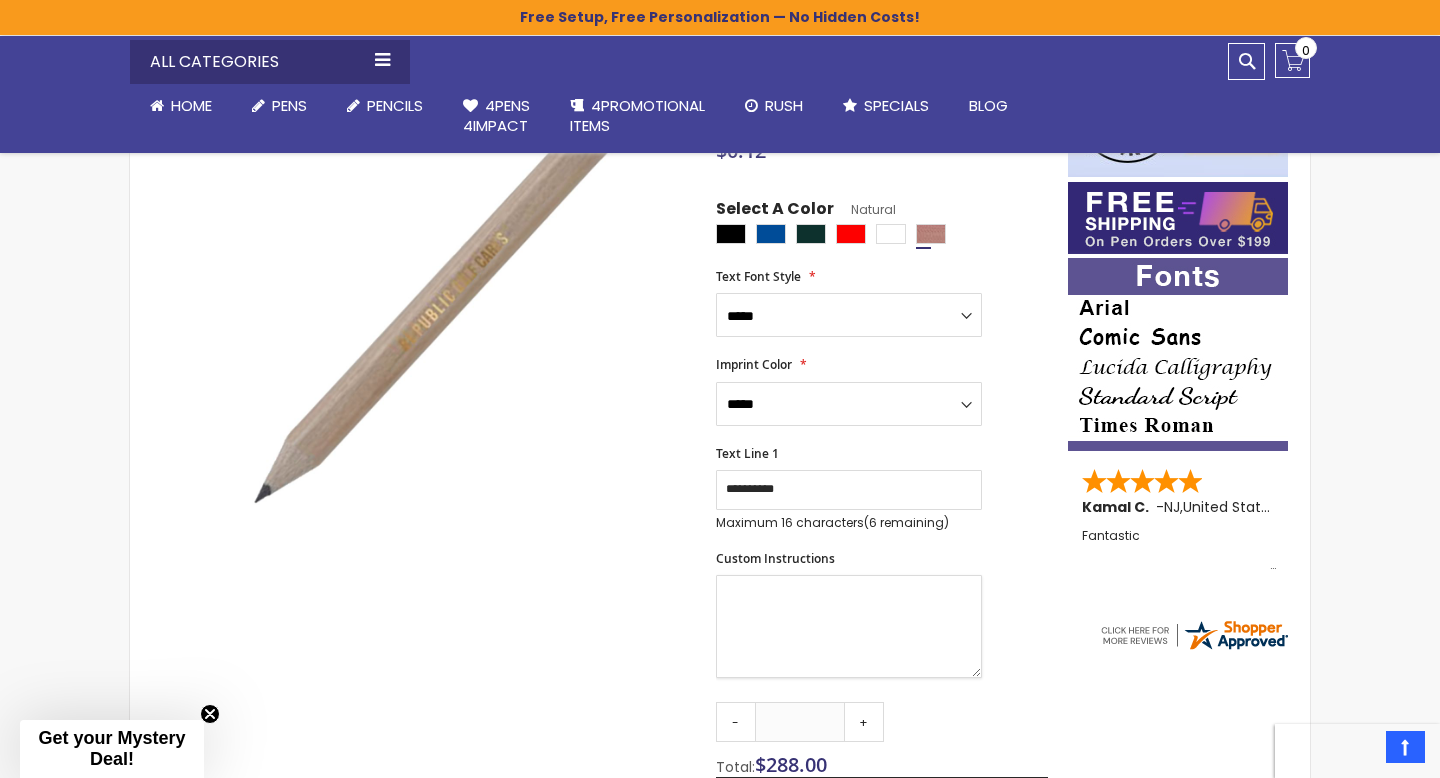 click on "Custom Instructions" at bounding box center [849, 626] 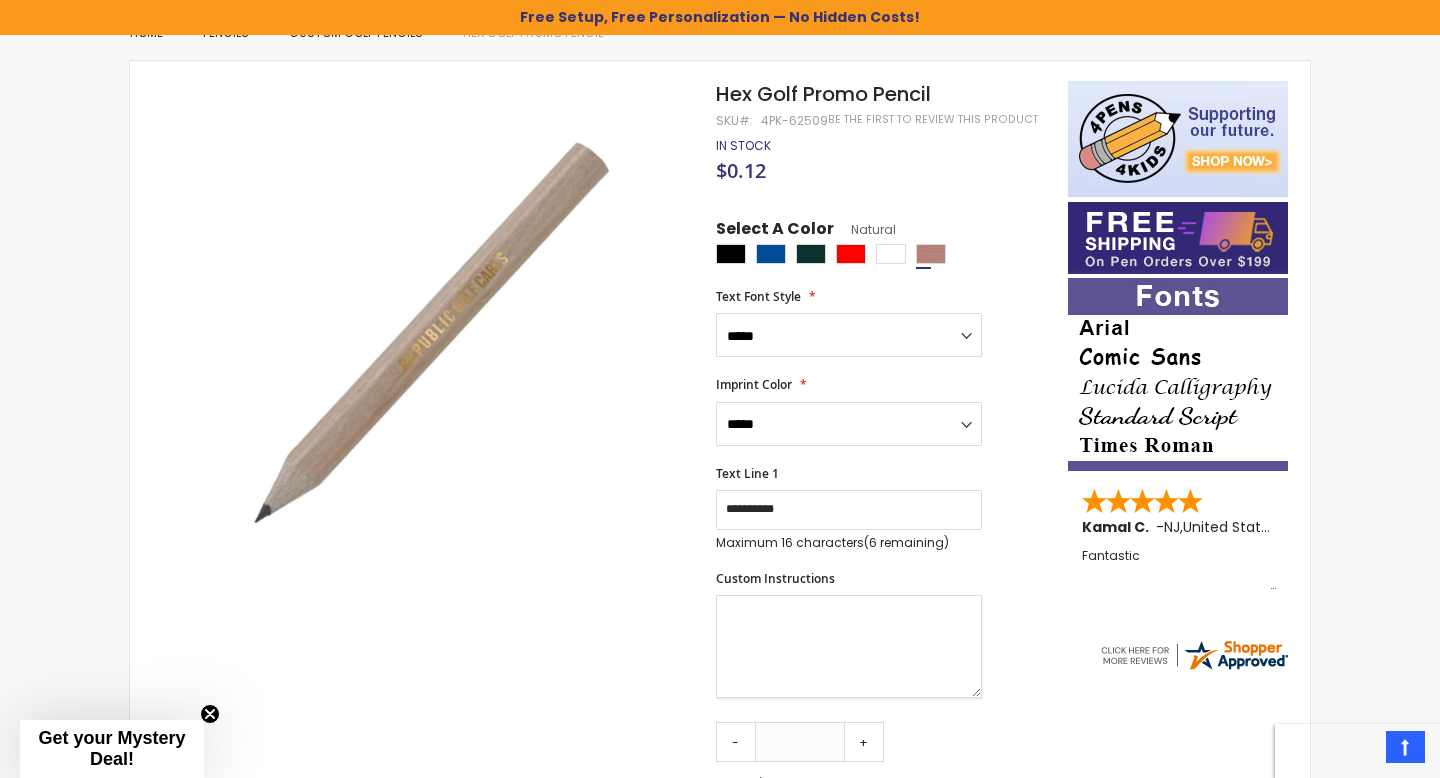 scroll, scrollTop: 259, scrollLeft: 0, axis: vertical 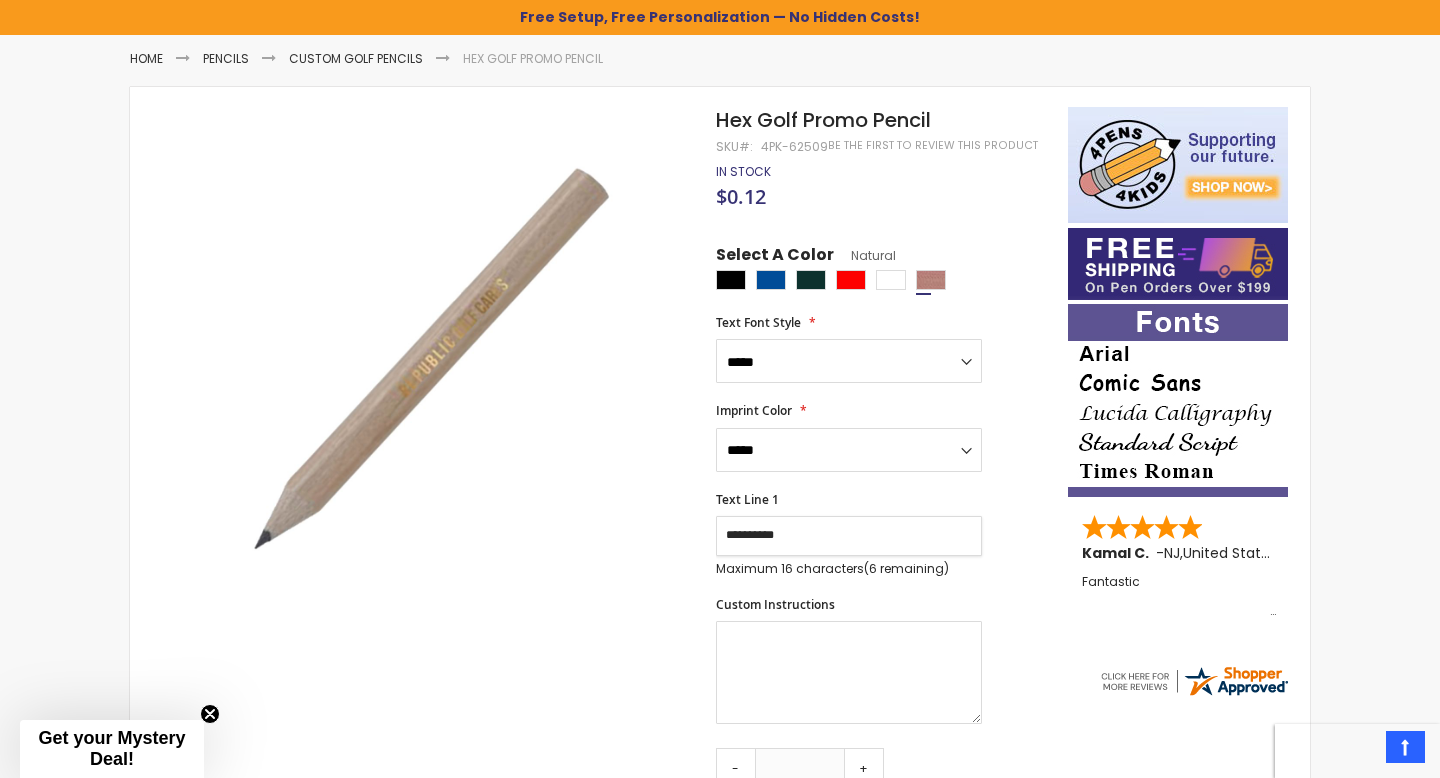 click on "**********" at bounding box center [849, 536] 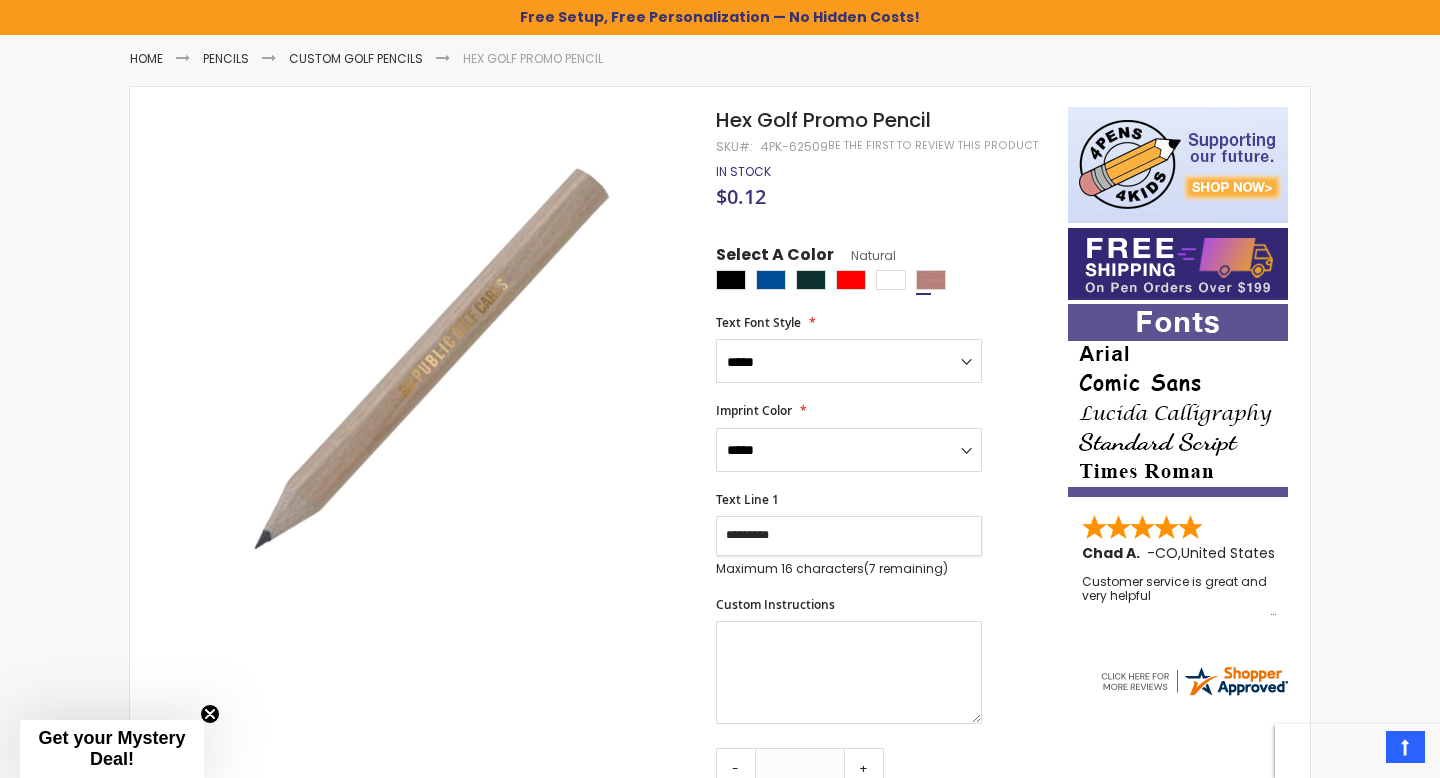 type on "**********" 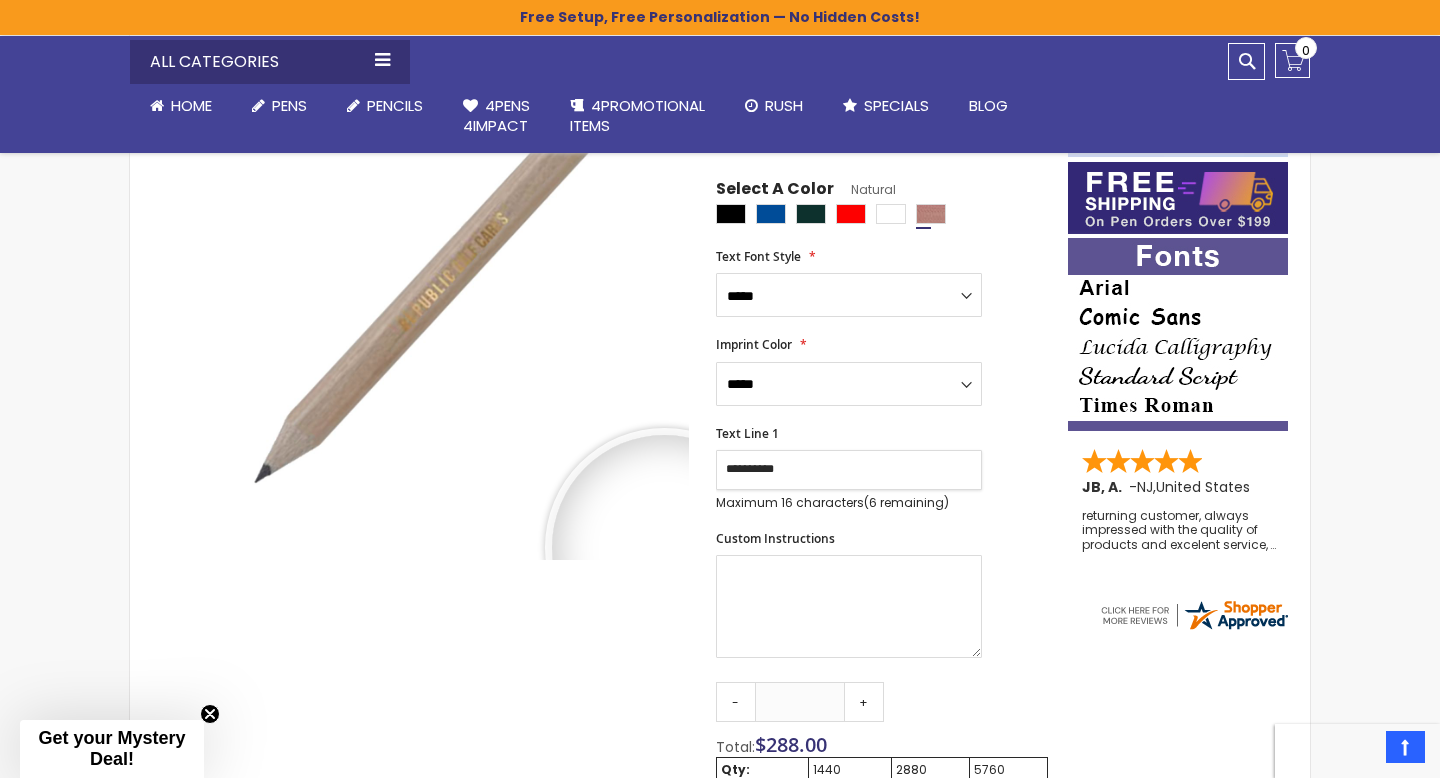 scroll, scrollTop: 333, scrollLeft: 0, axis: vertical 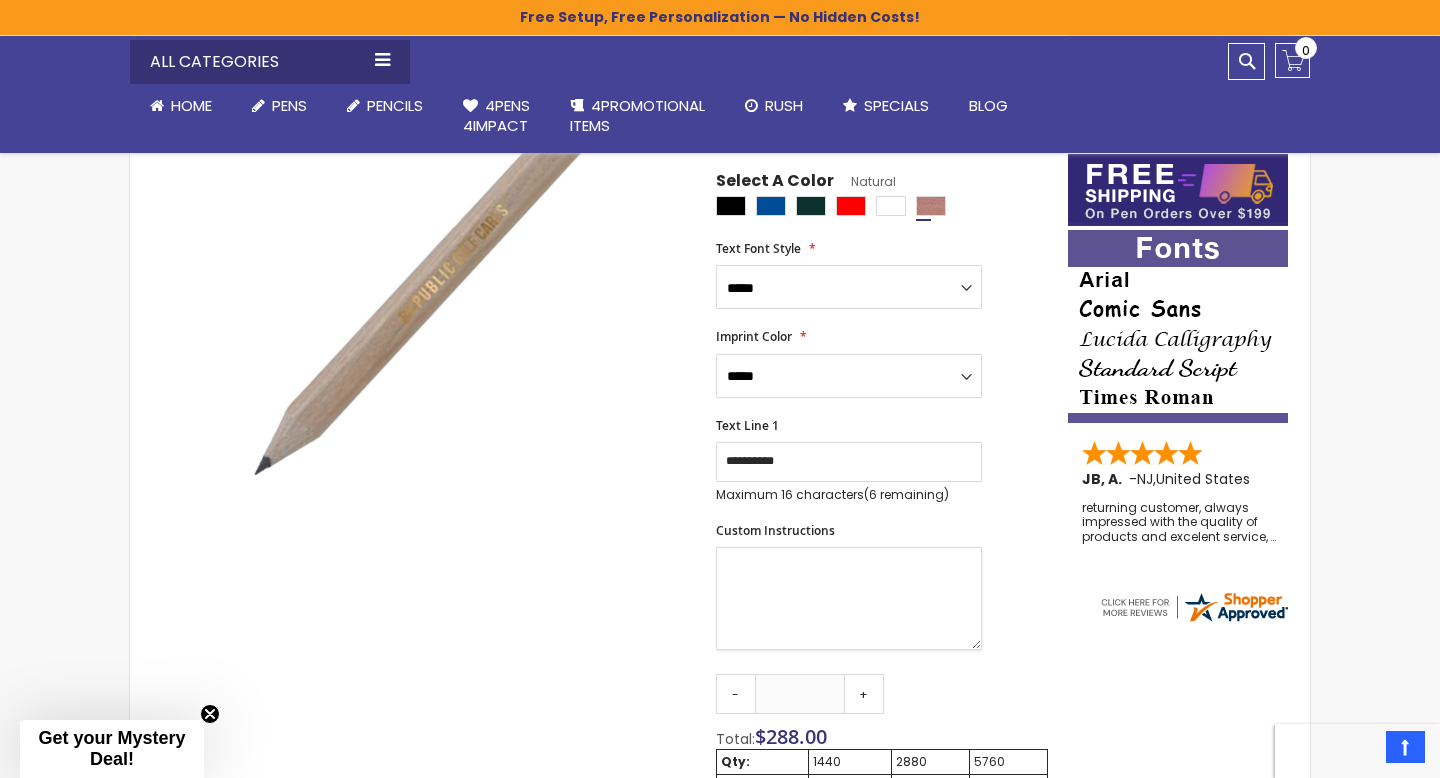 click on "Custom Instructions" at bounding box center [849, 598] 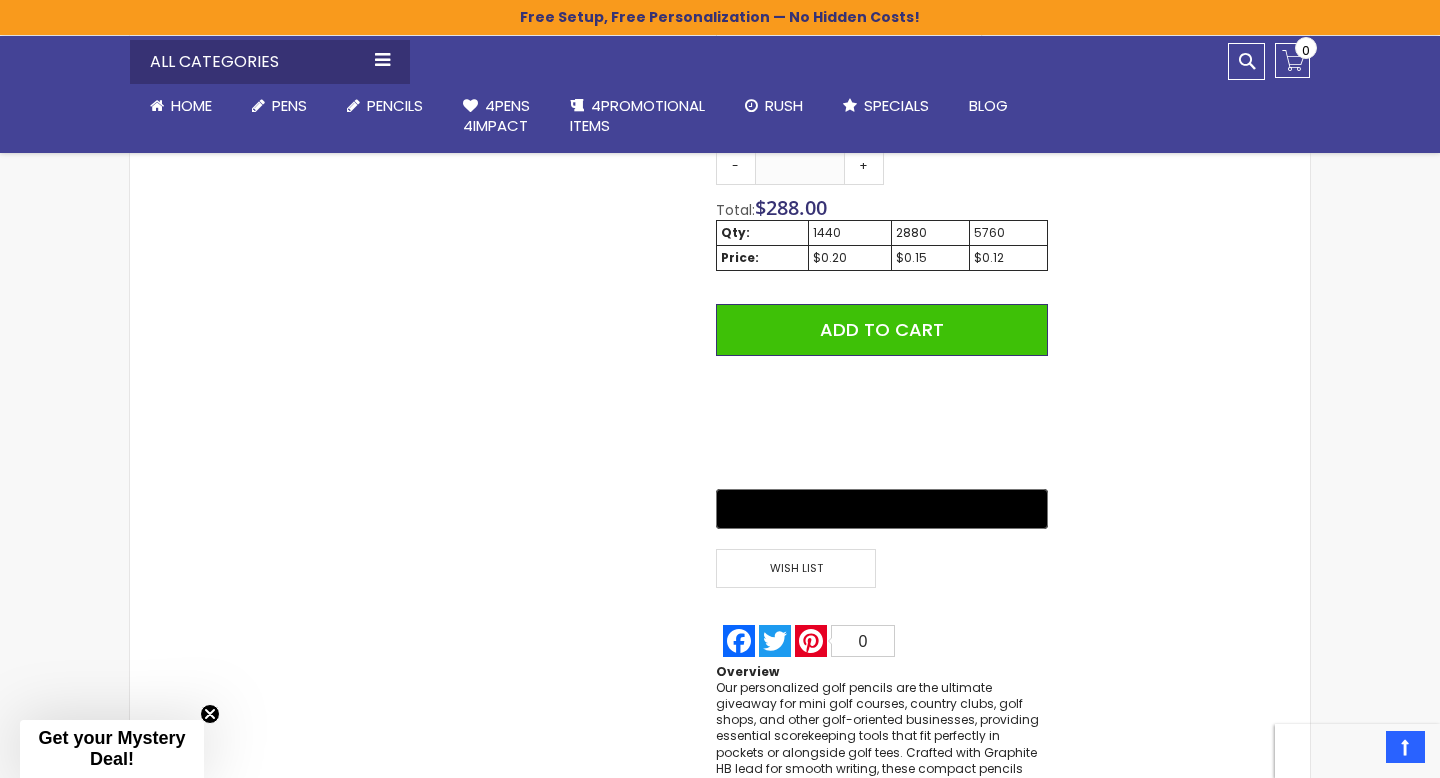 scroll, scrollTop: 952, scrollLeft: 0, axis: vertical 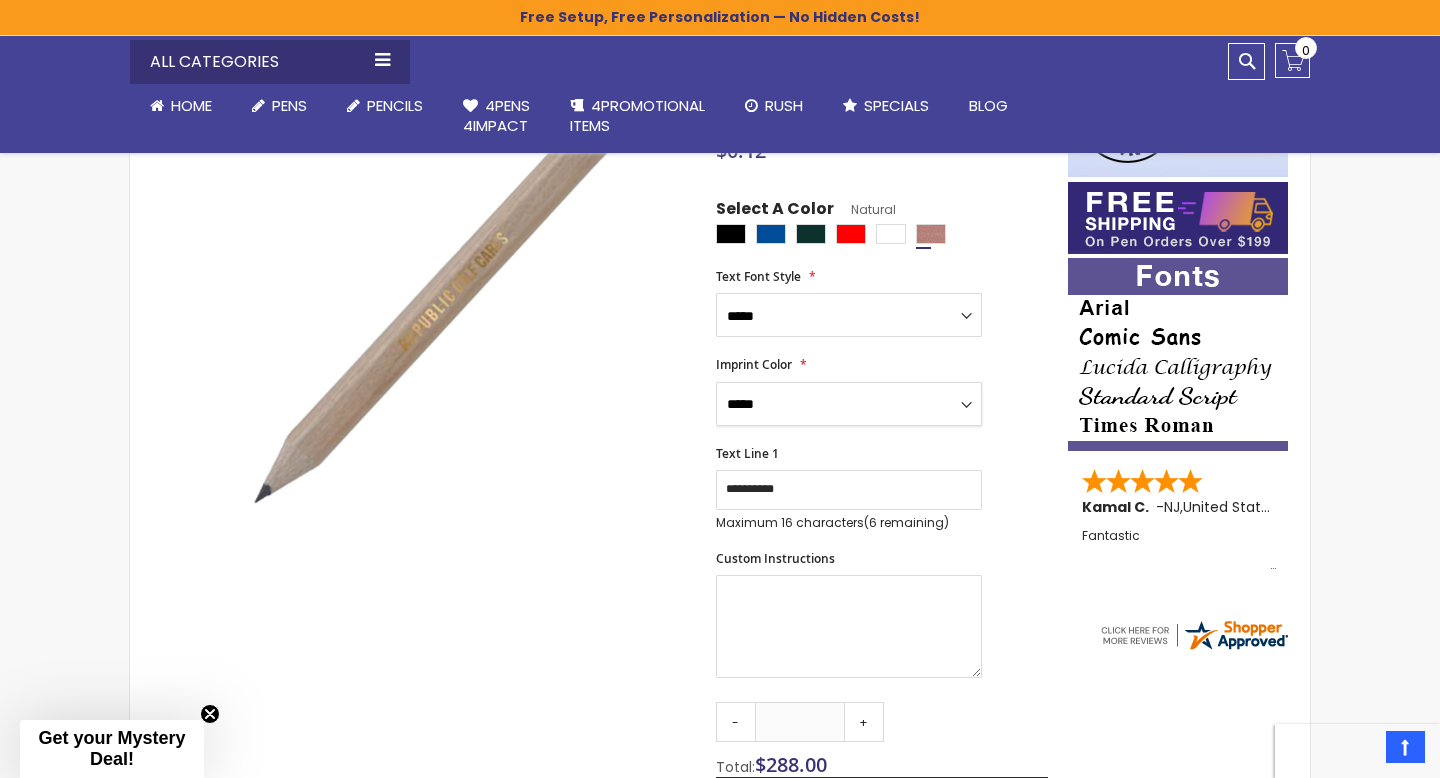 click on "**********" at bounding box center [849, 404] 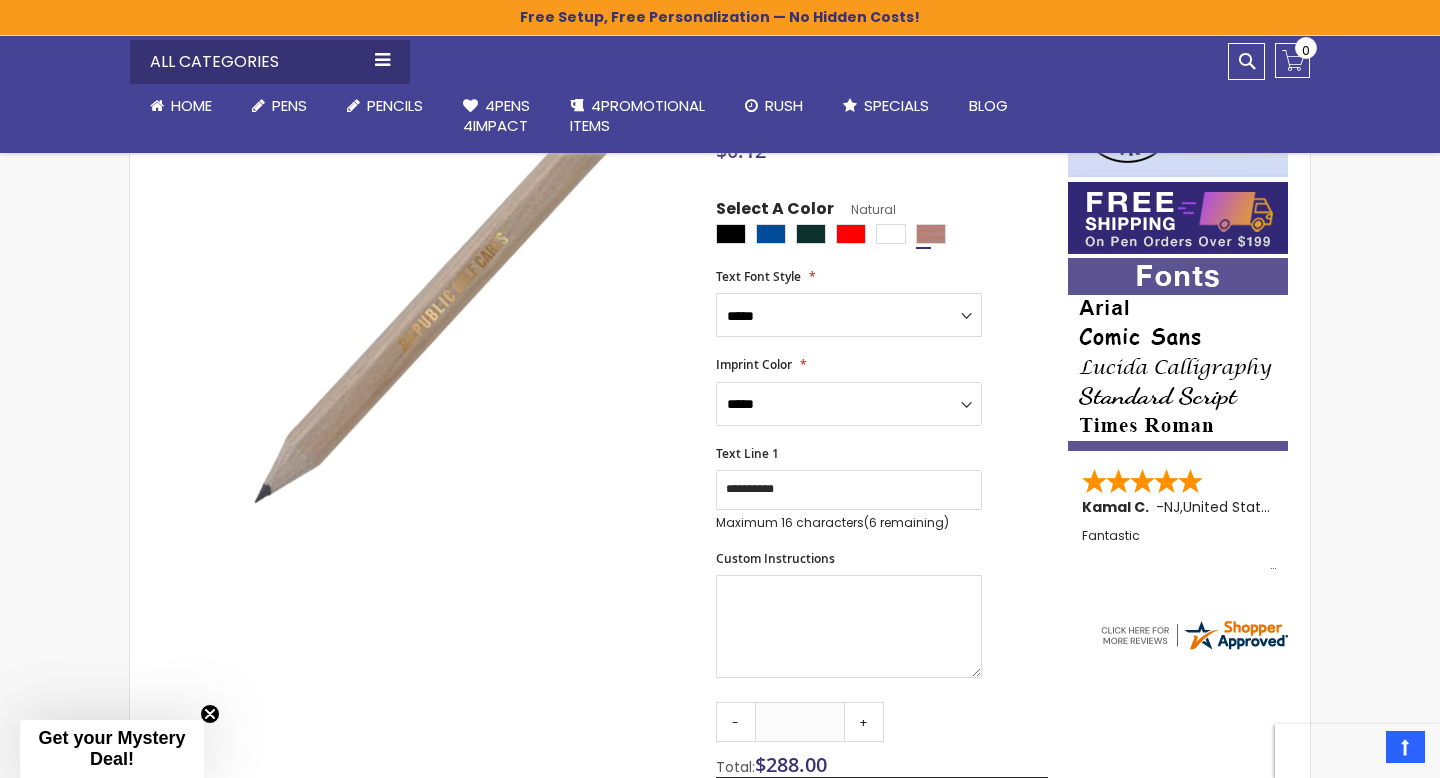 click on "**********" at bounding box center (882, 391) 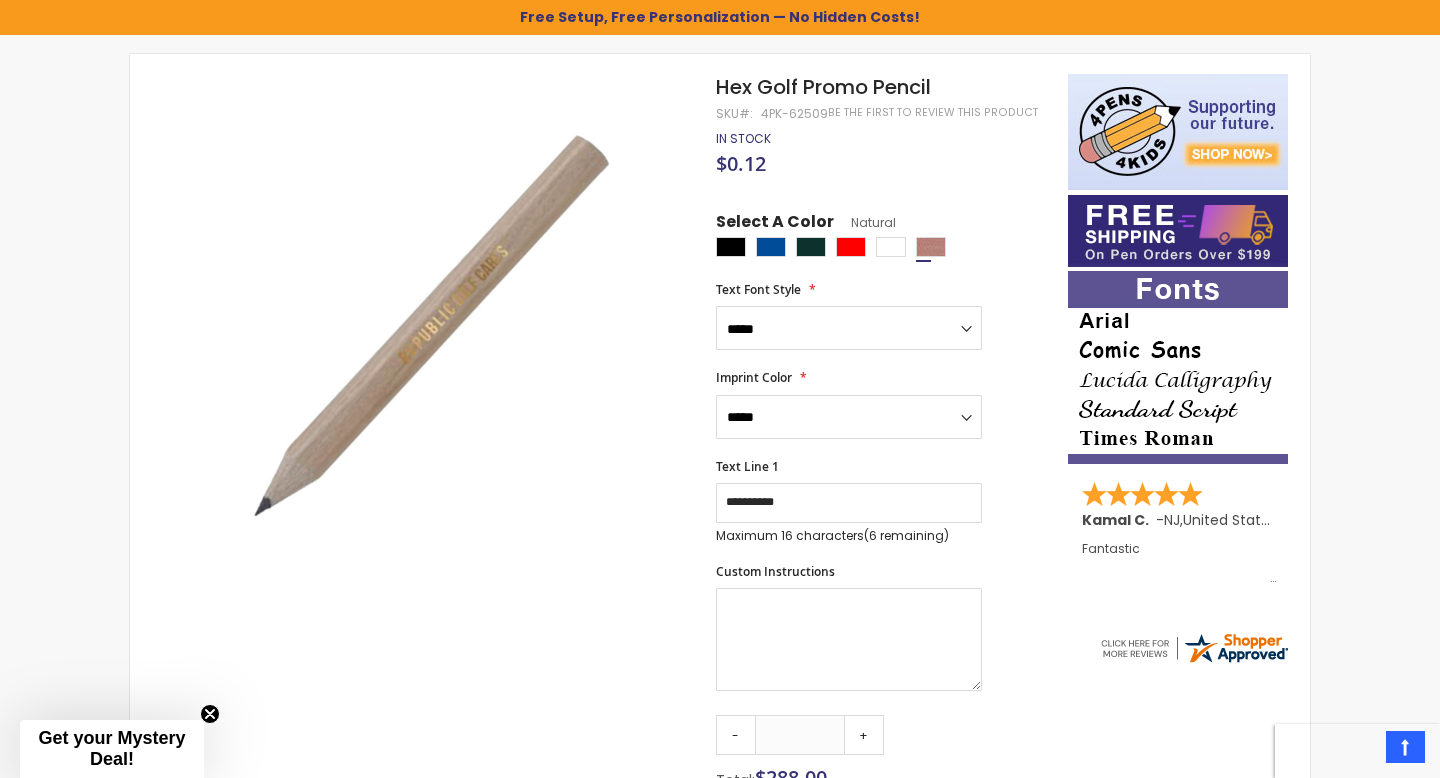 scroll, scrollTop: 284, scrollLeft: 0, axis: vertical 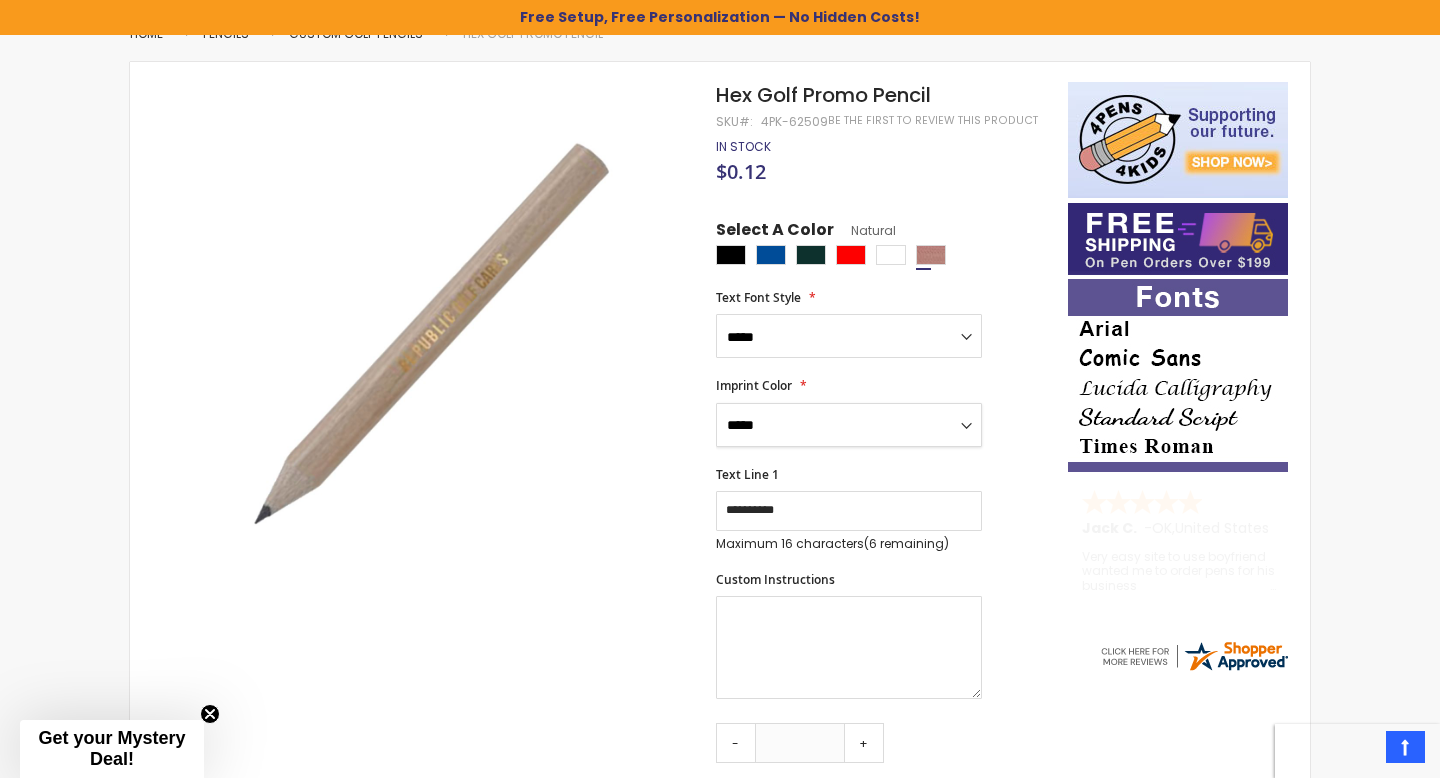 click on "**********" at bounding box center (849, 425) 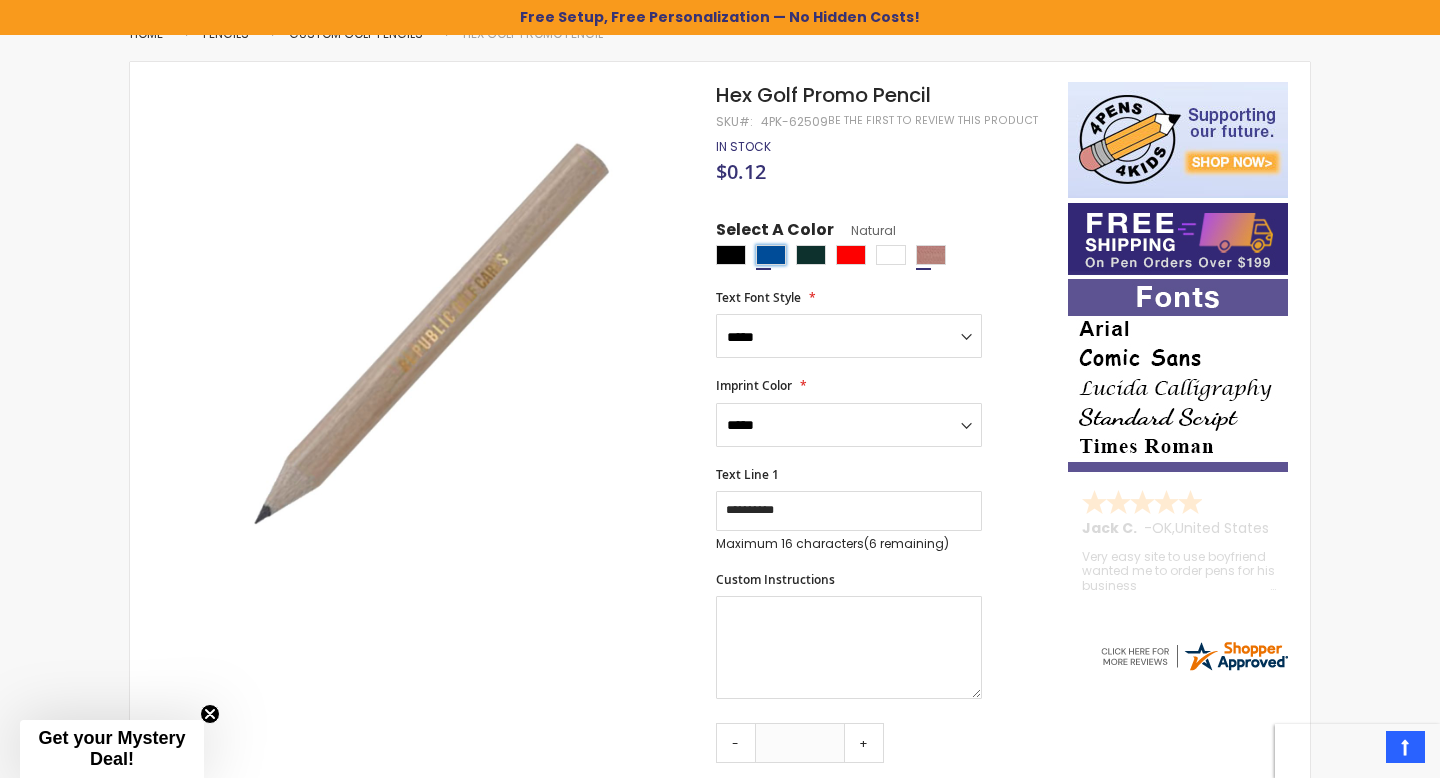 click at bounding box center [771, 255] 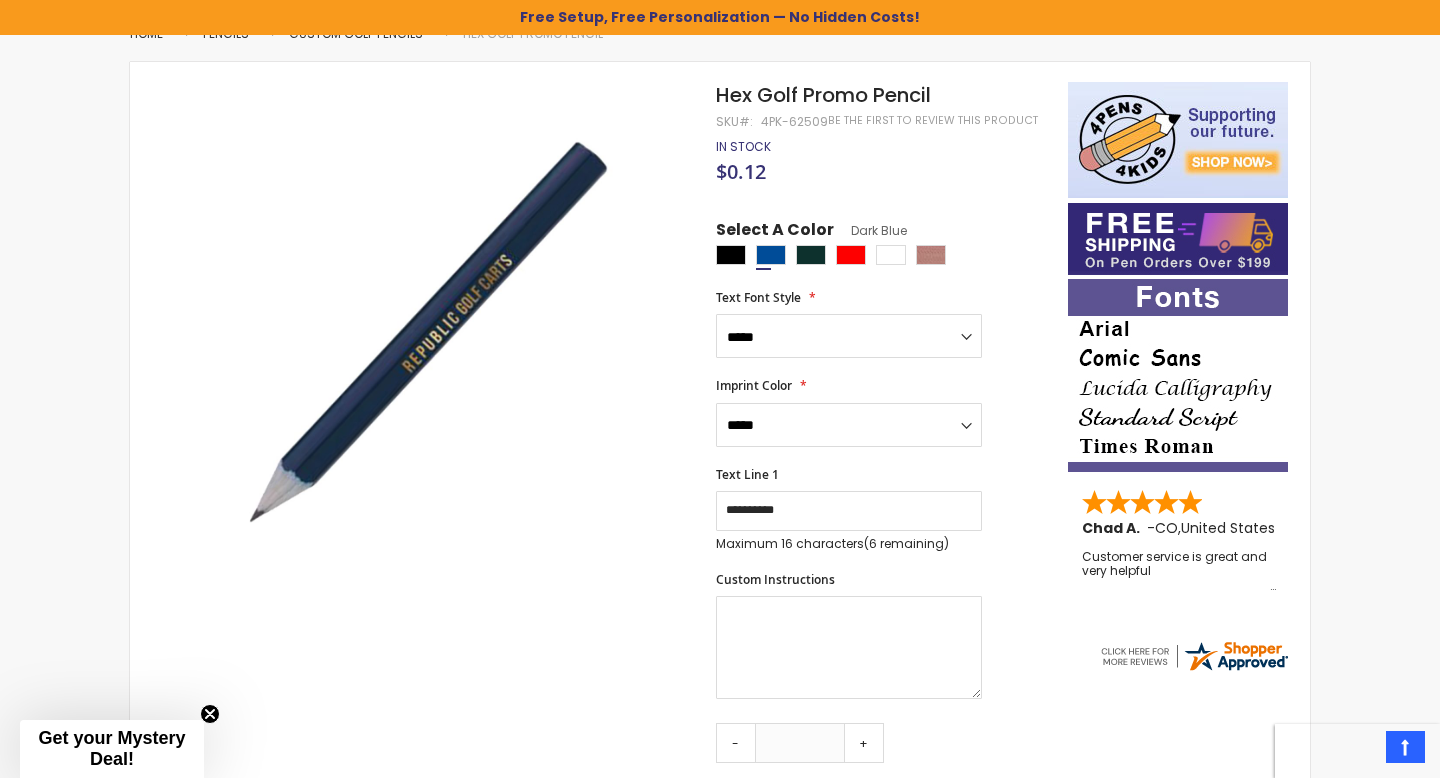 click on "**********" at bounding box center [882, 324] 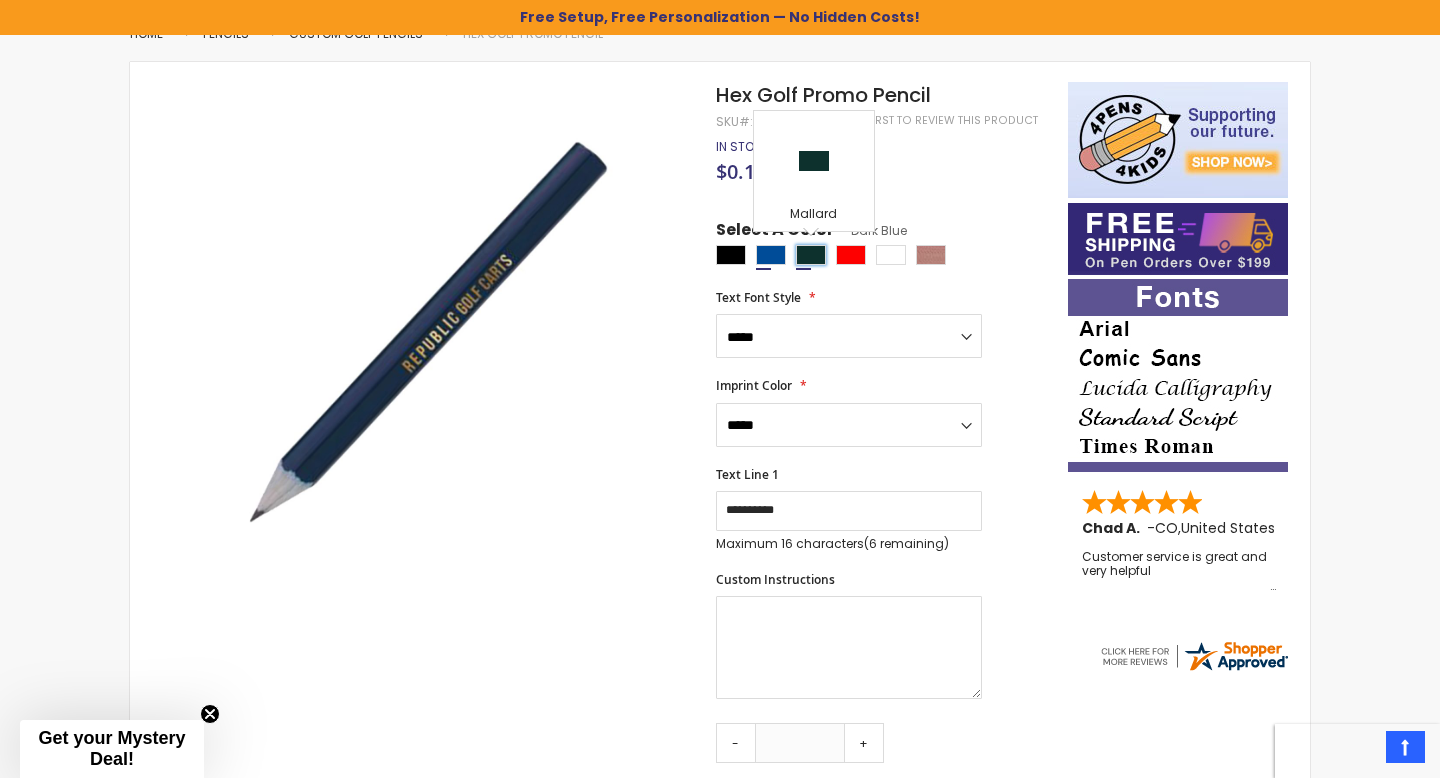 click at bounding box center [811, 255] 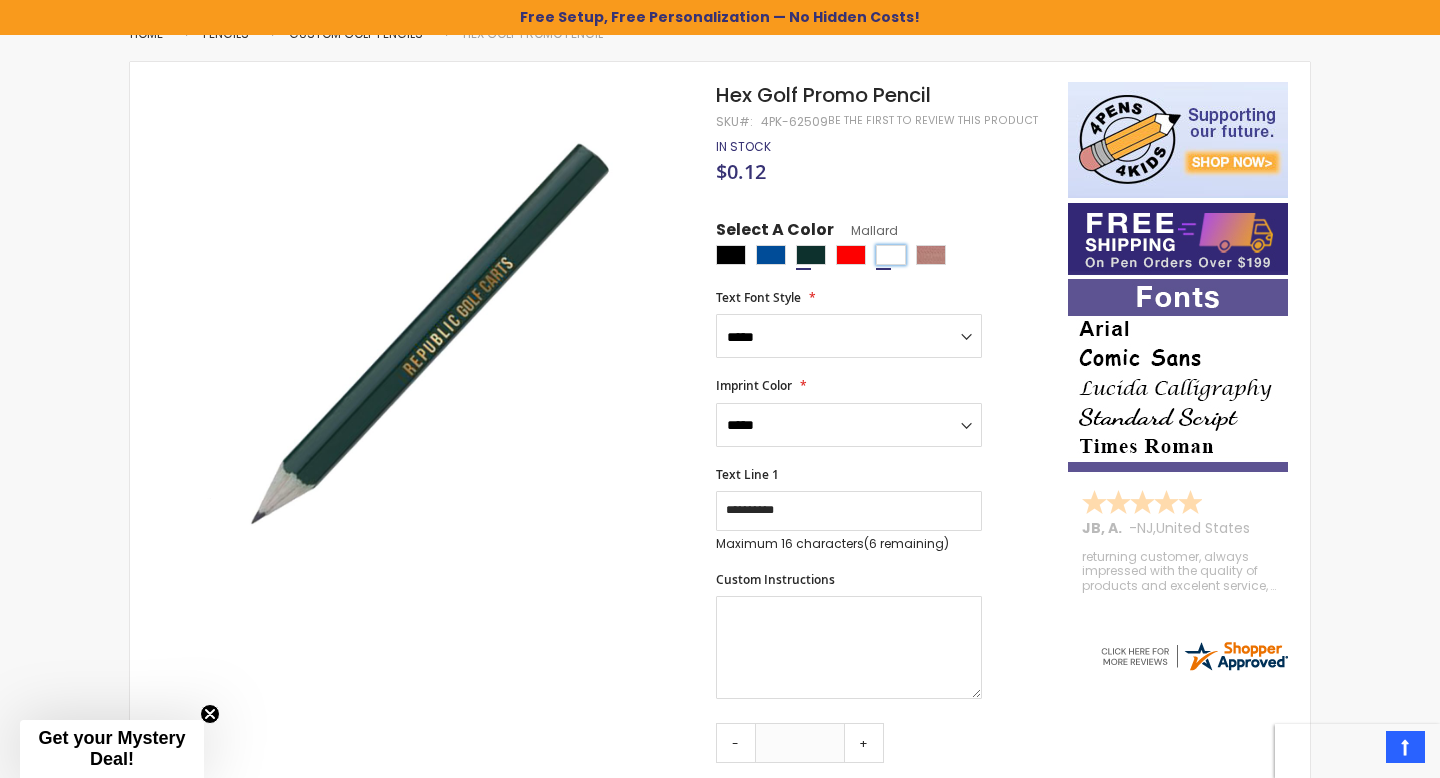 click at bounding box center [891, 255] 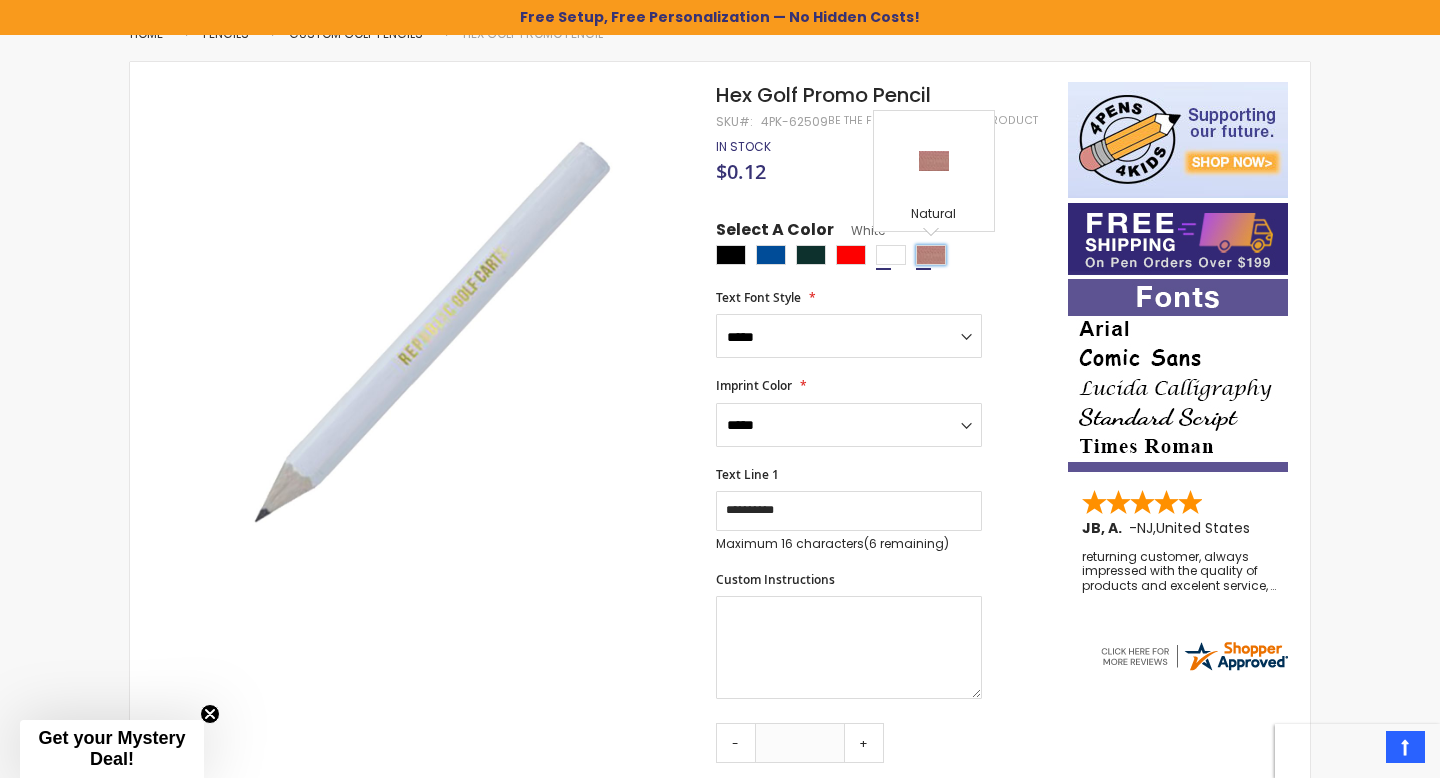 click at bounding box center [931, 255] 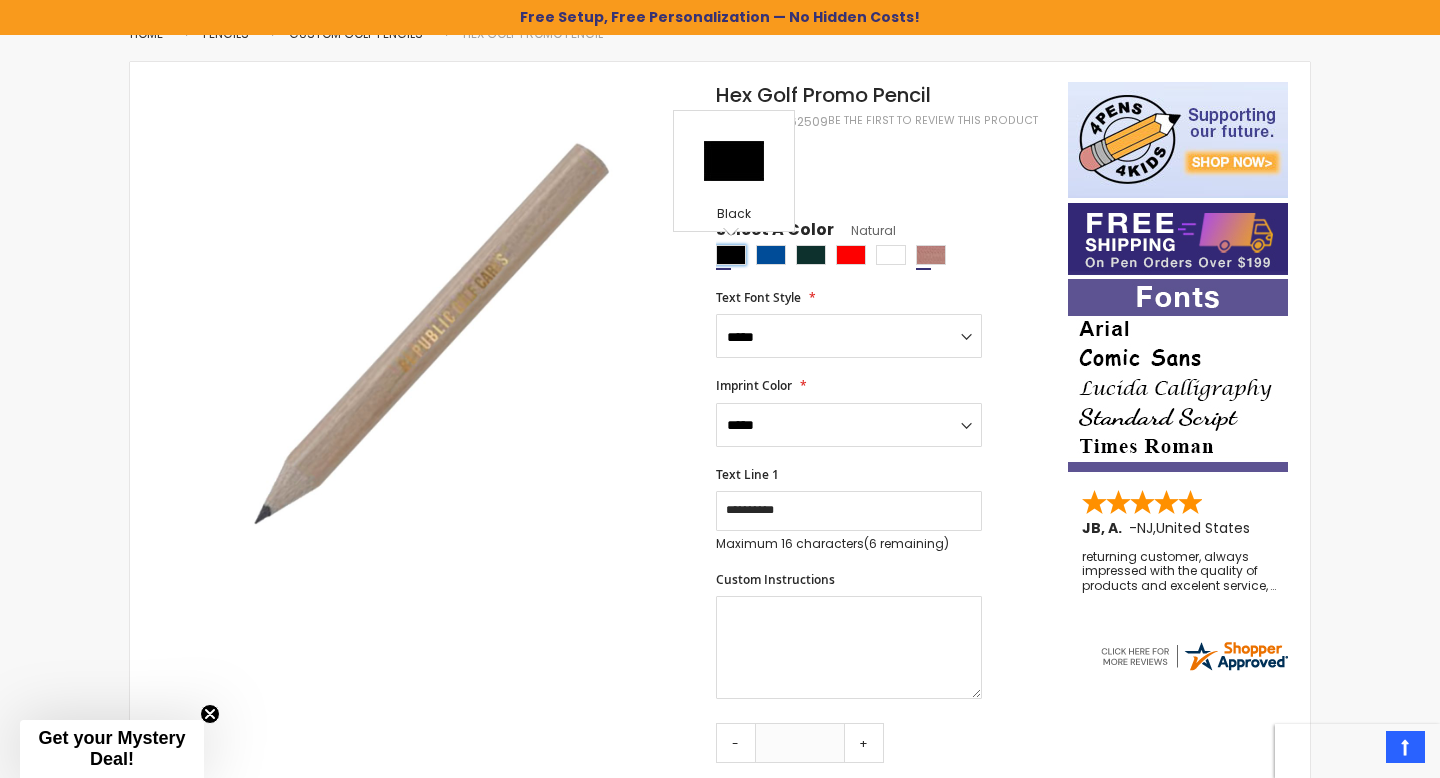 click at bounding box center (731, 255) 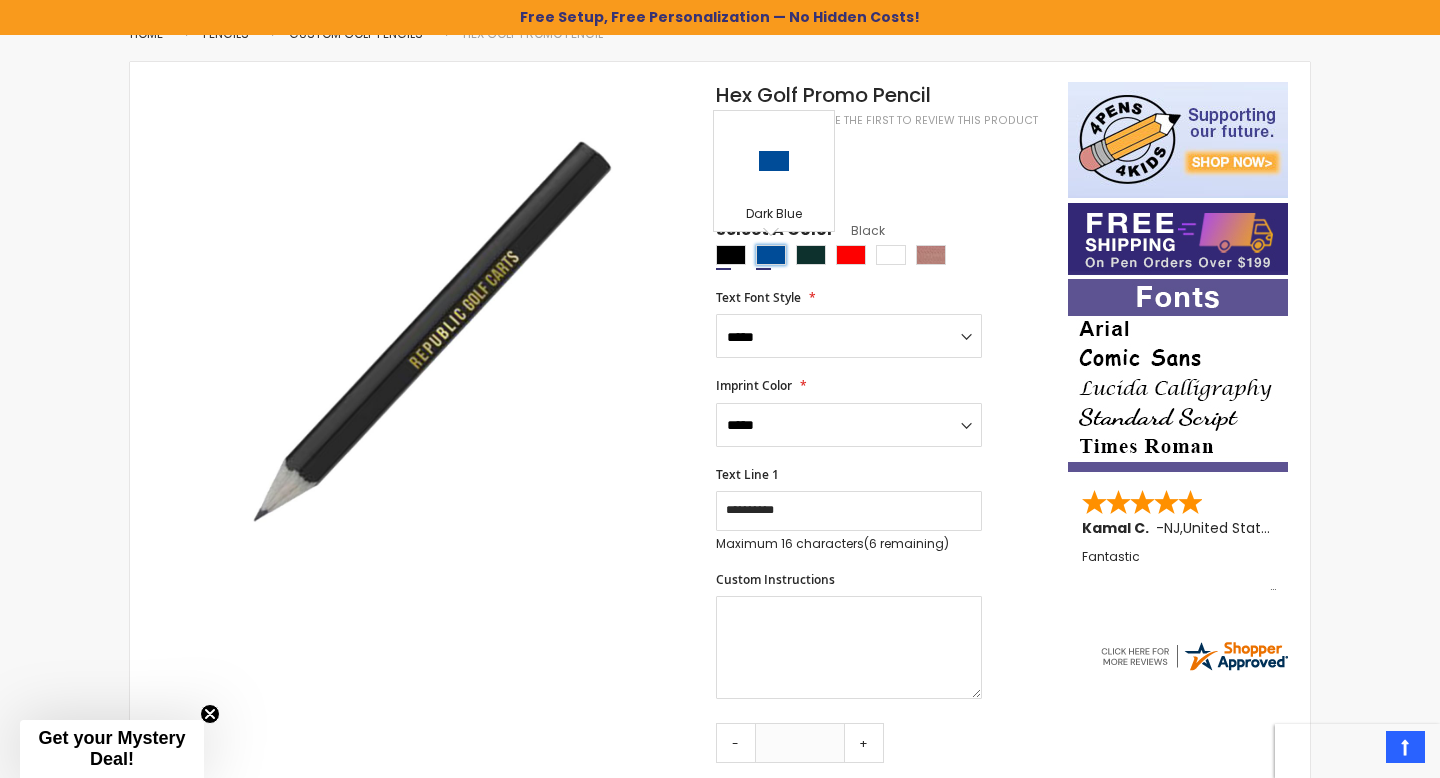 click at bounding box center (771, 255) 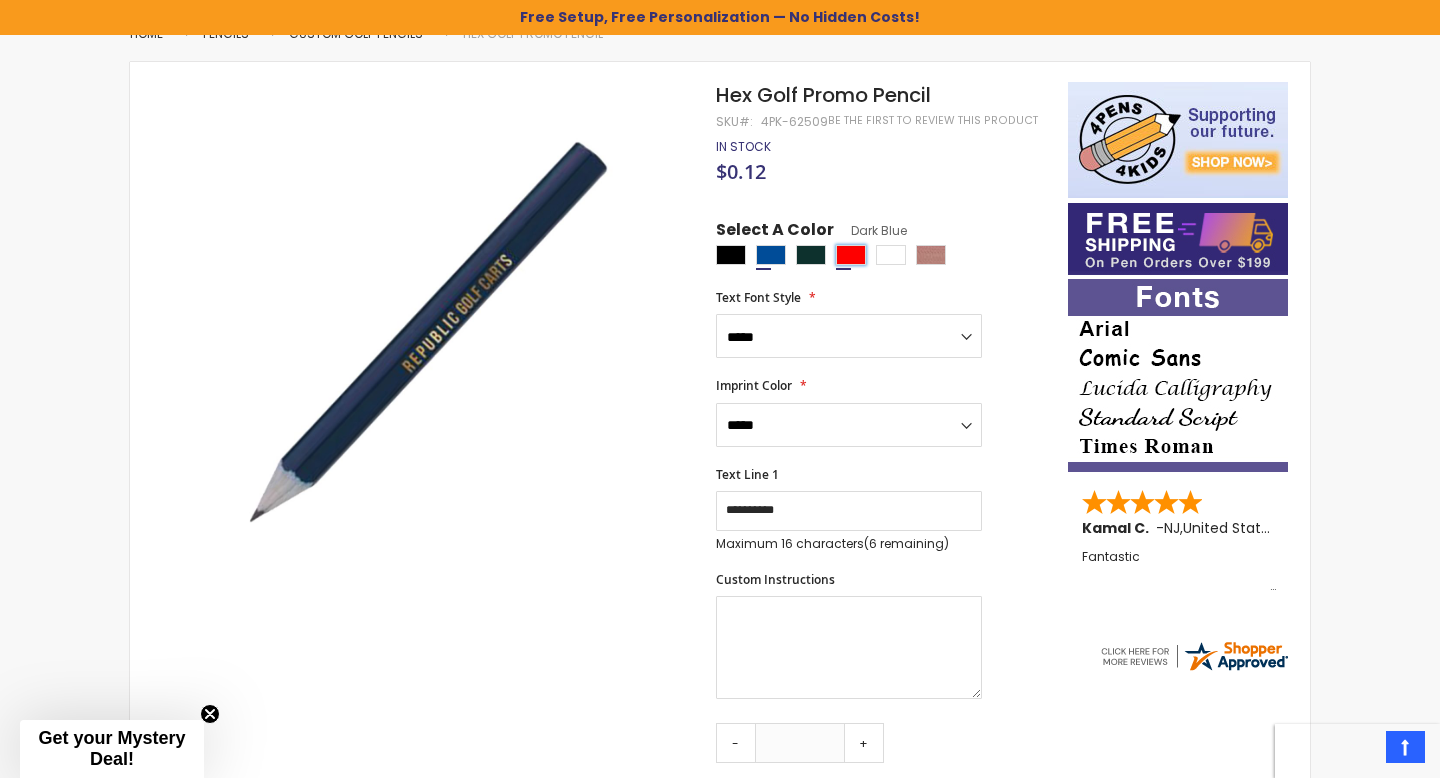 click at bounding box center (851, 255) 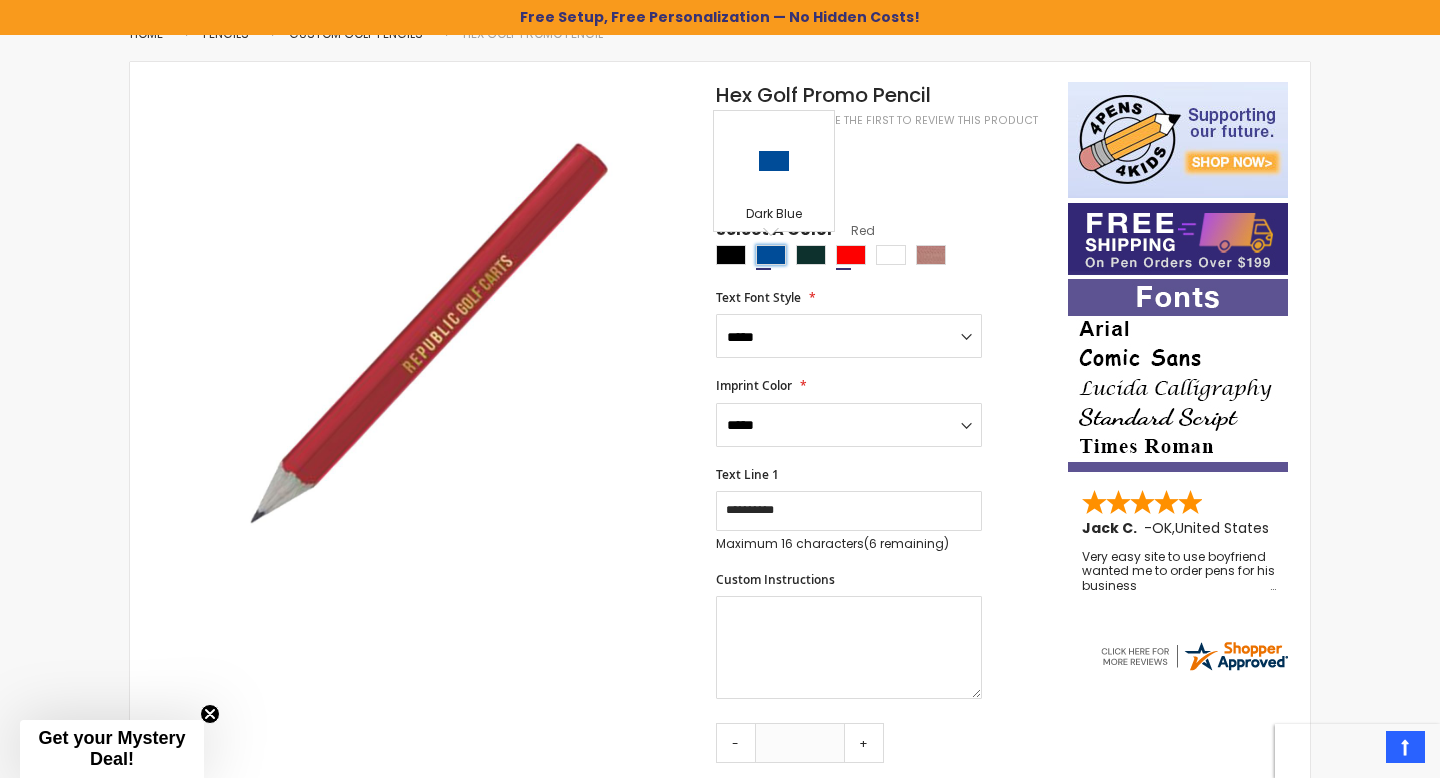 click at bounding box center (771, 255) 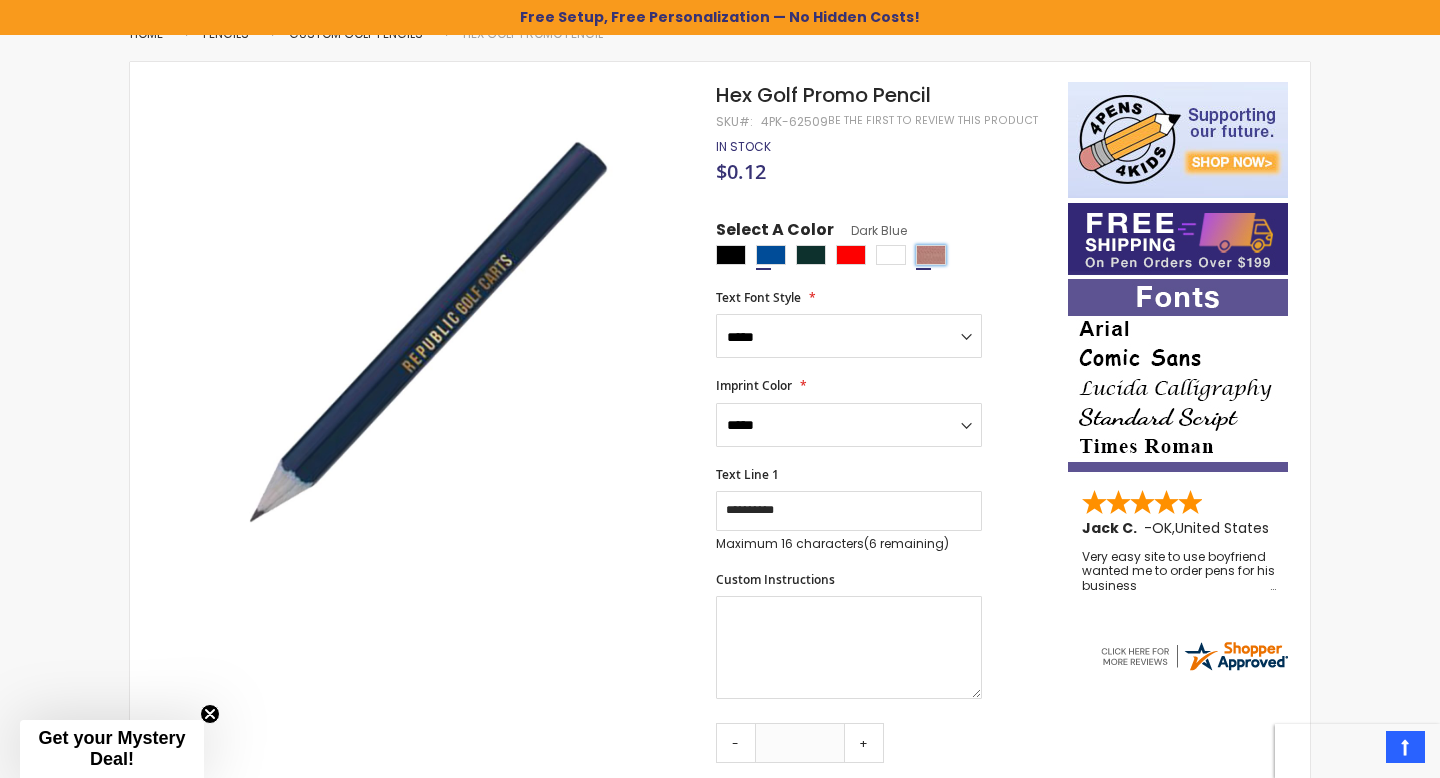 click at bounding box center [931, 255] 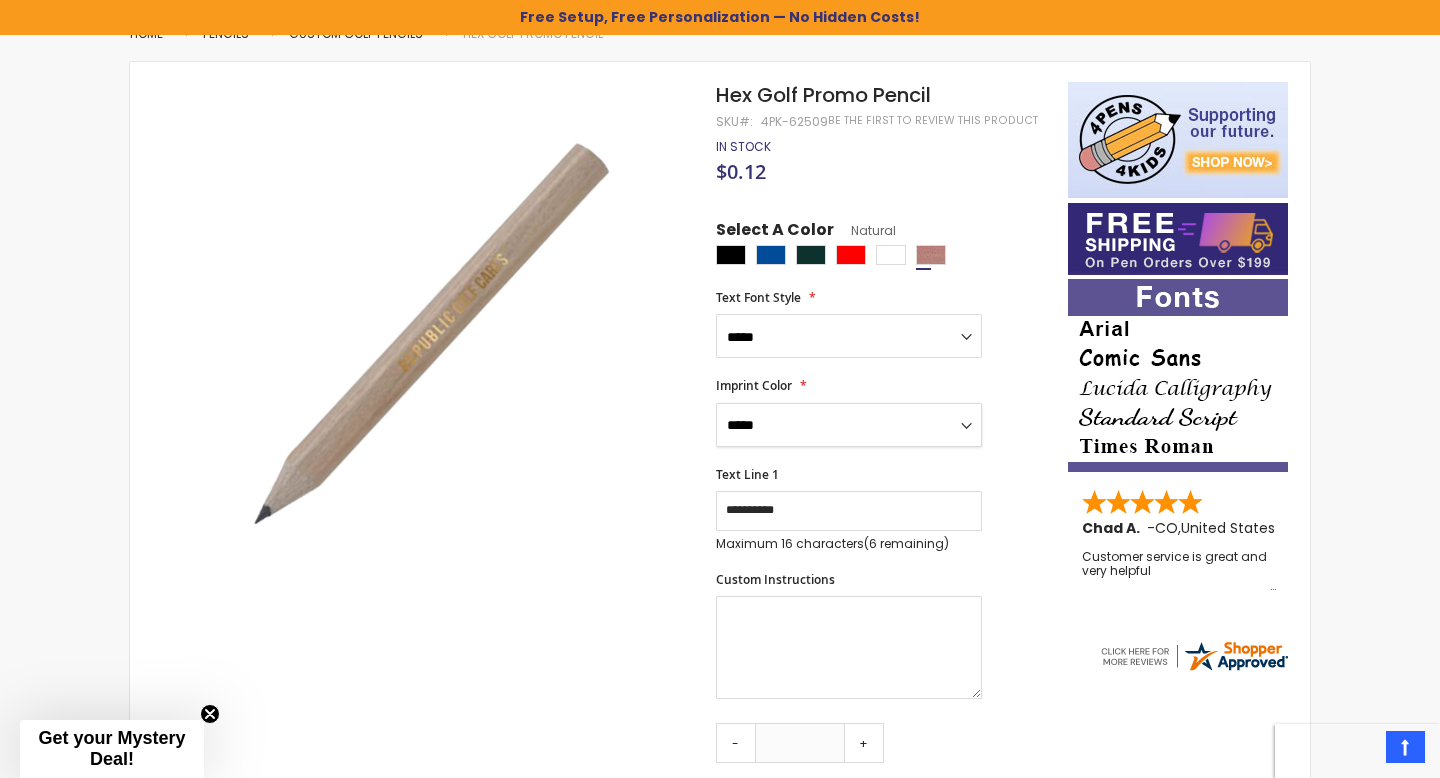 click on "**********" at bounding box center [849, 425] 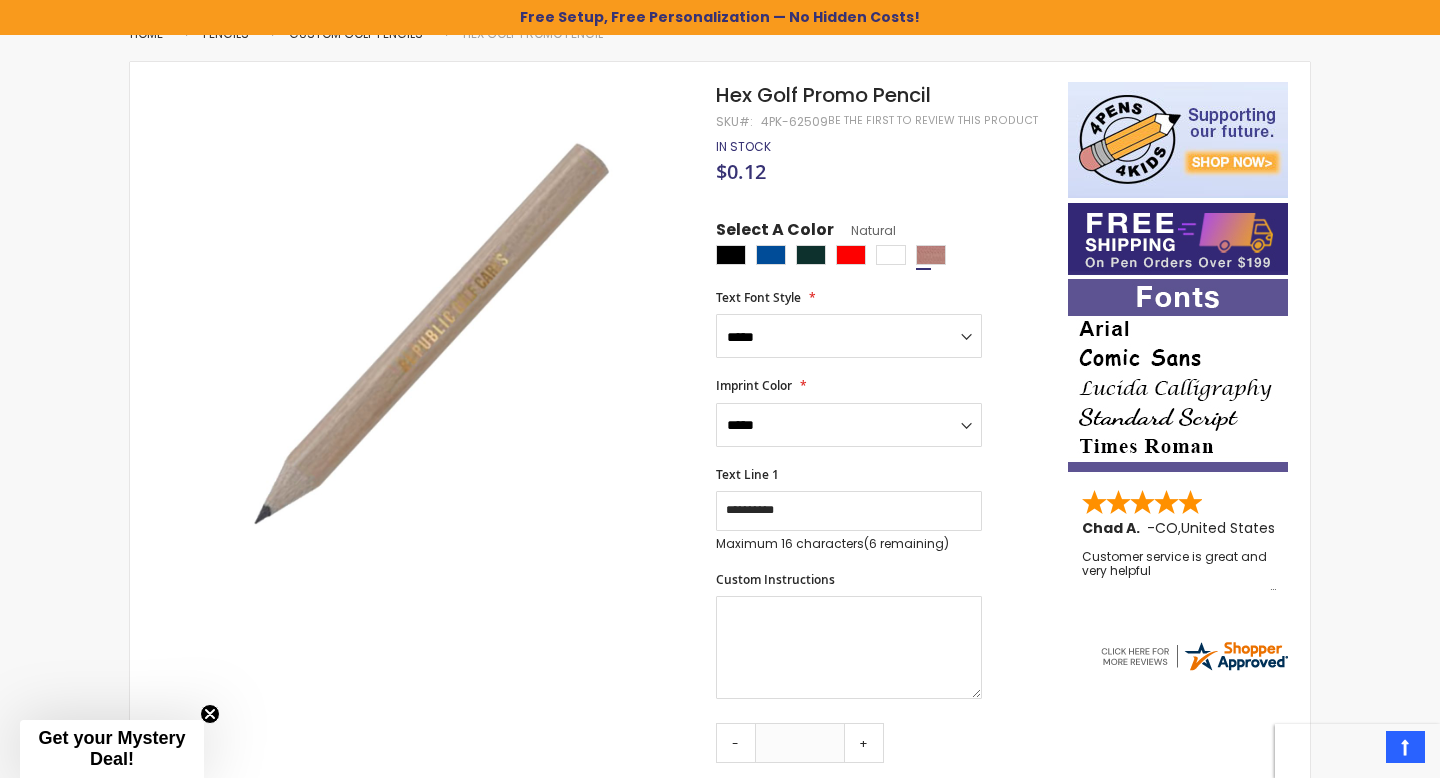 click on "**********" at bounding box center (882, 412) 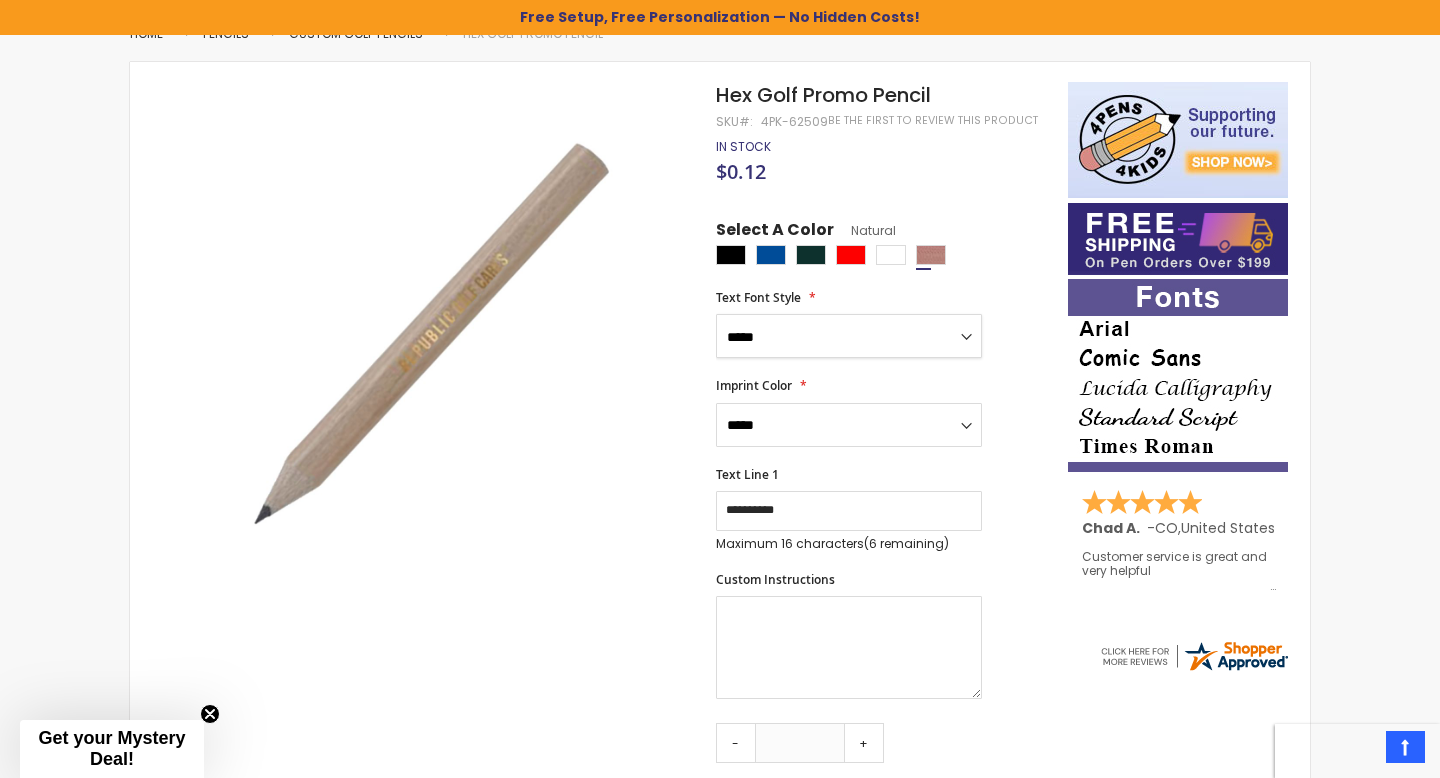 click on "**********" at bounding box center (849, 336) 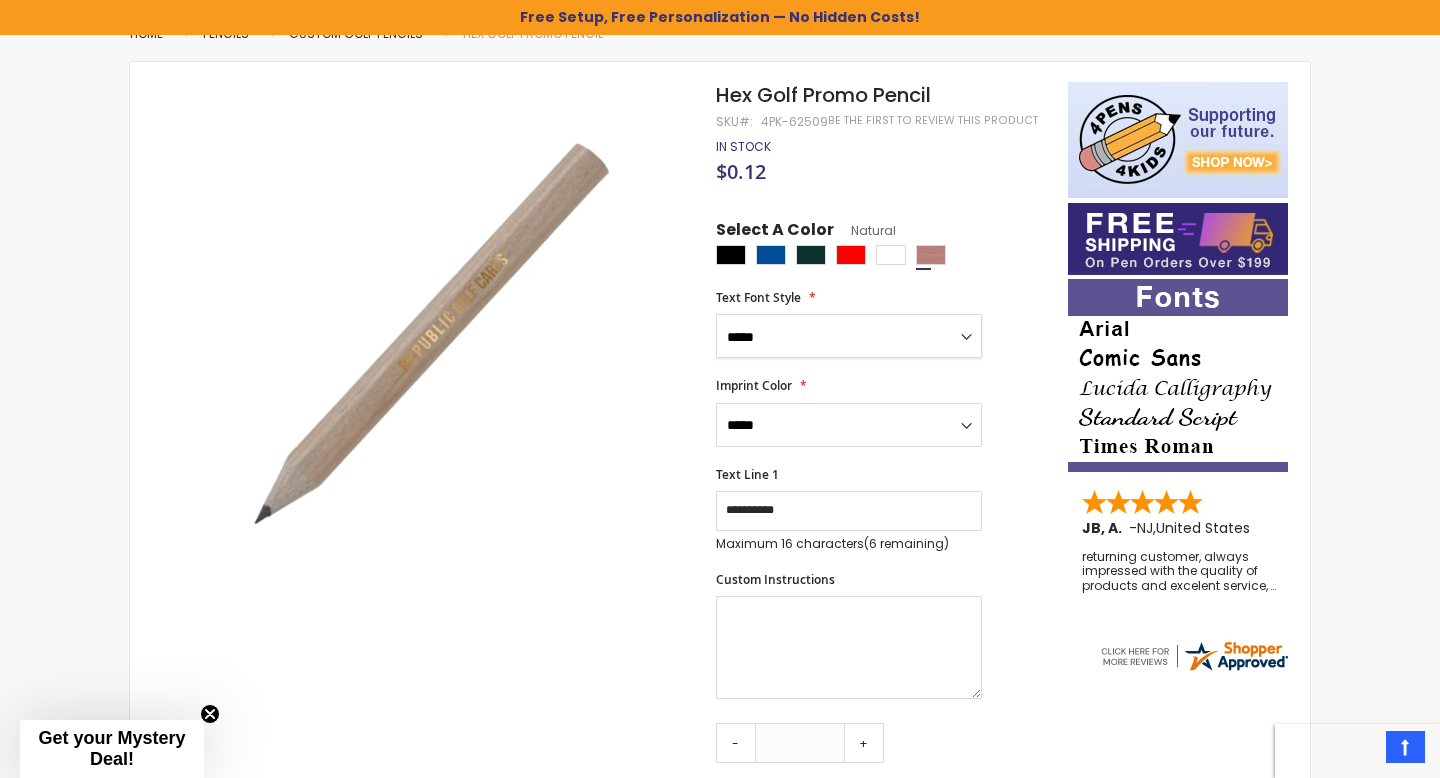select on "*****" 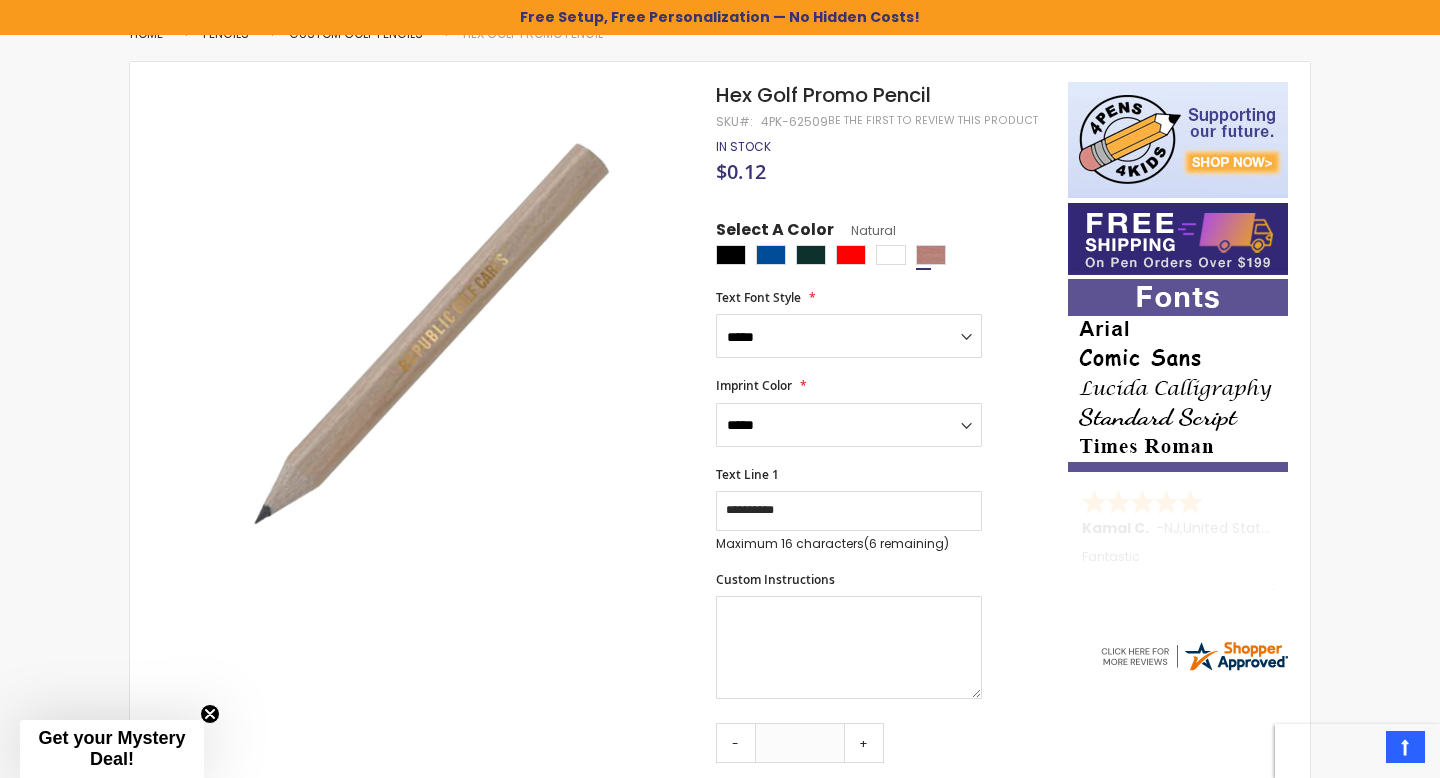 click on "**********" at bounding box center (882, 461) 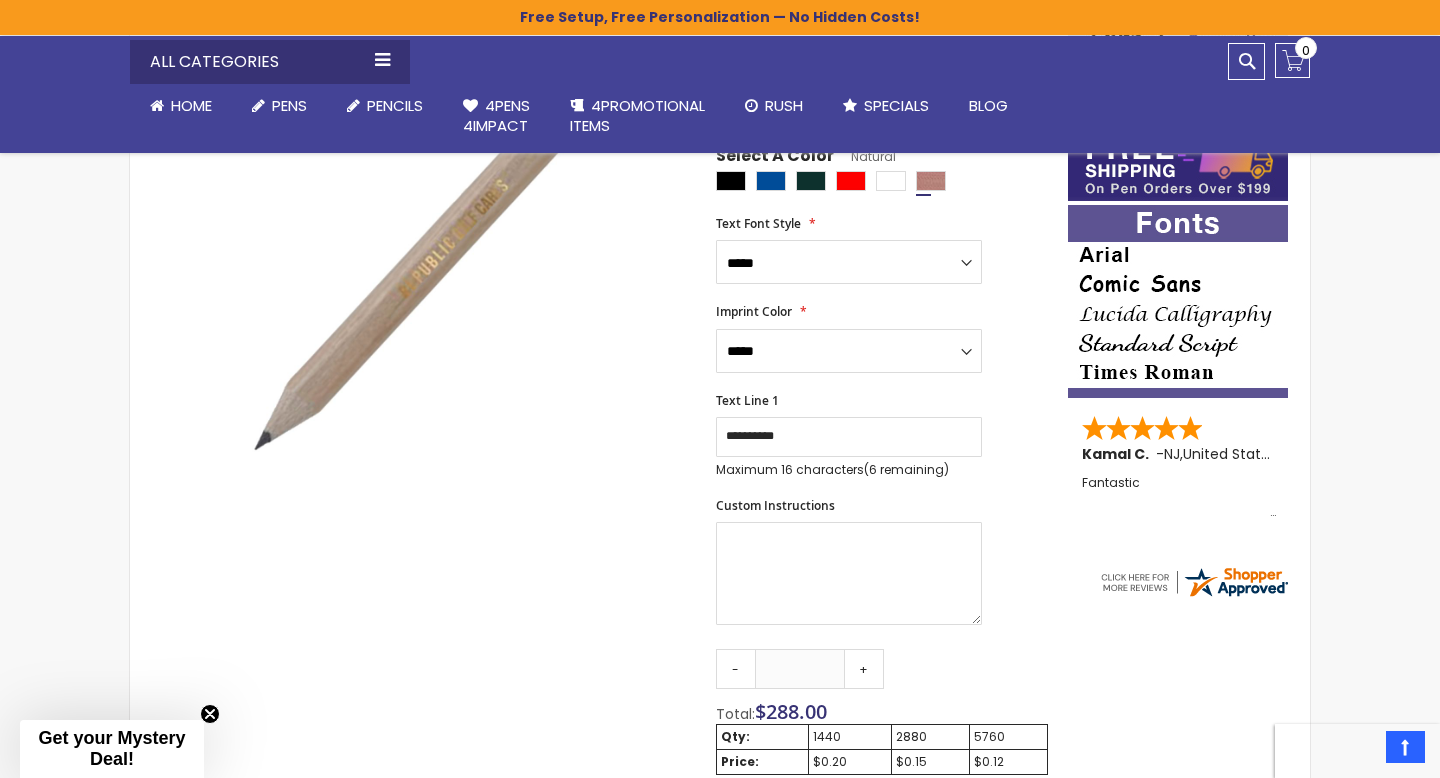 scroll, scrollTop: 371, scrollLeft: 0, axis: vertical 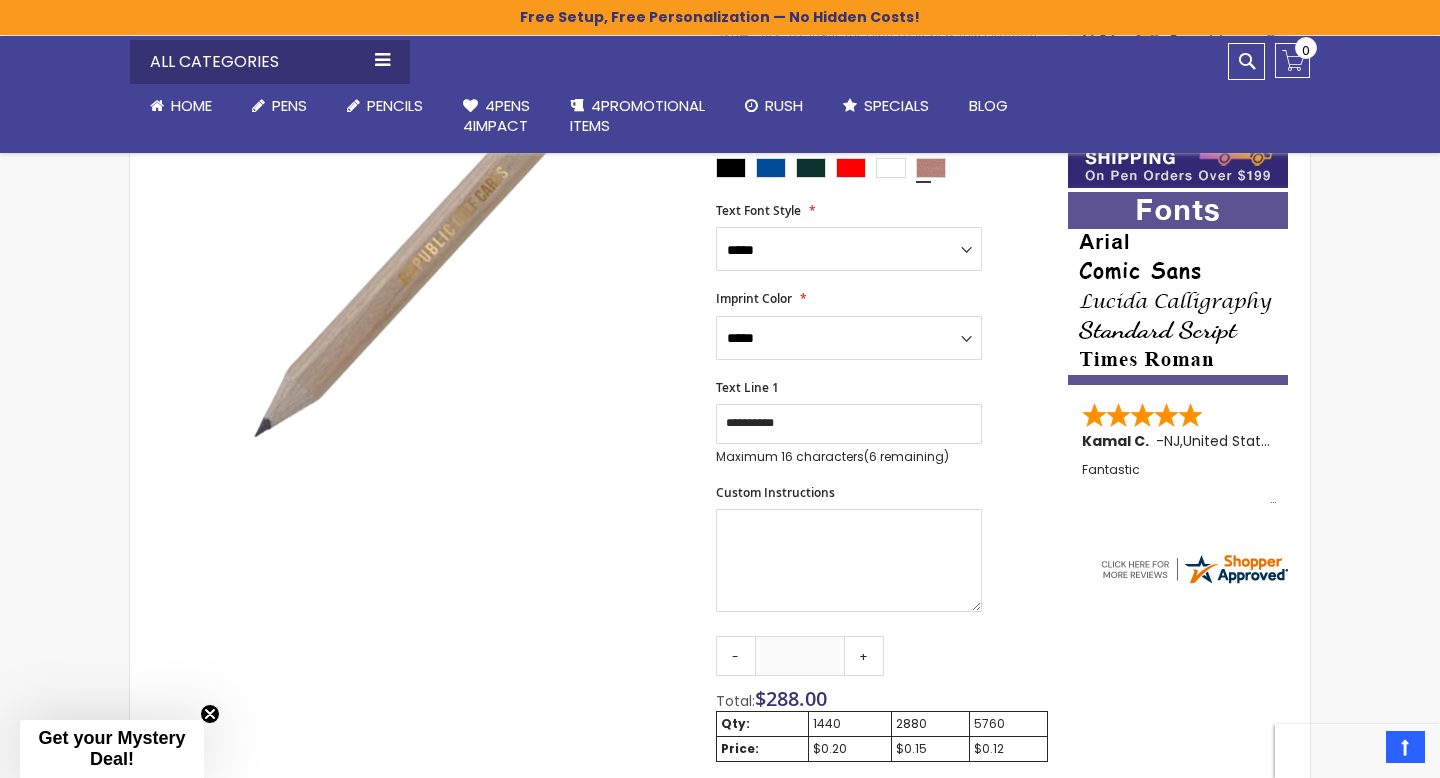 click on "Custom Instructions" at bounding box center [882, 550] 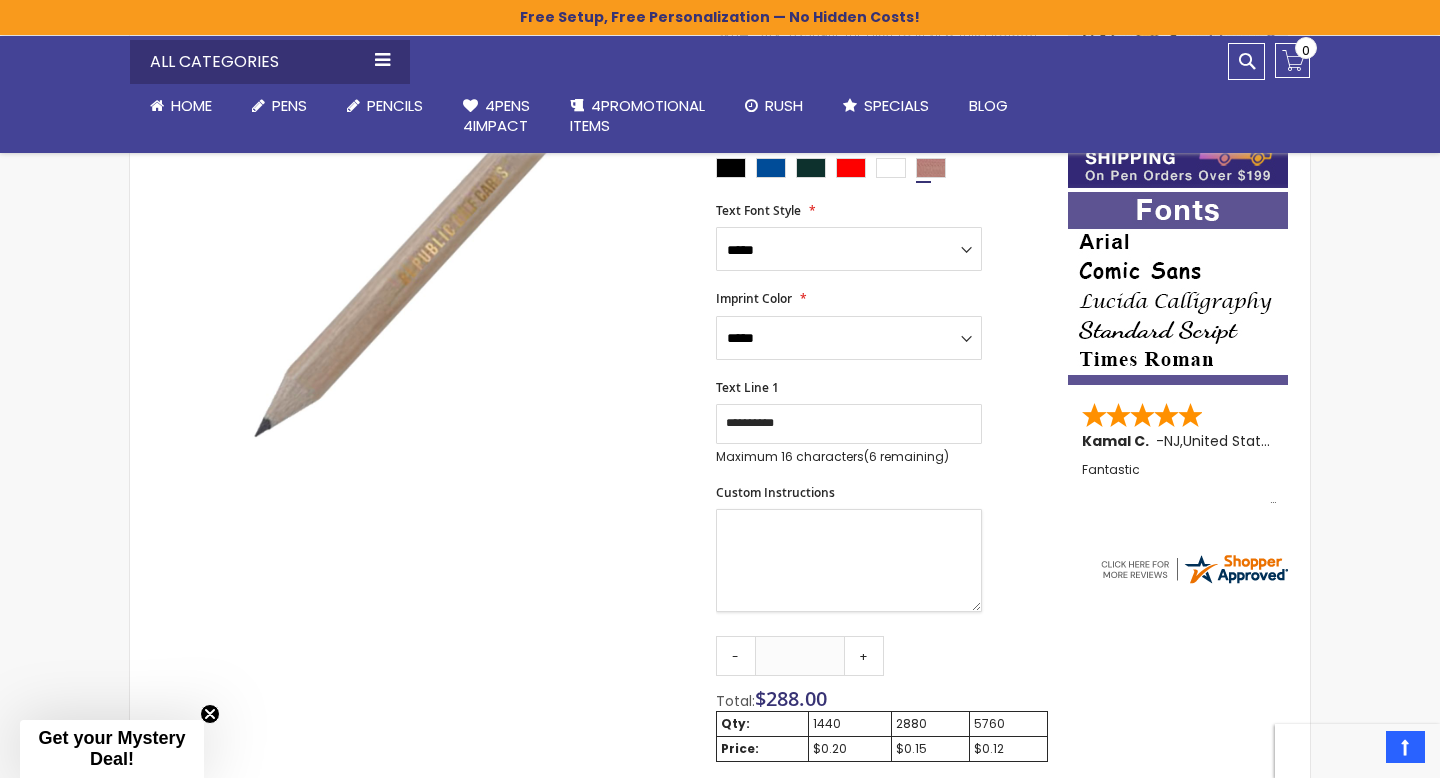 click on "Custom Instructions" at bounding box center (849, 560) 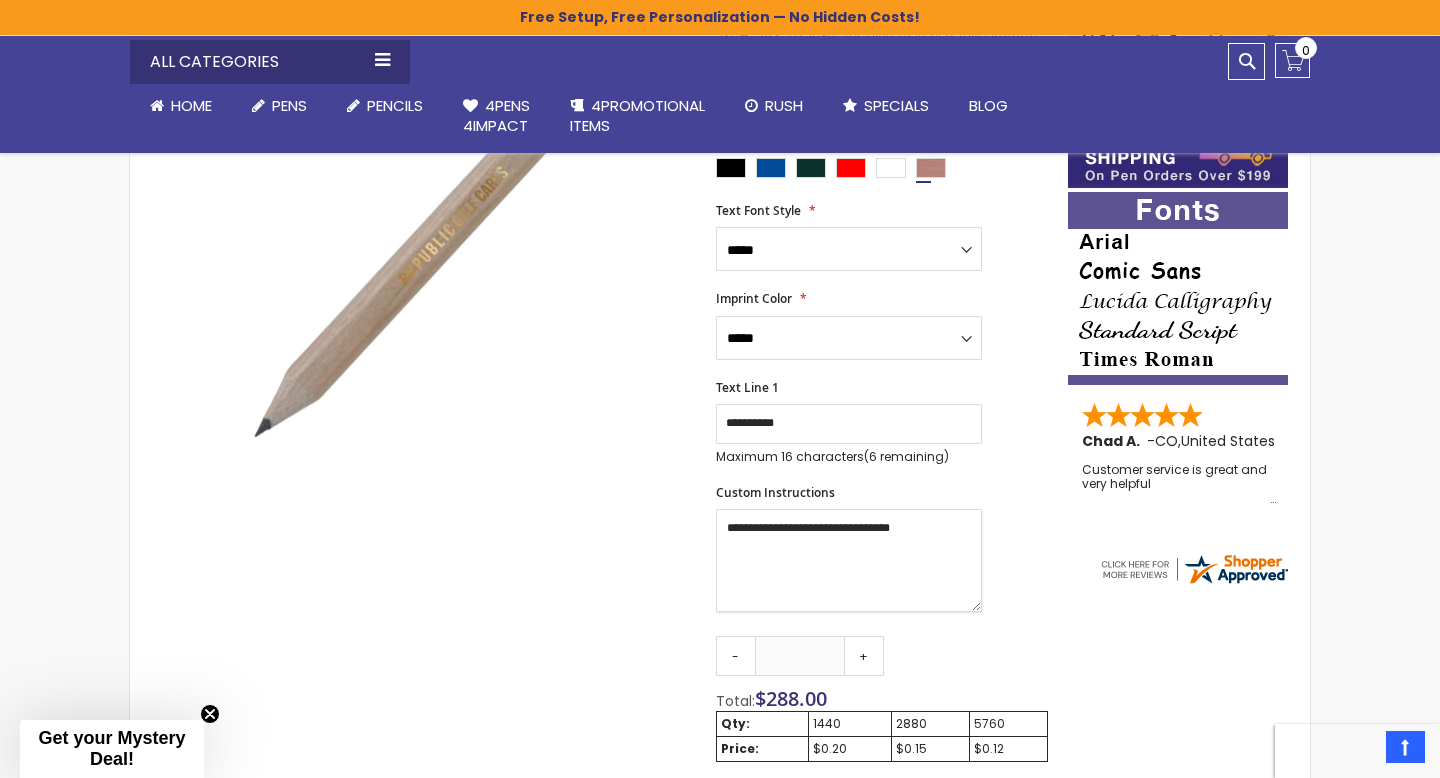 paste on "*" 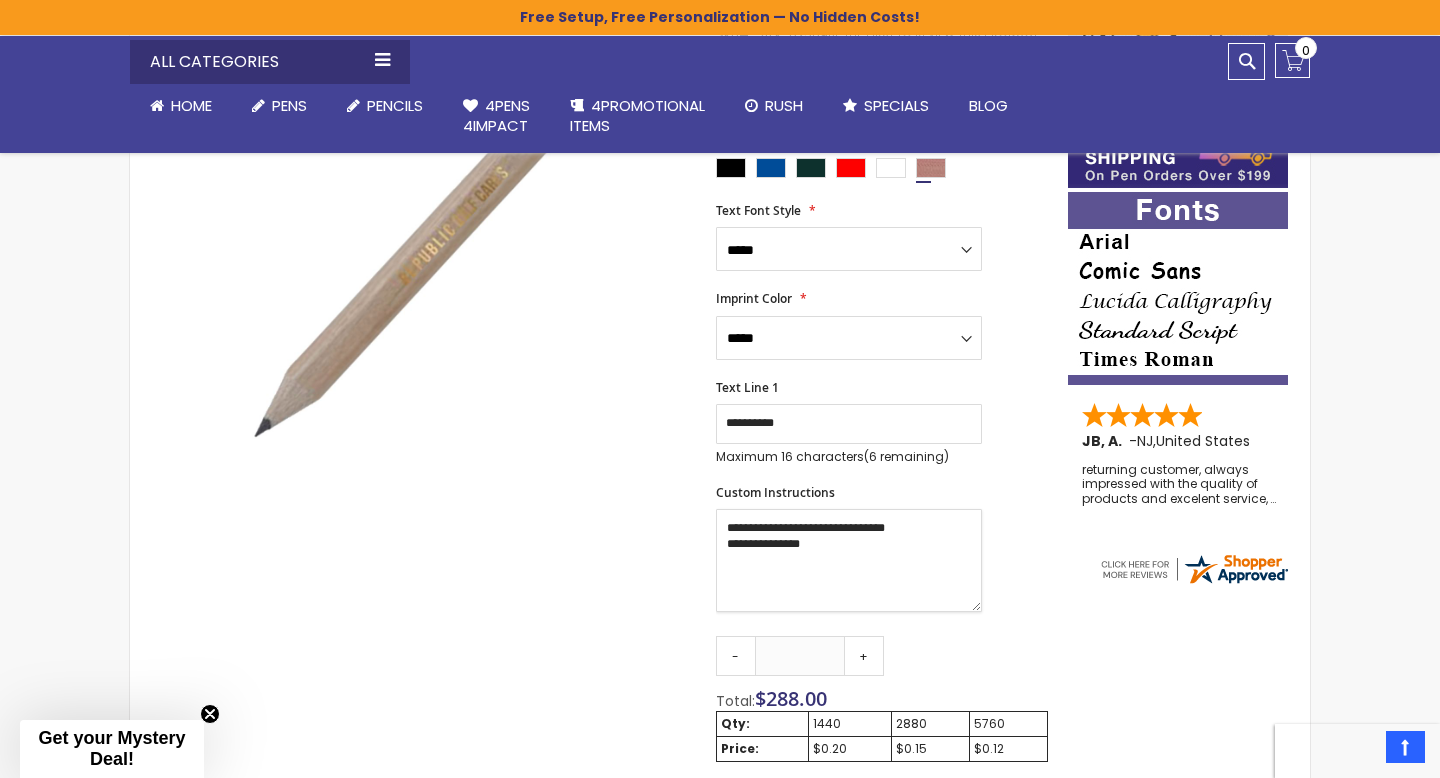 type on "**********" 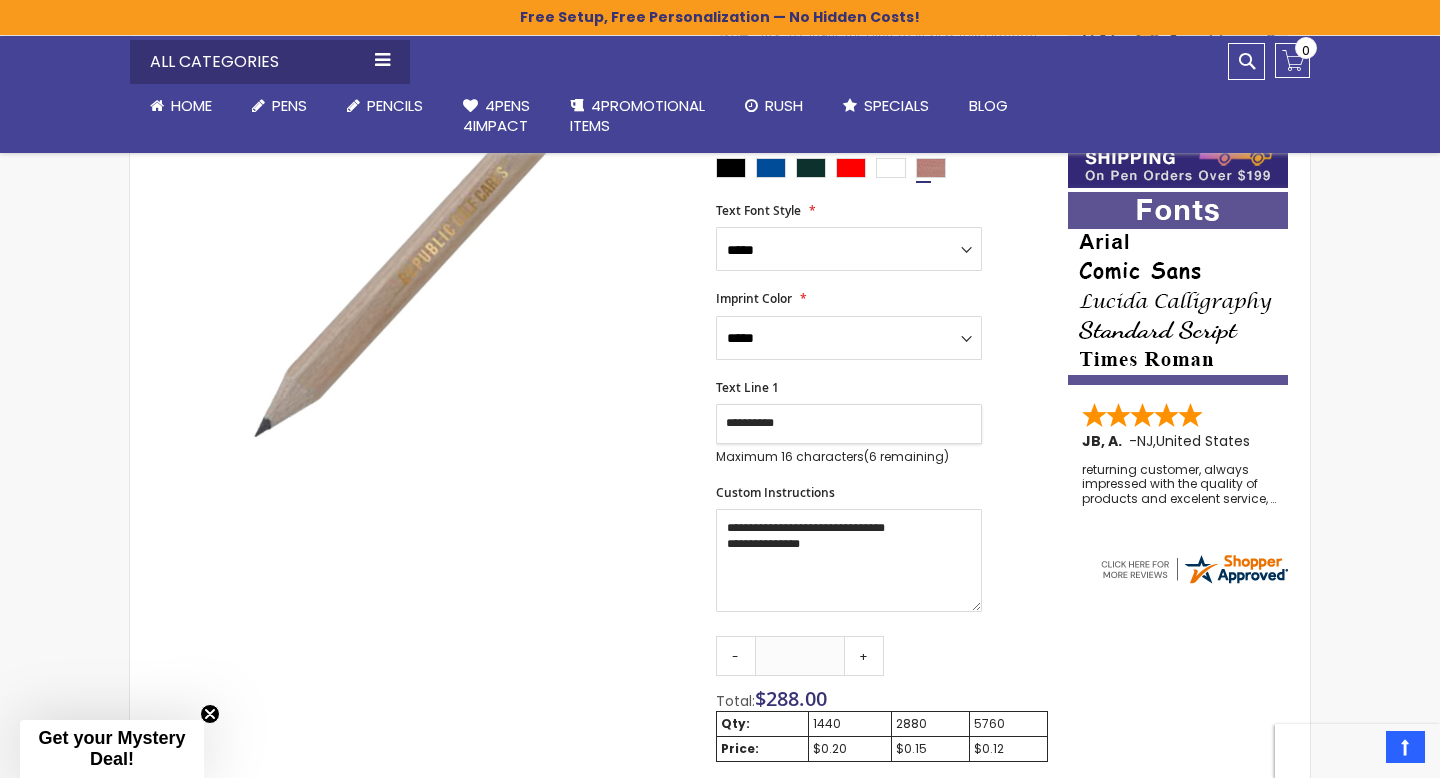 click on "**********" at bounding box center (849, 424) 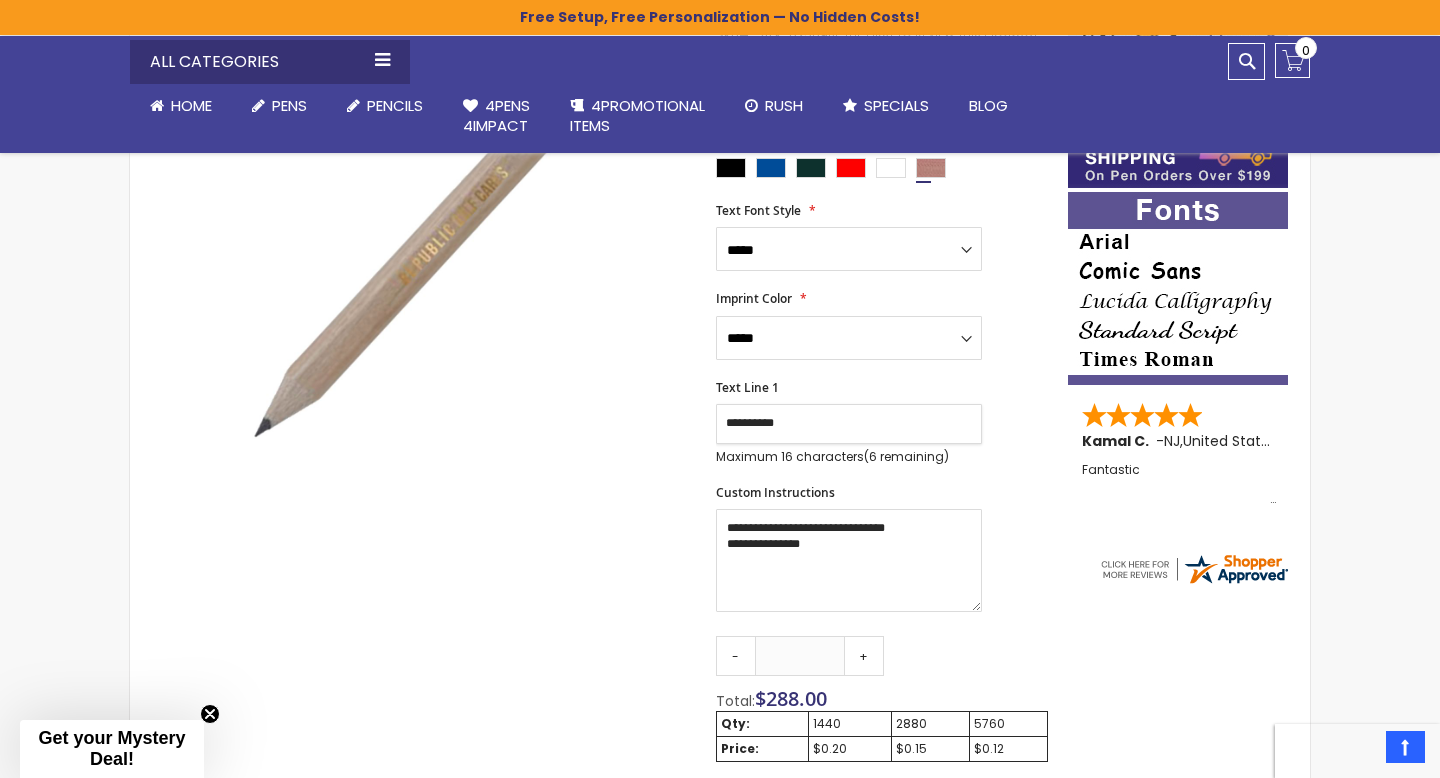 click on "**********" at bounding box center [849, 424] 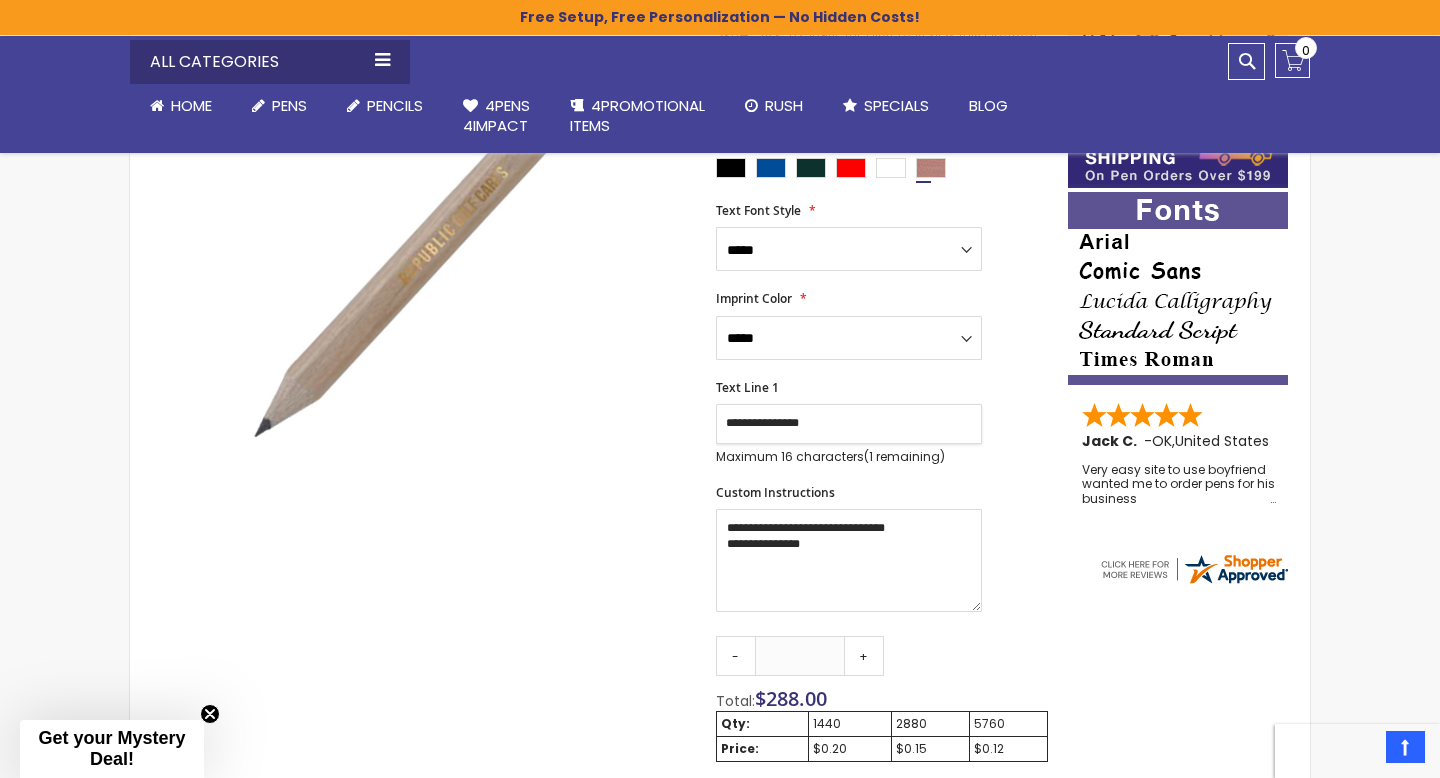 type on "**********" 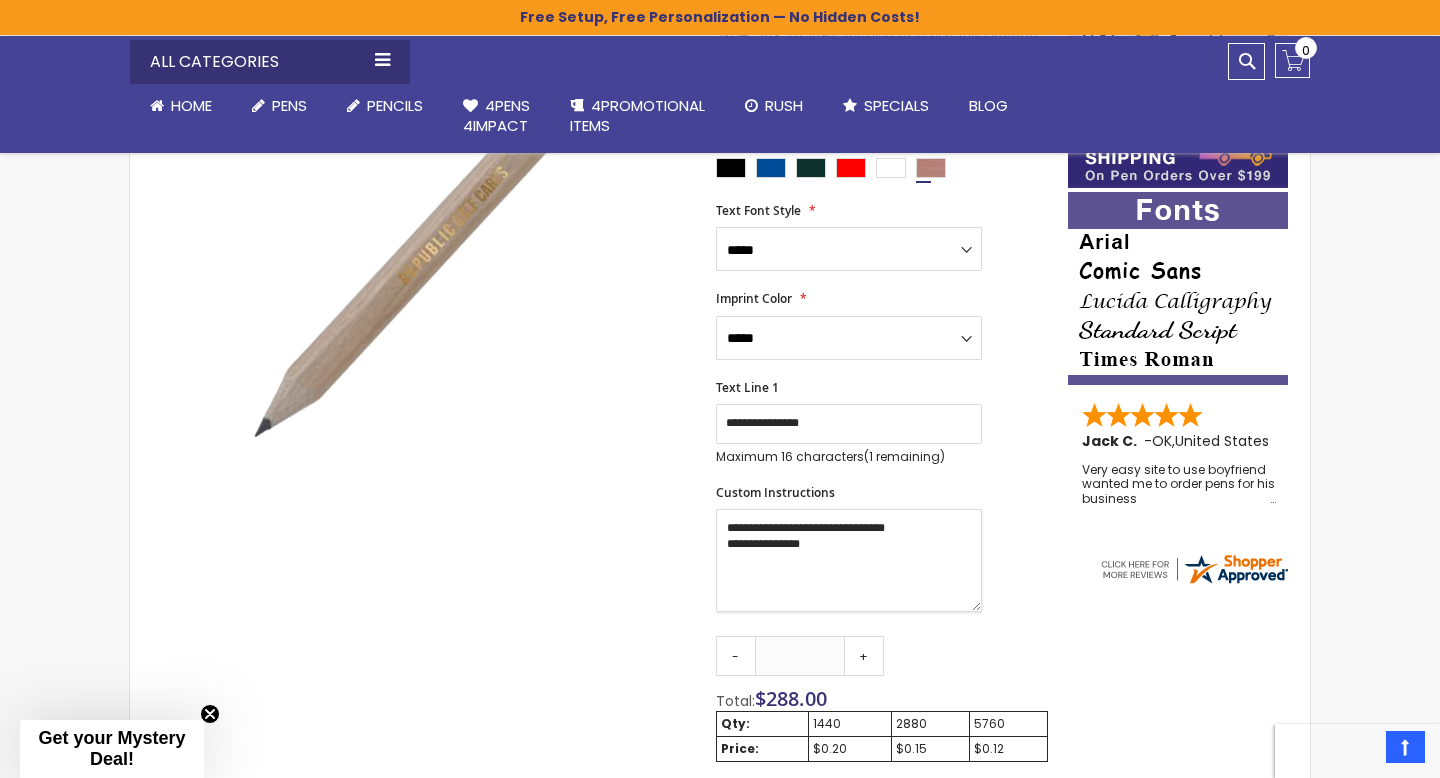 click on "**********" at bounding box center (849, 560) 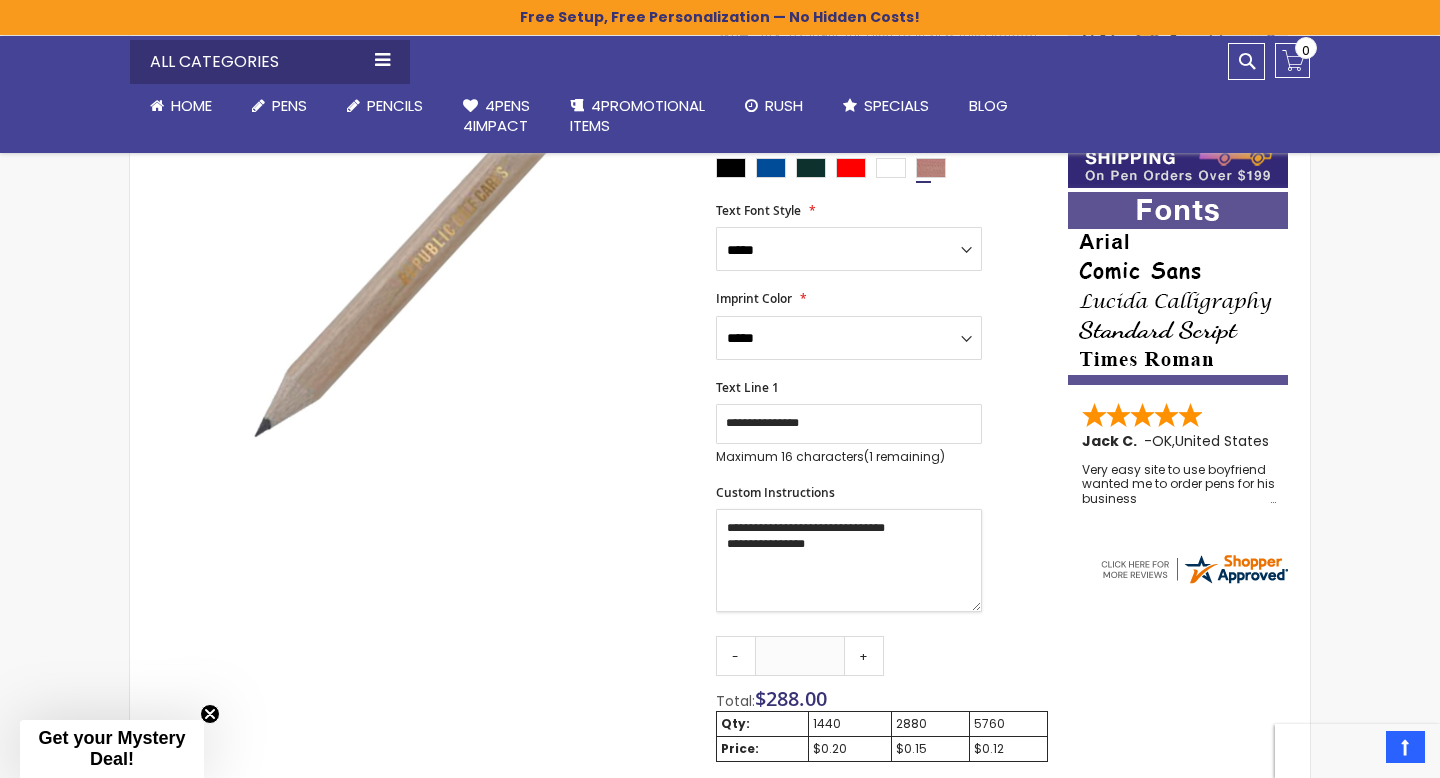 type on "**********" 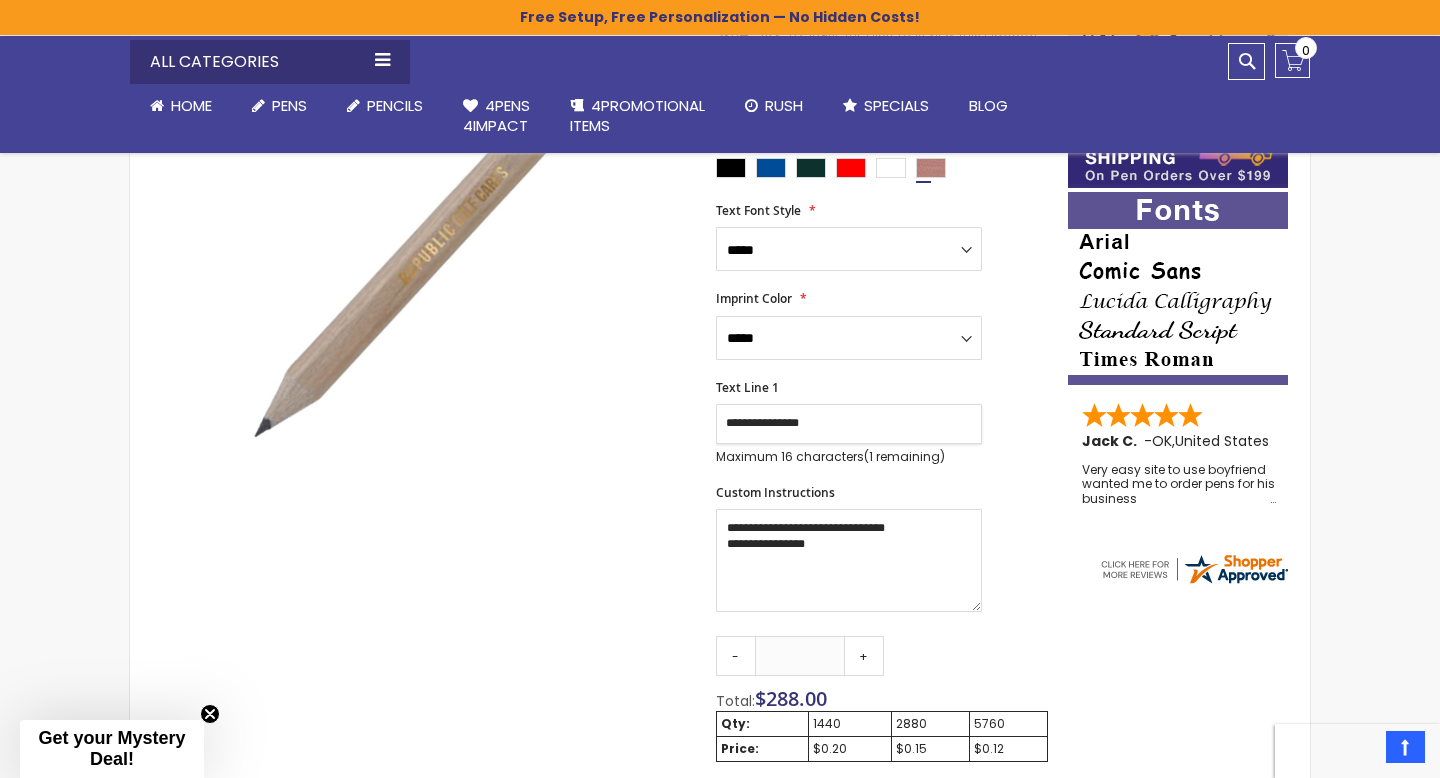 drag, startPoint x: 820, startPoint y: 425, endPoint x: 711, endPoint y: 419, distance: 109.165016 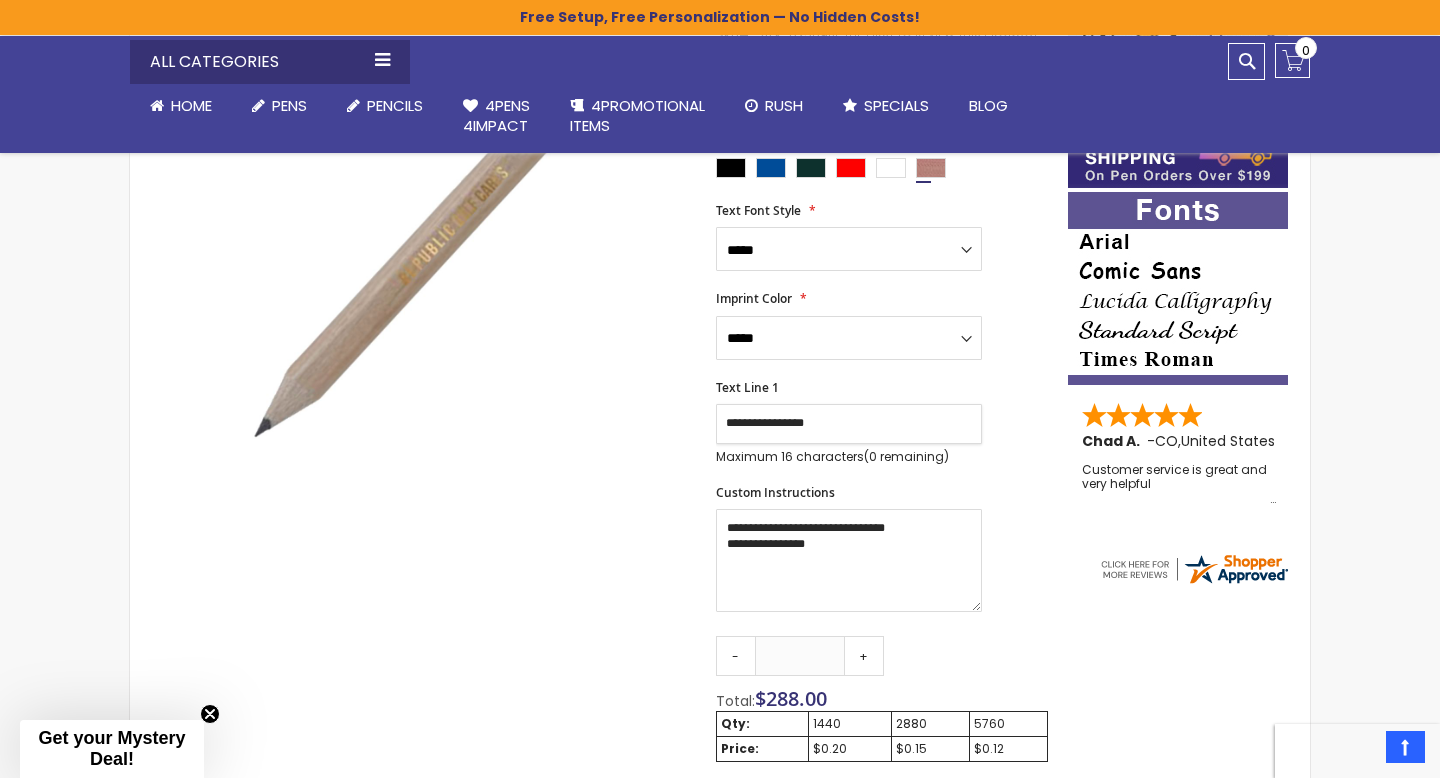 type on "**********" 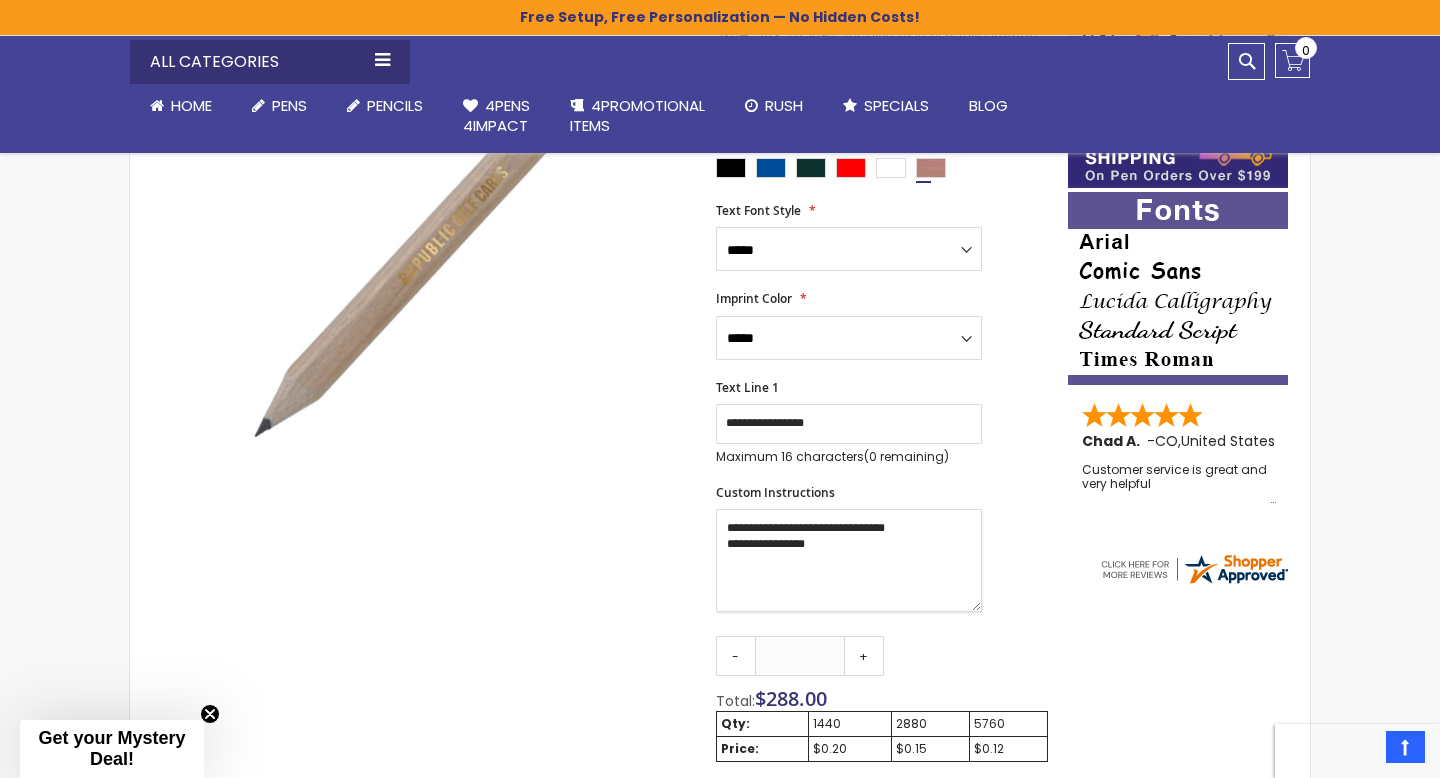 click on "**********" at bounding box center (849, 560) 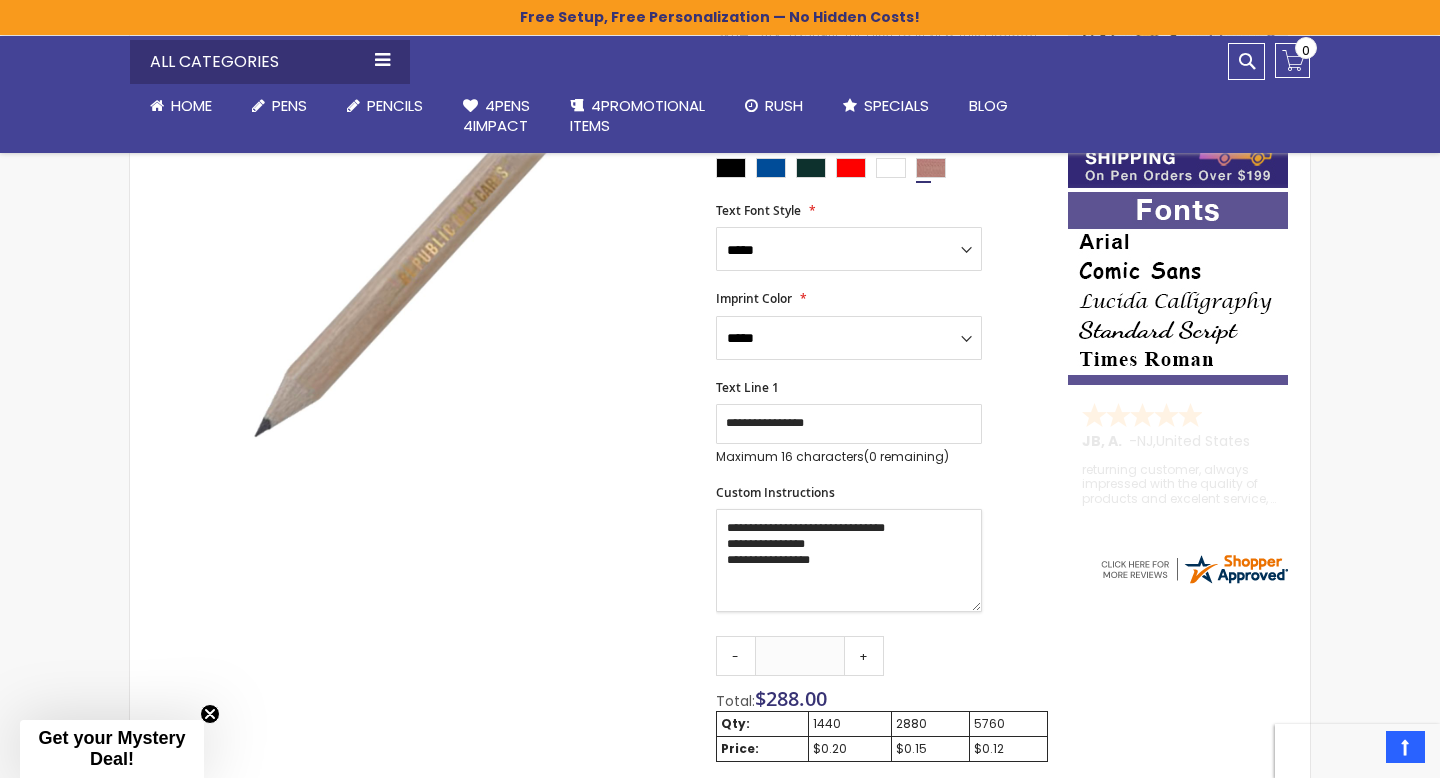 click on "**********" at bounding box center [849, 560] 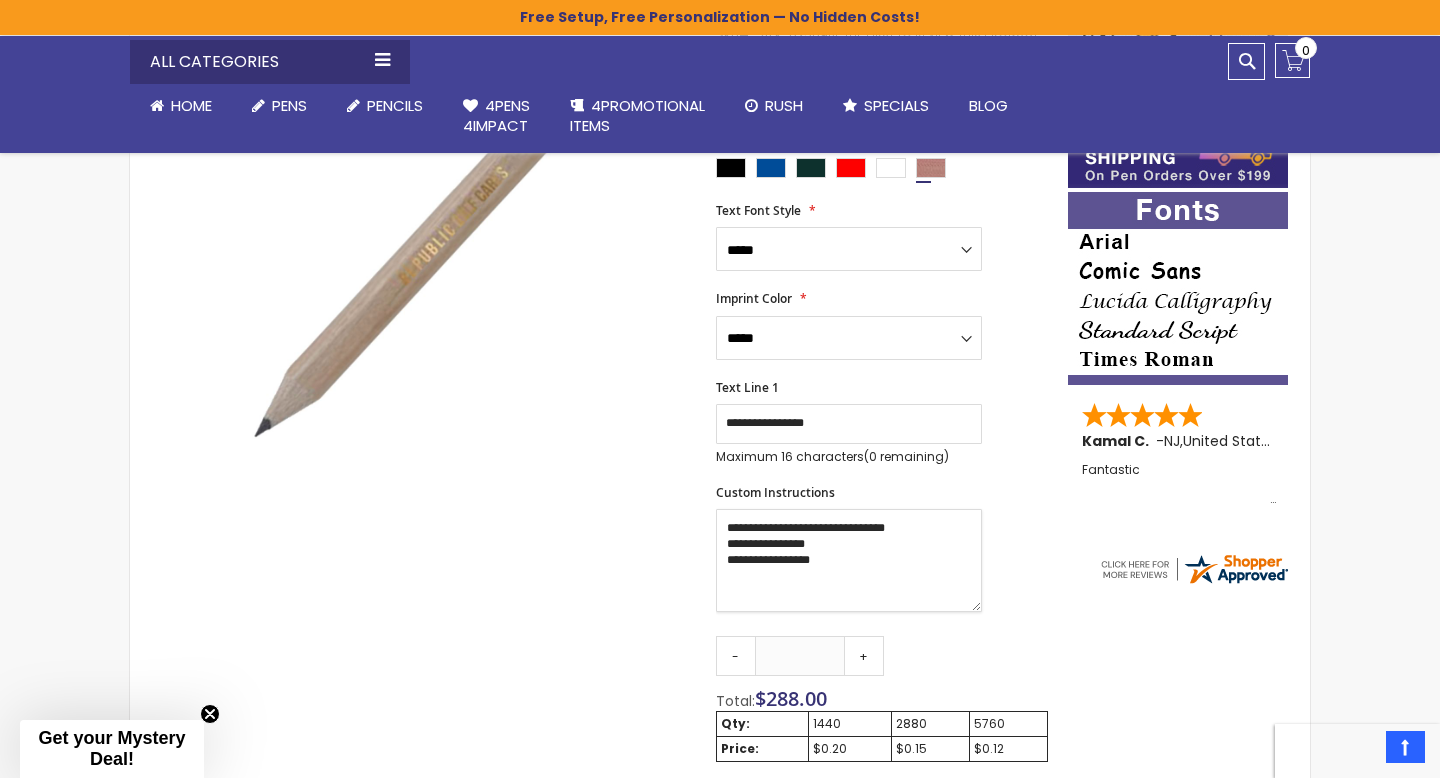 click on "**********" at bounding box center (849, 560) 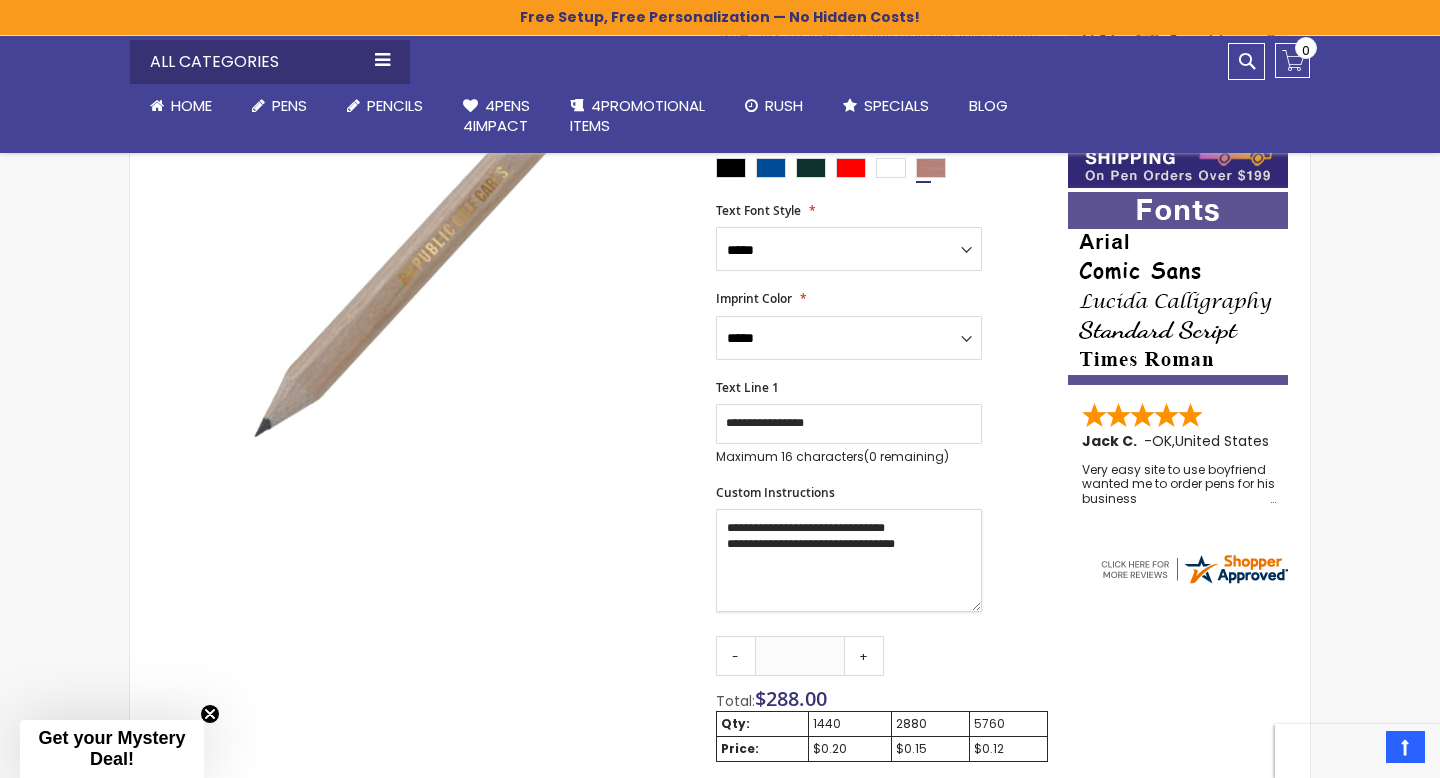 click on "**********" at bounding box center (849, 560) 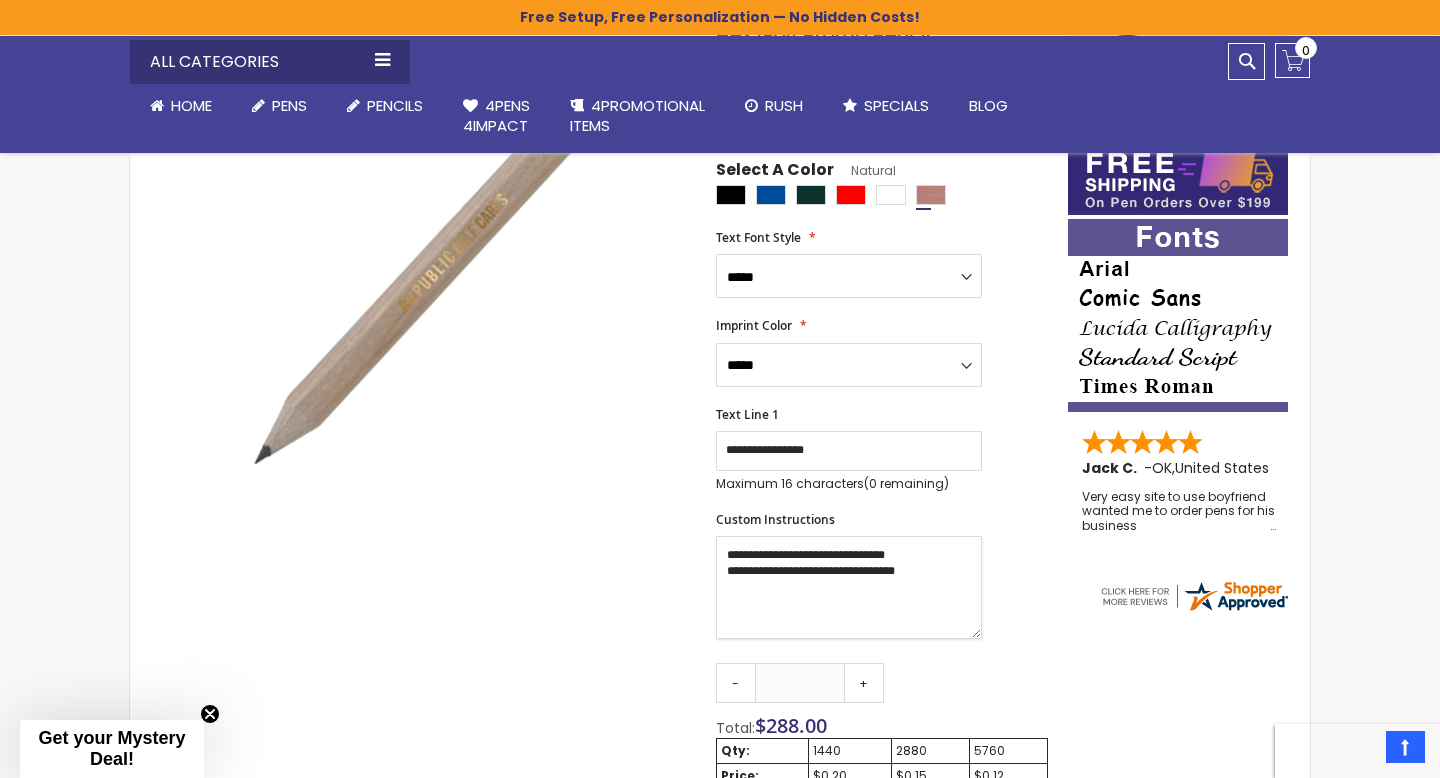 scroll, scrollTop: 341, scrollLeft: 0, axis: vertical 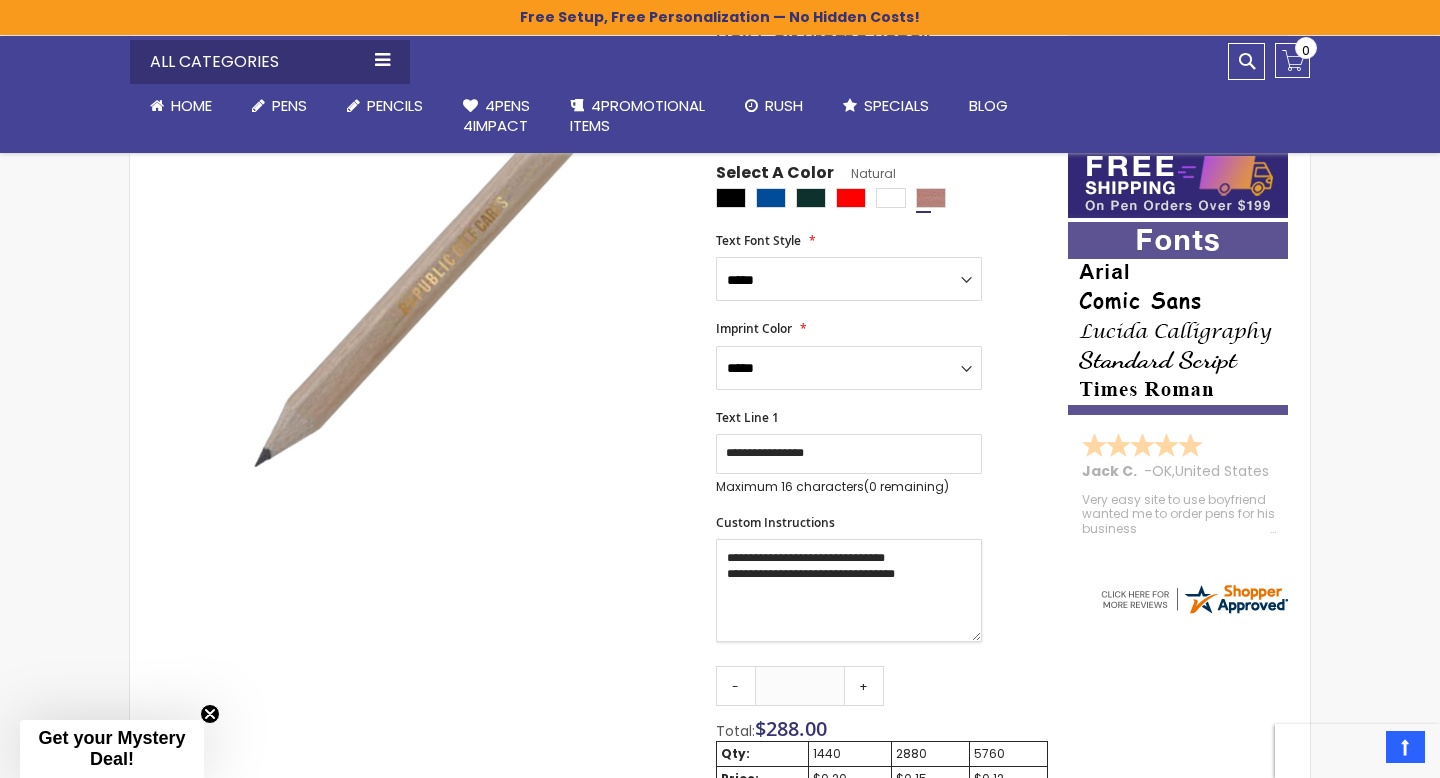 type on "**********" 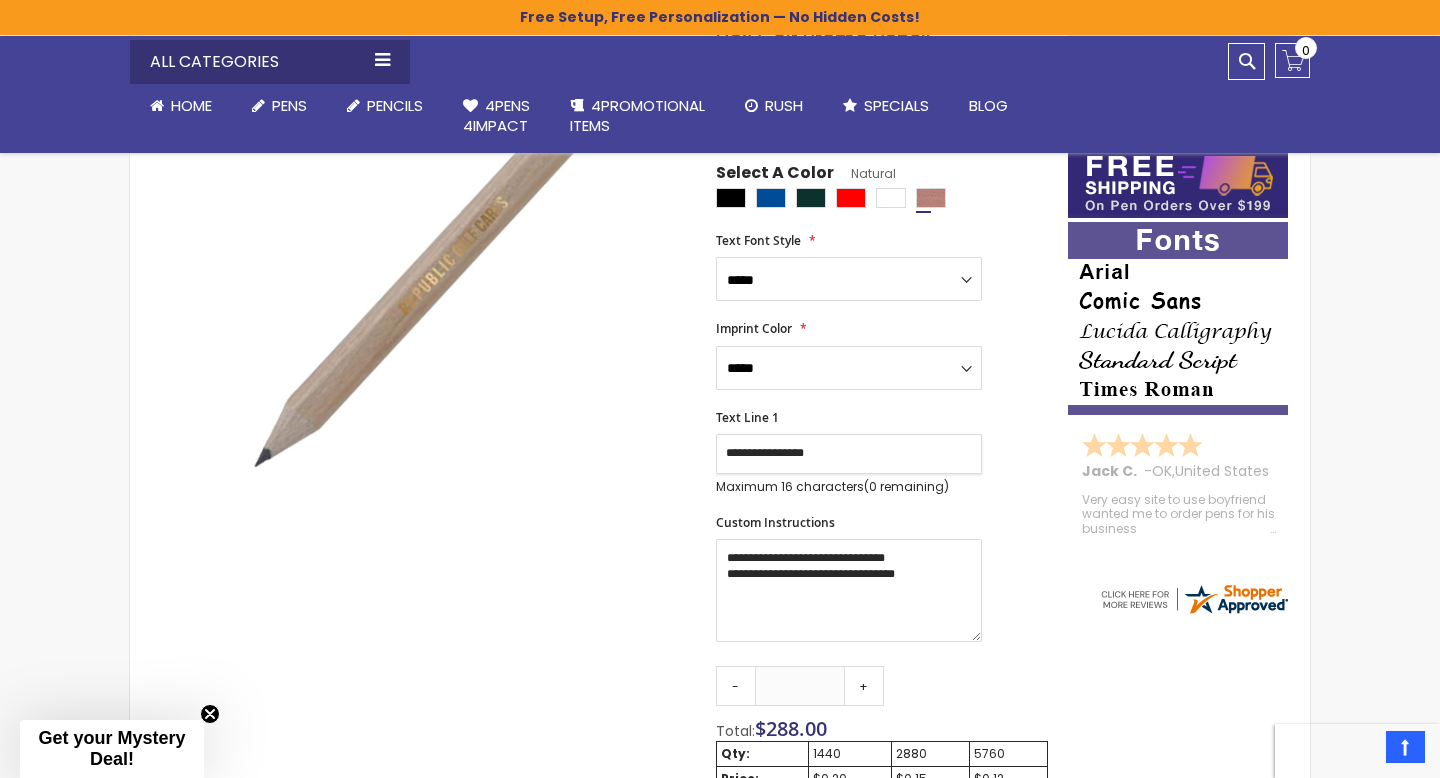 click on "**********" at bounding box center [849, 454] 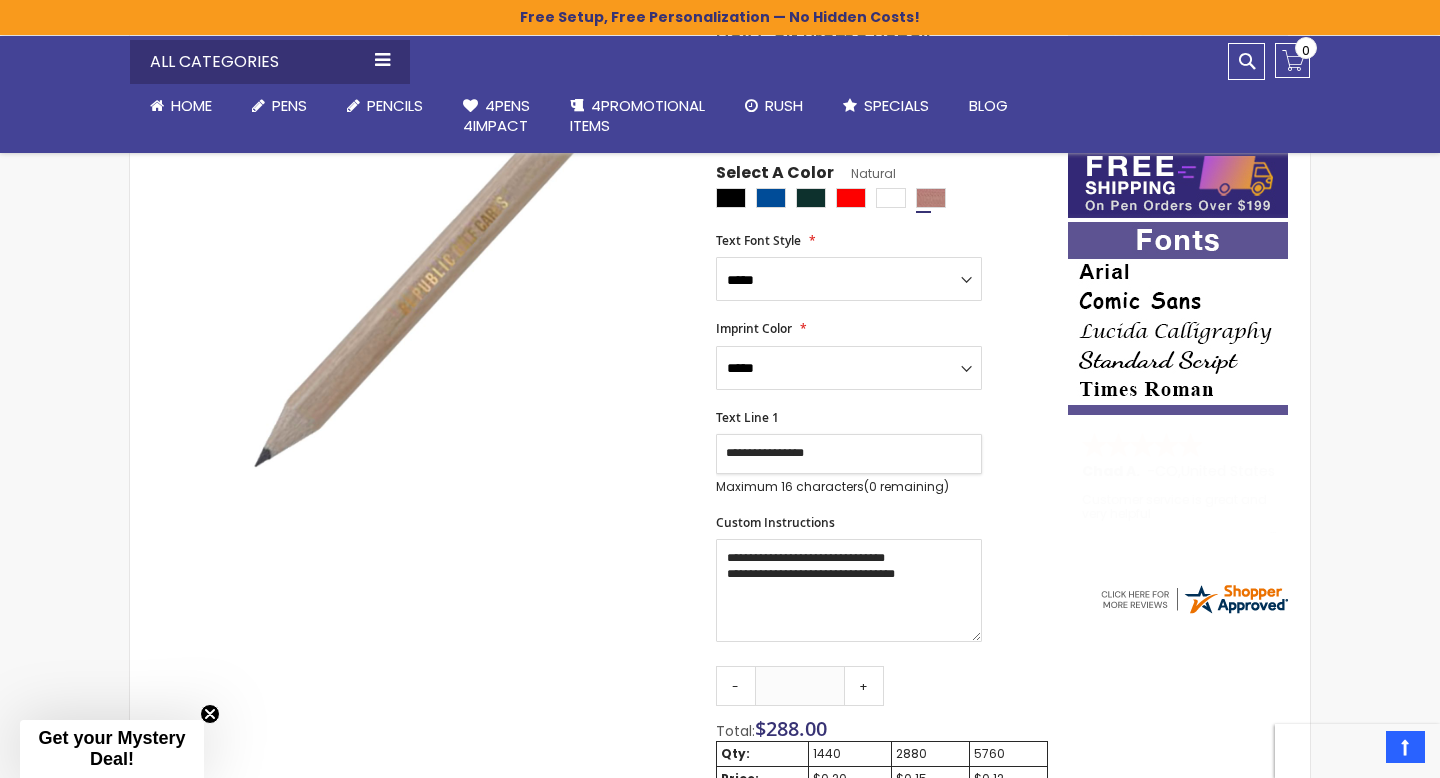 click on "**********" at bounding box center [849, 454] 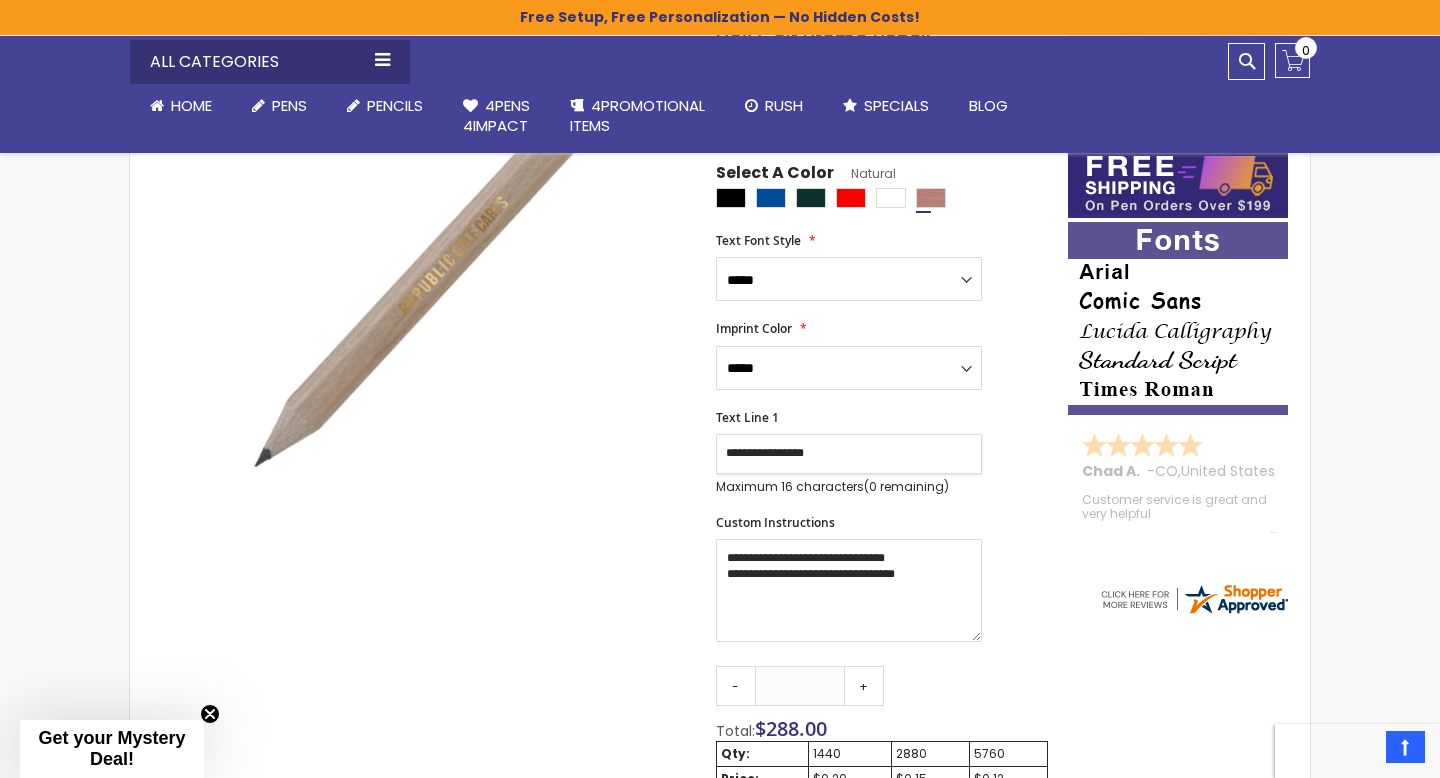 click on "**********" at bounding box center (849, 454) 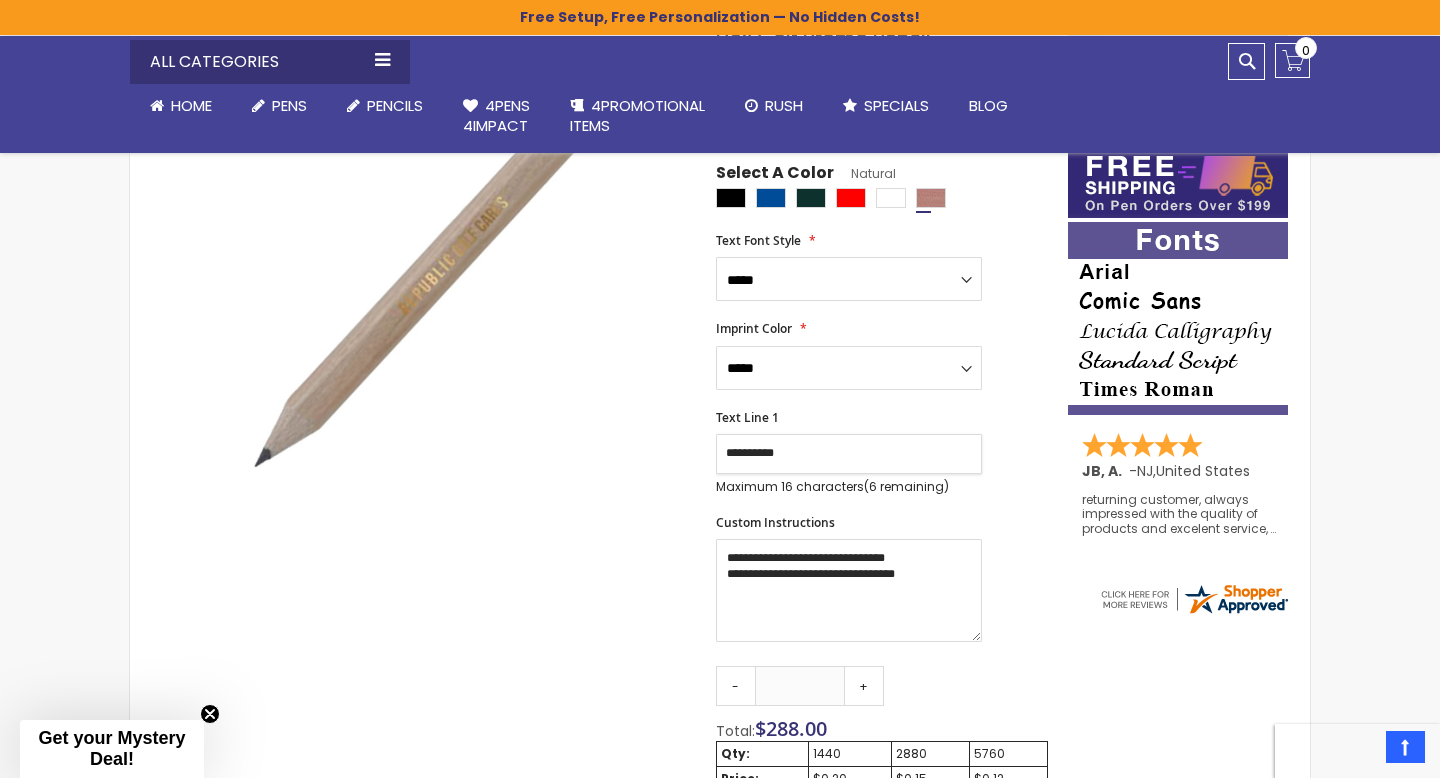 type on "**********" 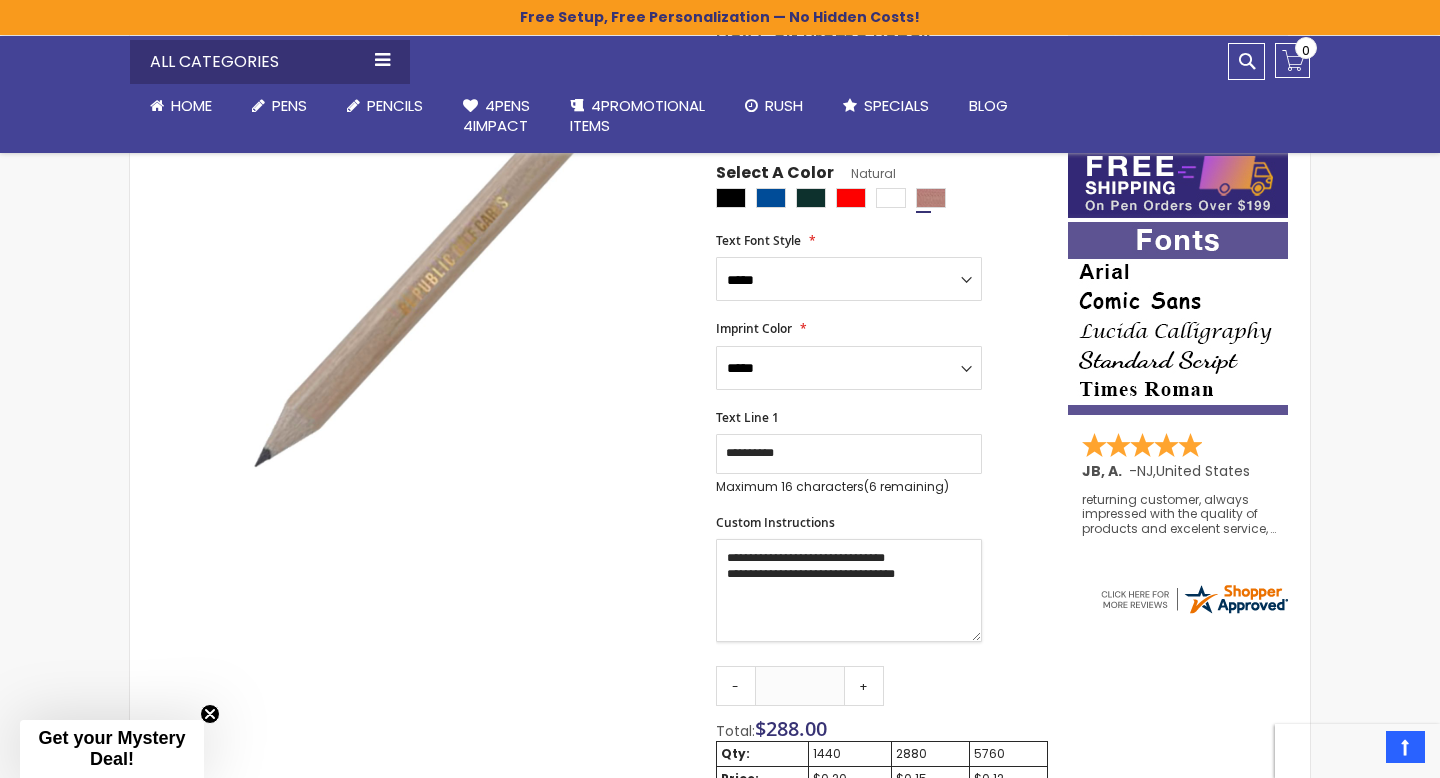 click on "**********" at bounding box center [849, 590] 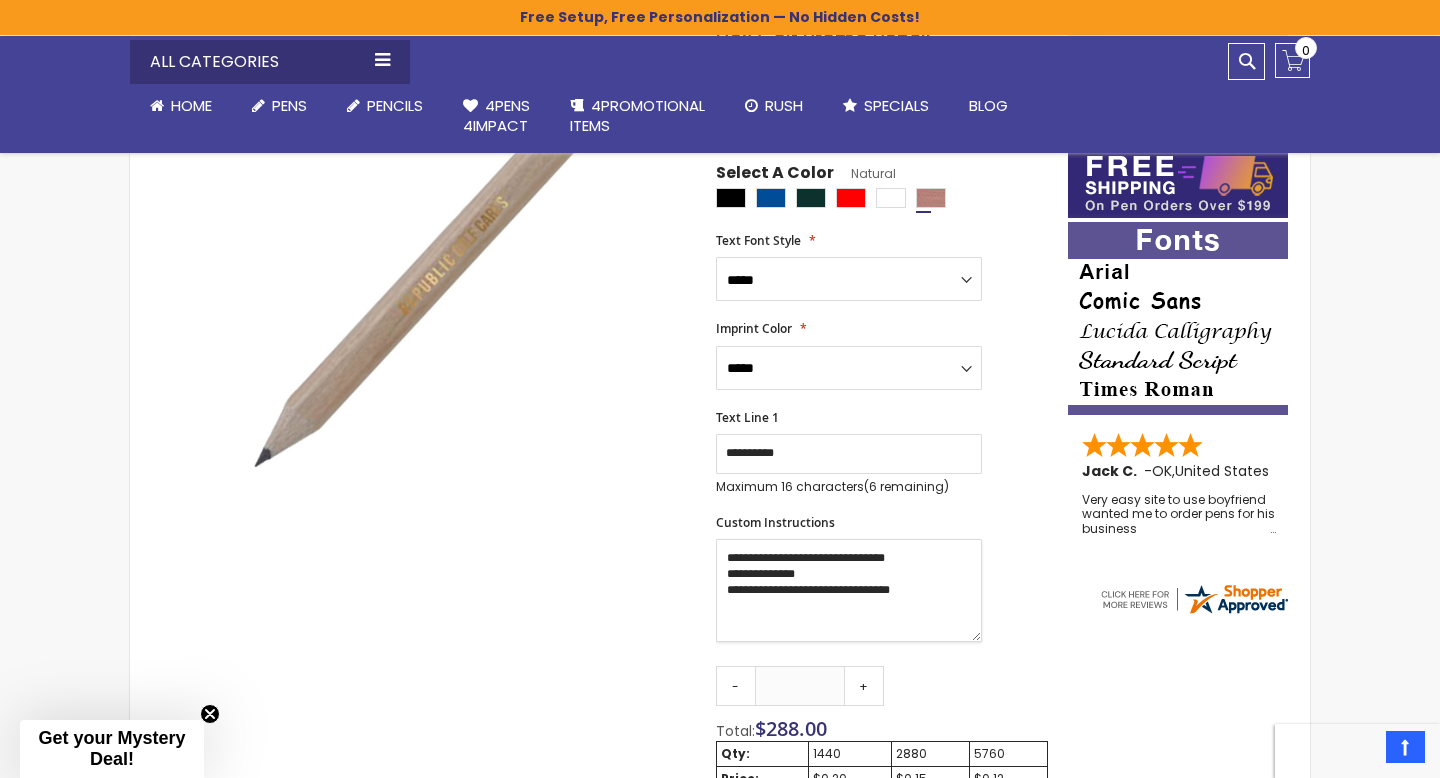 click on "**********" at bounding box center [849, 590] 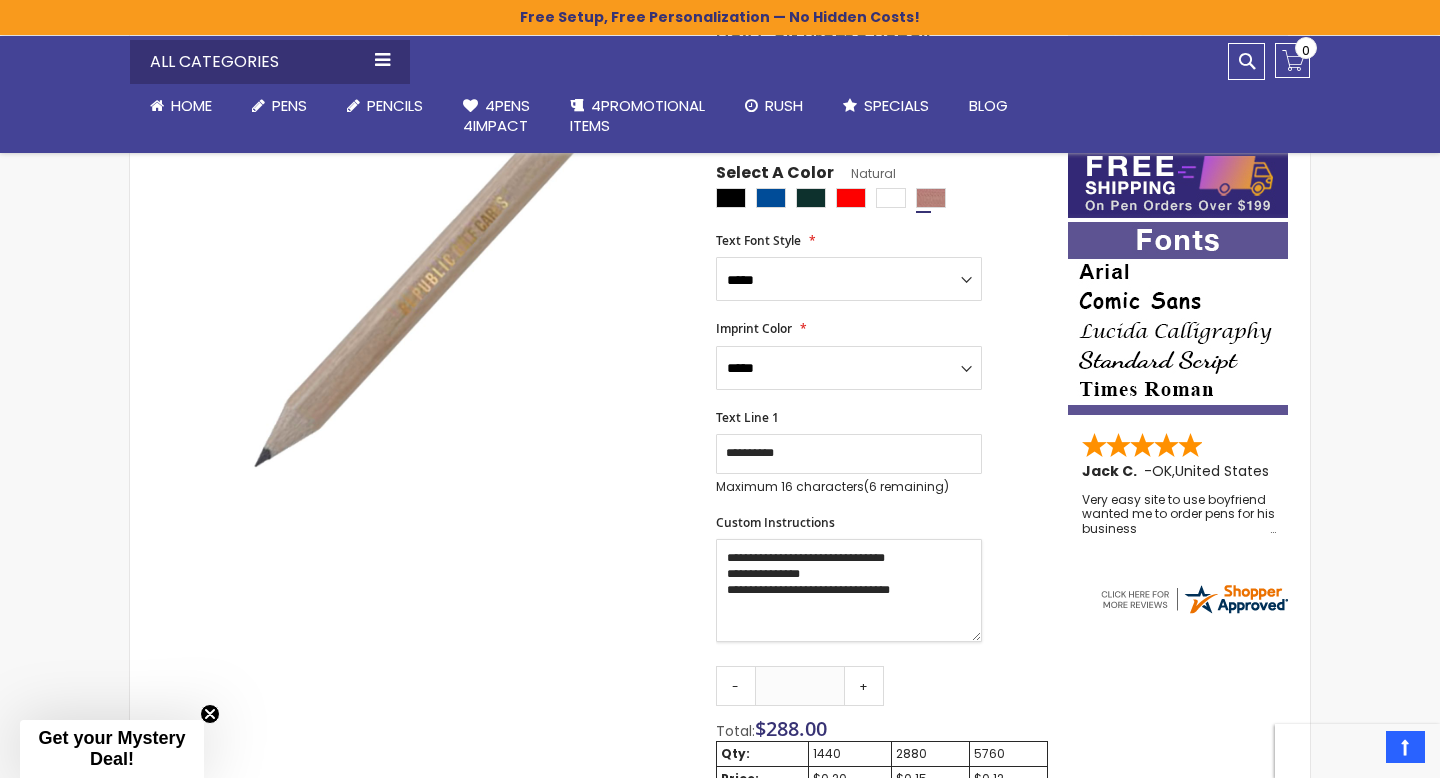 click on "**********" at bounding box center [849, 590] 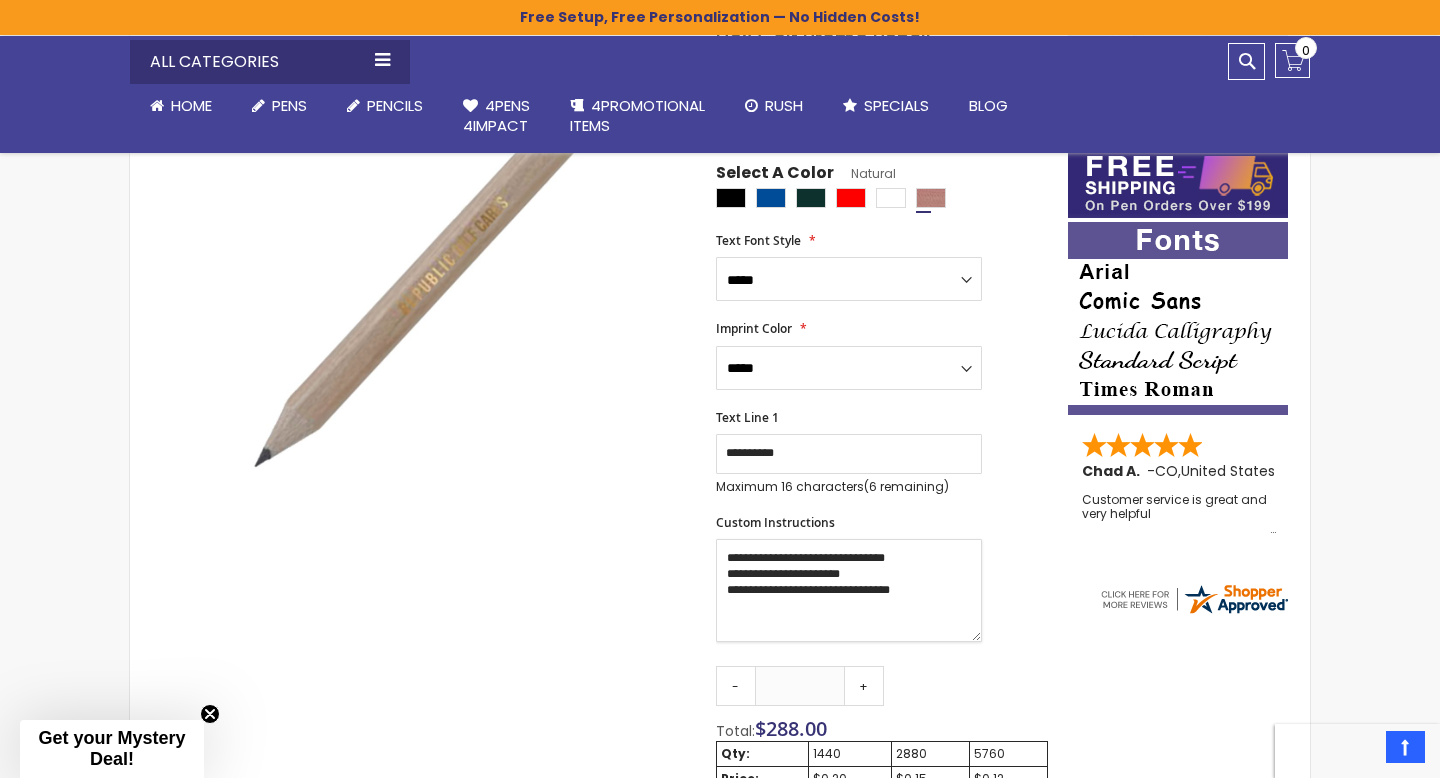 click on "**********" at bounding box center [849, 590] 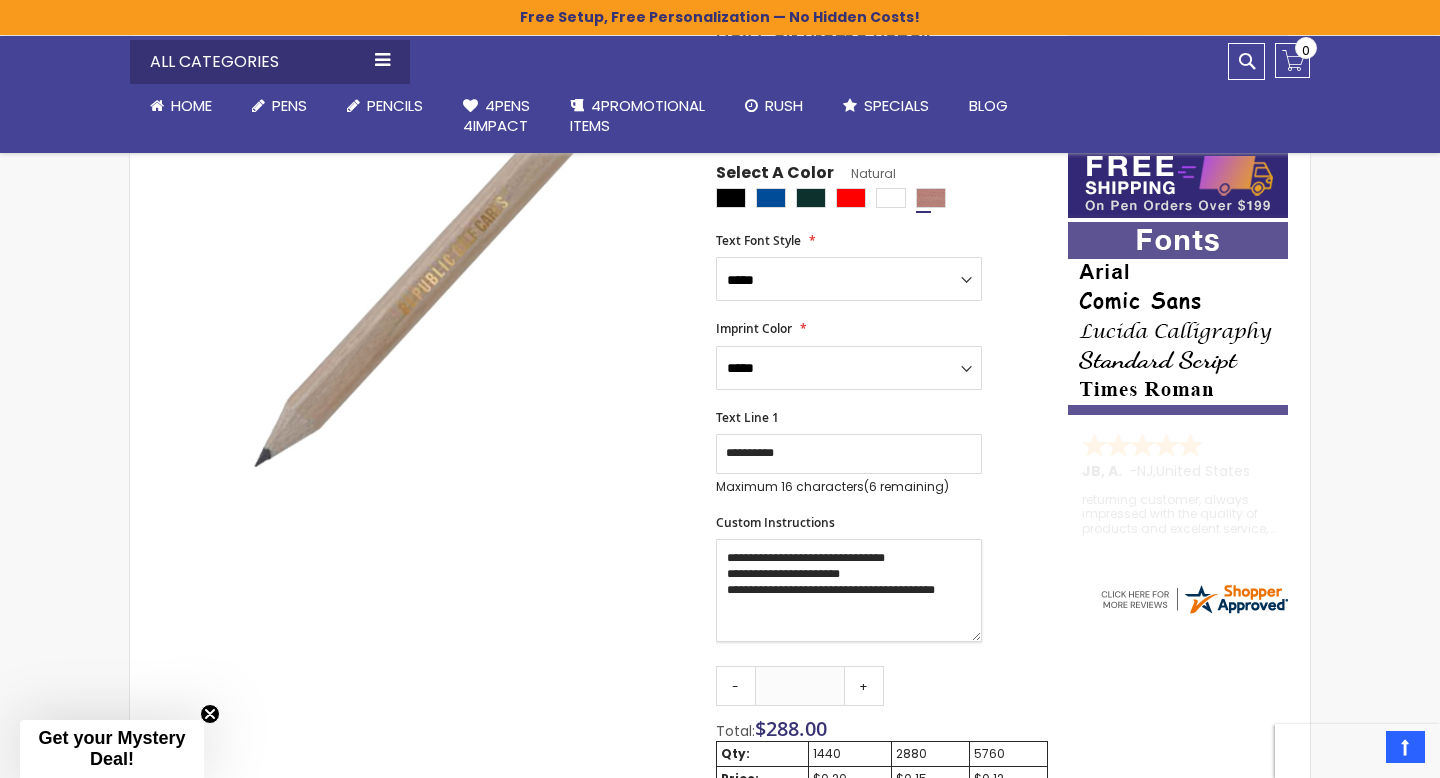 click on "**********" at bounding box center (849, 590) 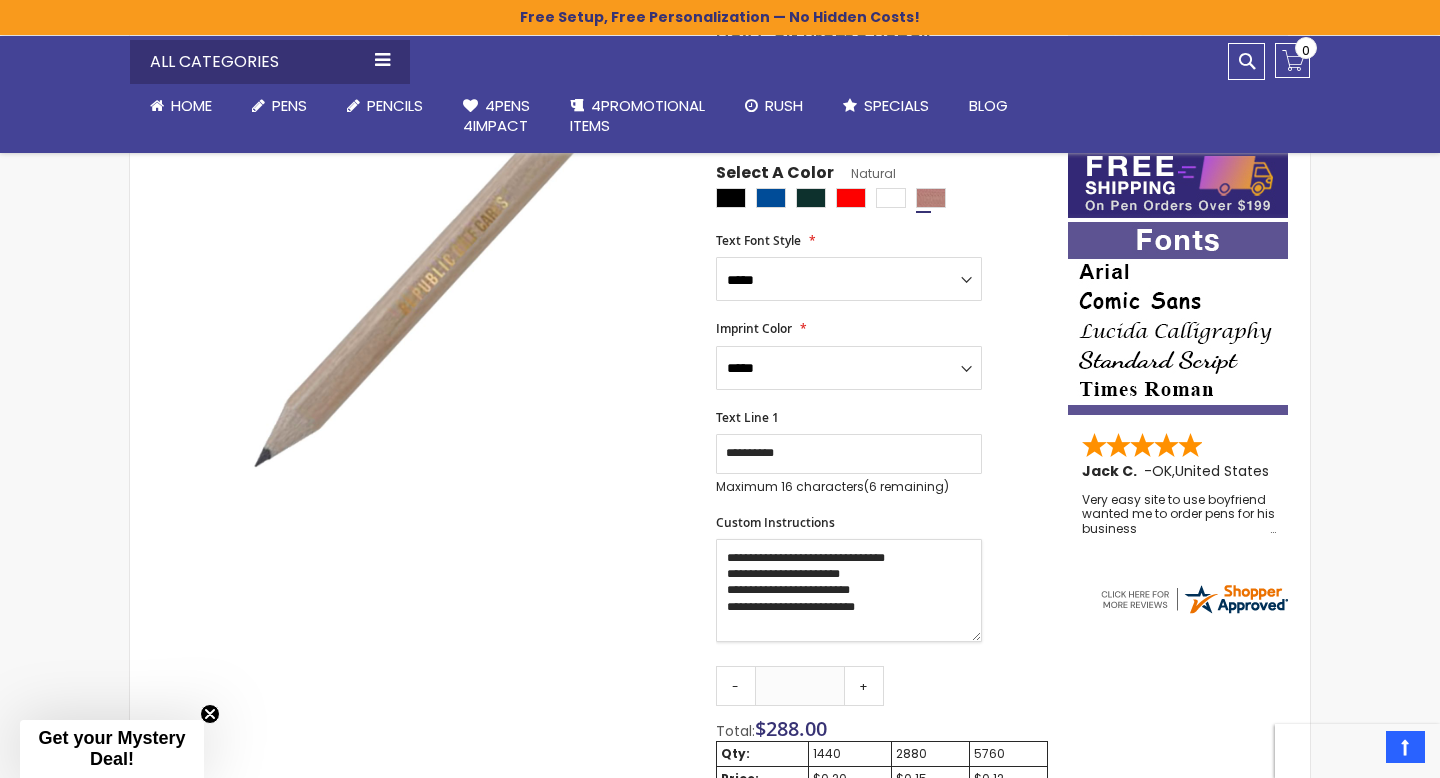drag, startPoint x: 871, startPoint y: 574, endPoint x: 769, endPoint y: 574, distance: 102 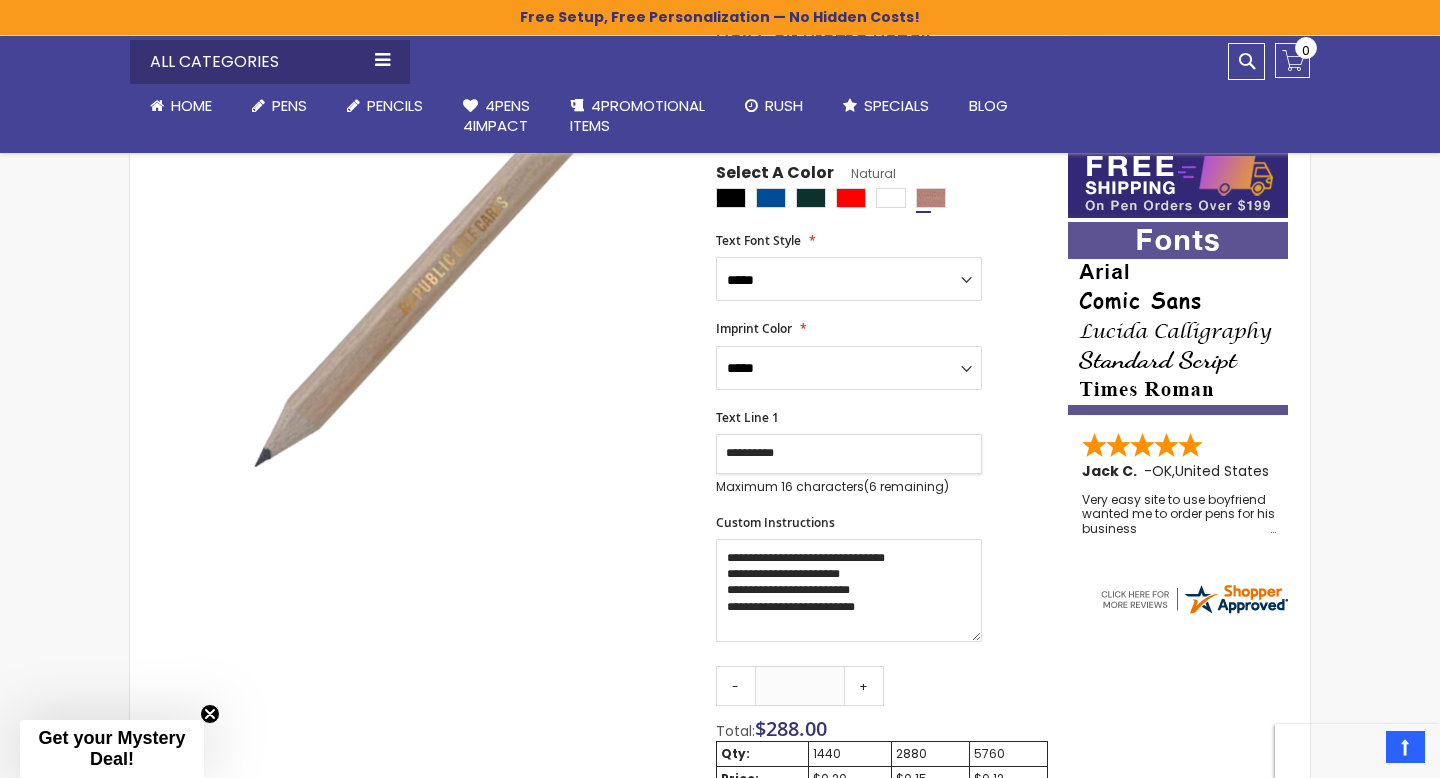 click on "**********" at bounding box center (849, 454) 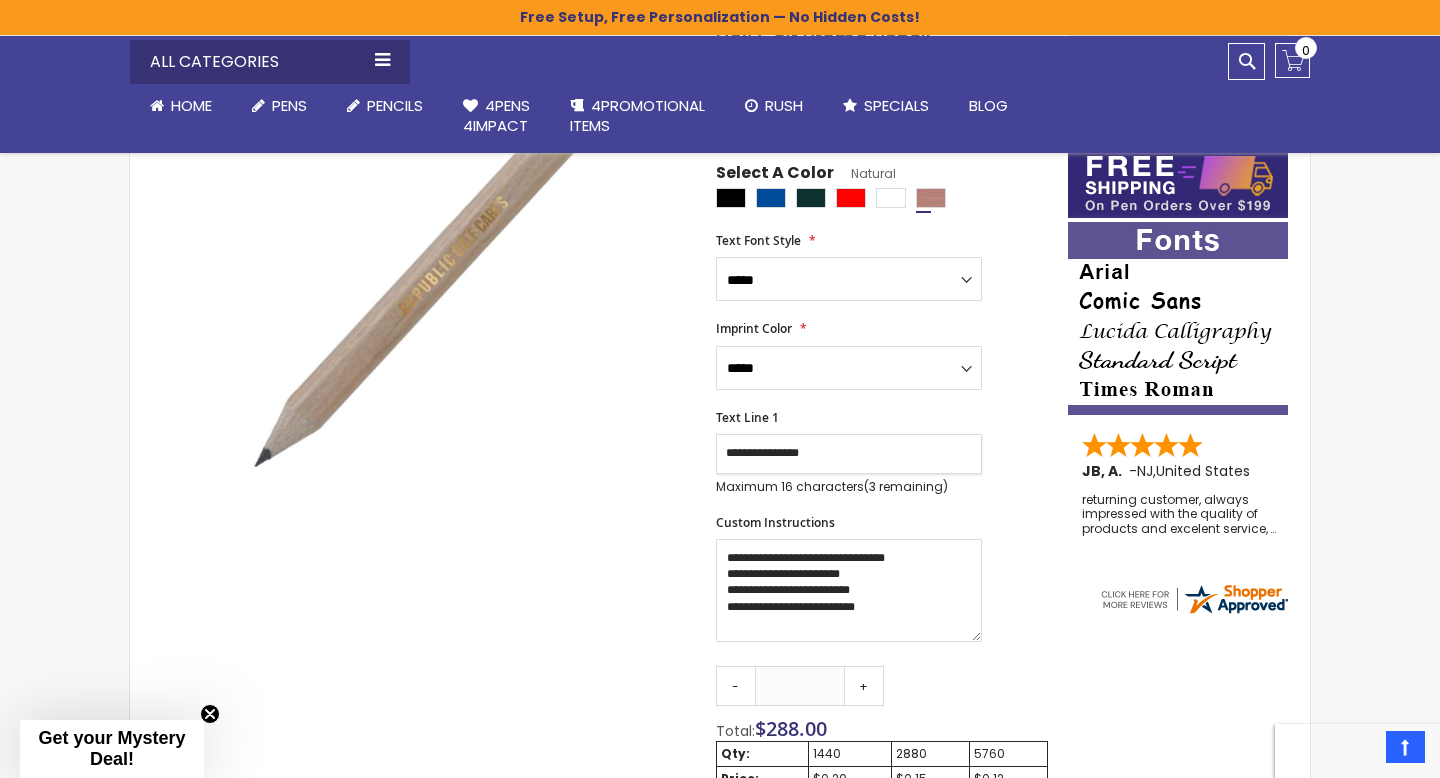 type on "**********" 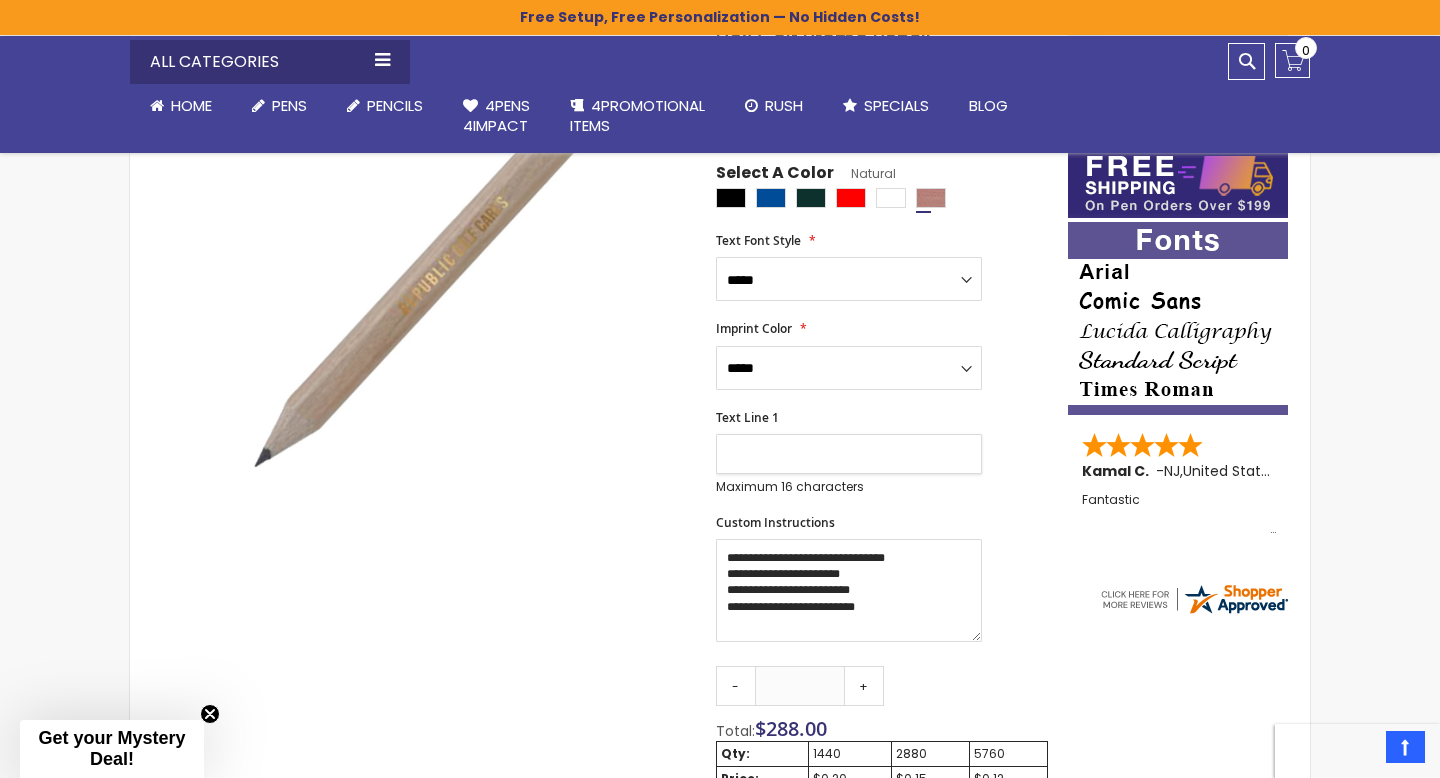 type 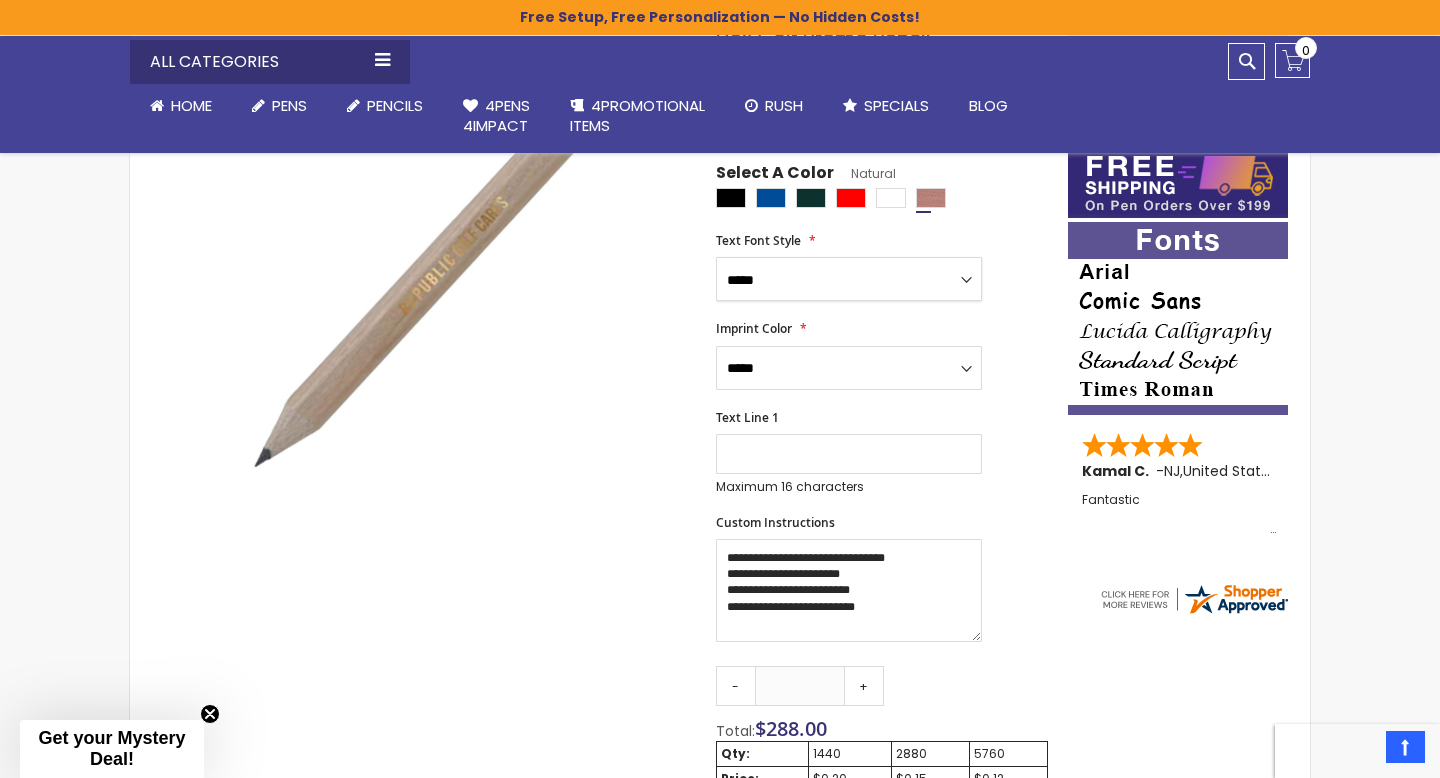 click on "**********" at bounding box center (849, 279) 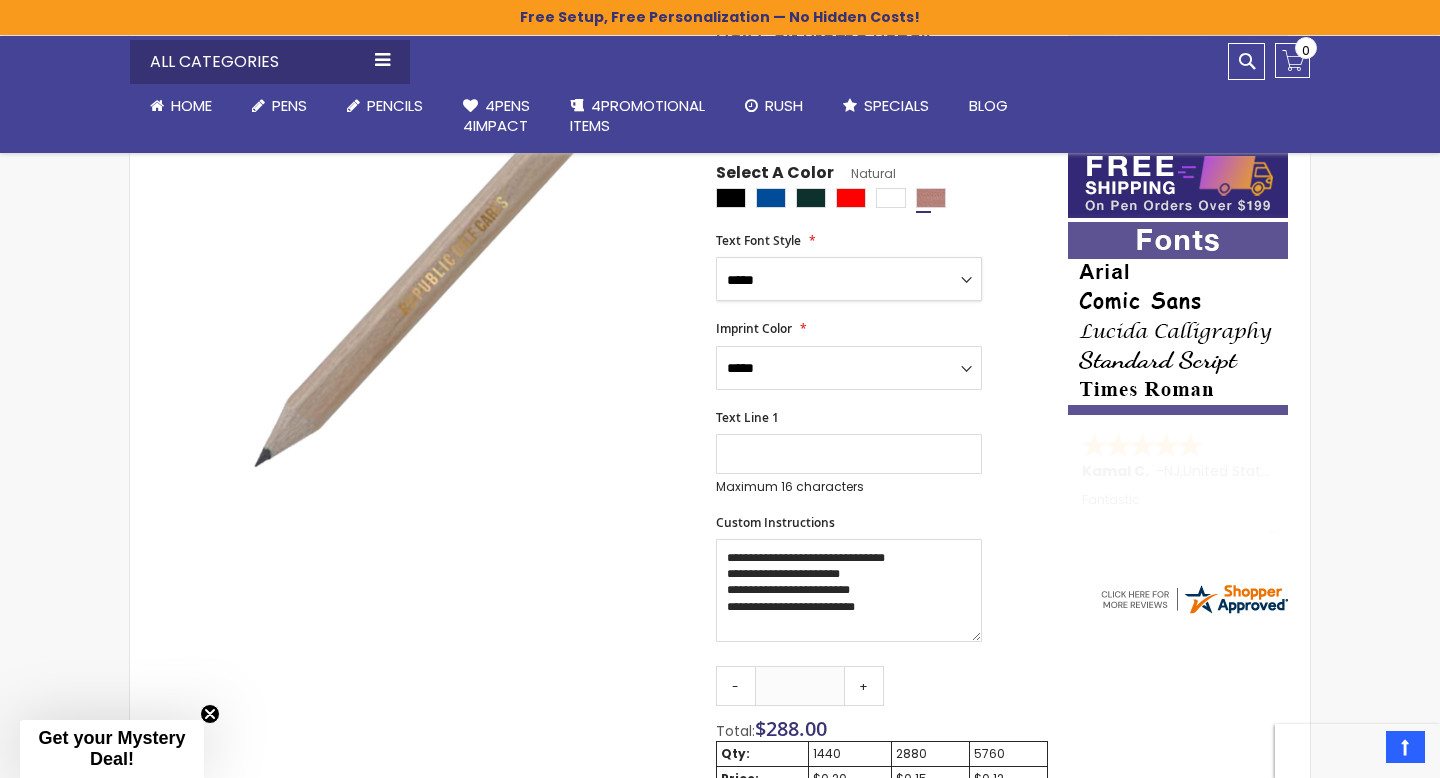 click on "**********" at bounding box center [849, 279] 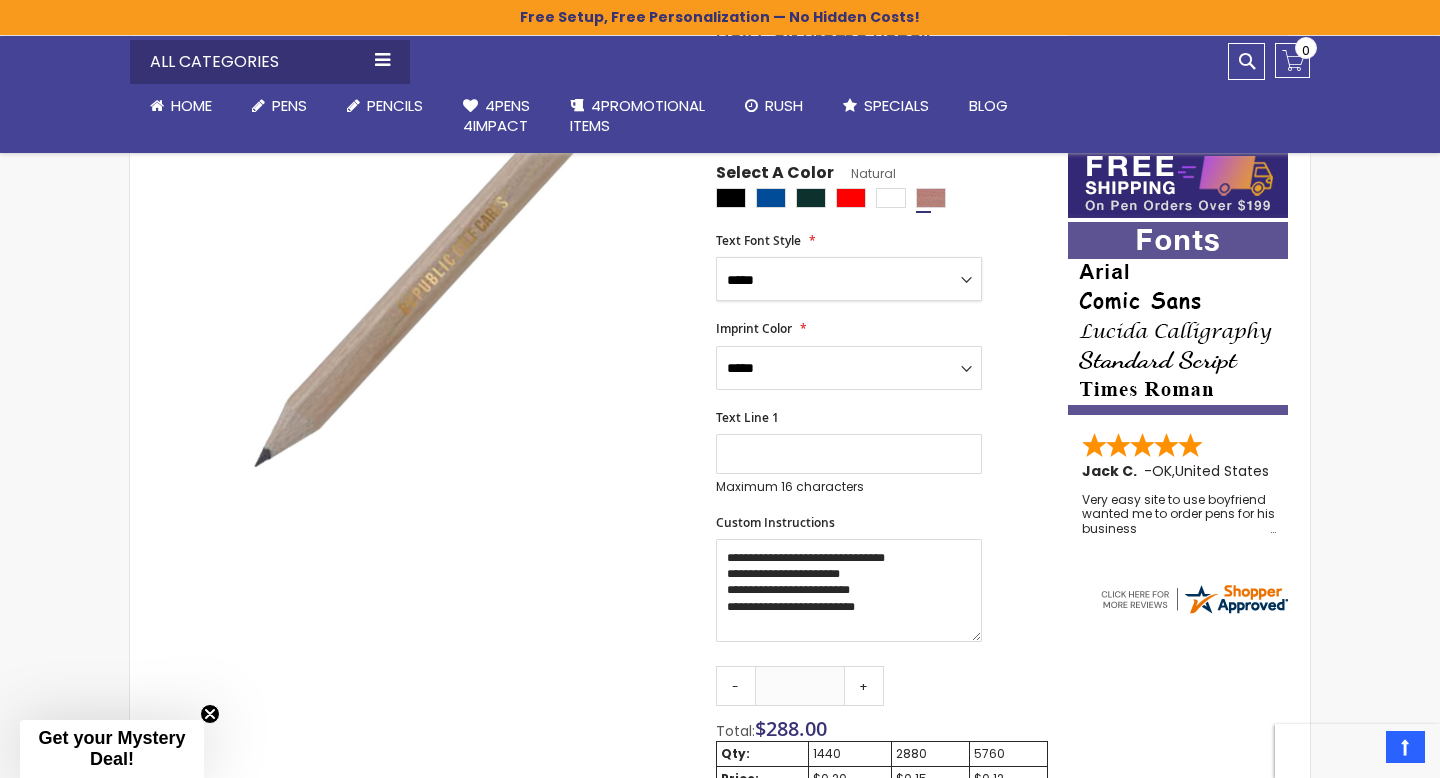 select on "*****" 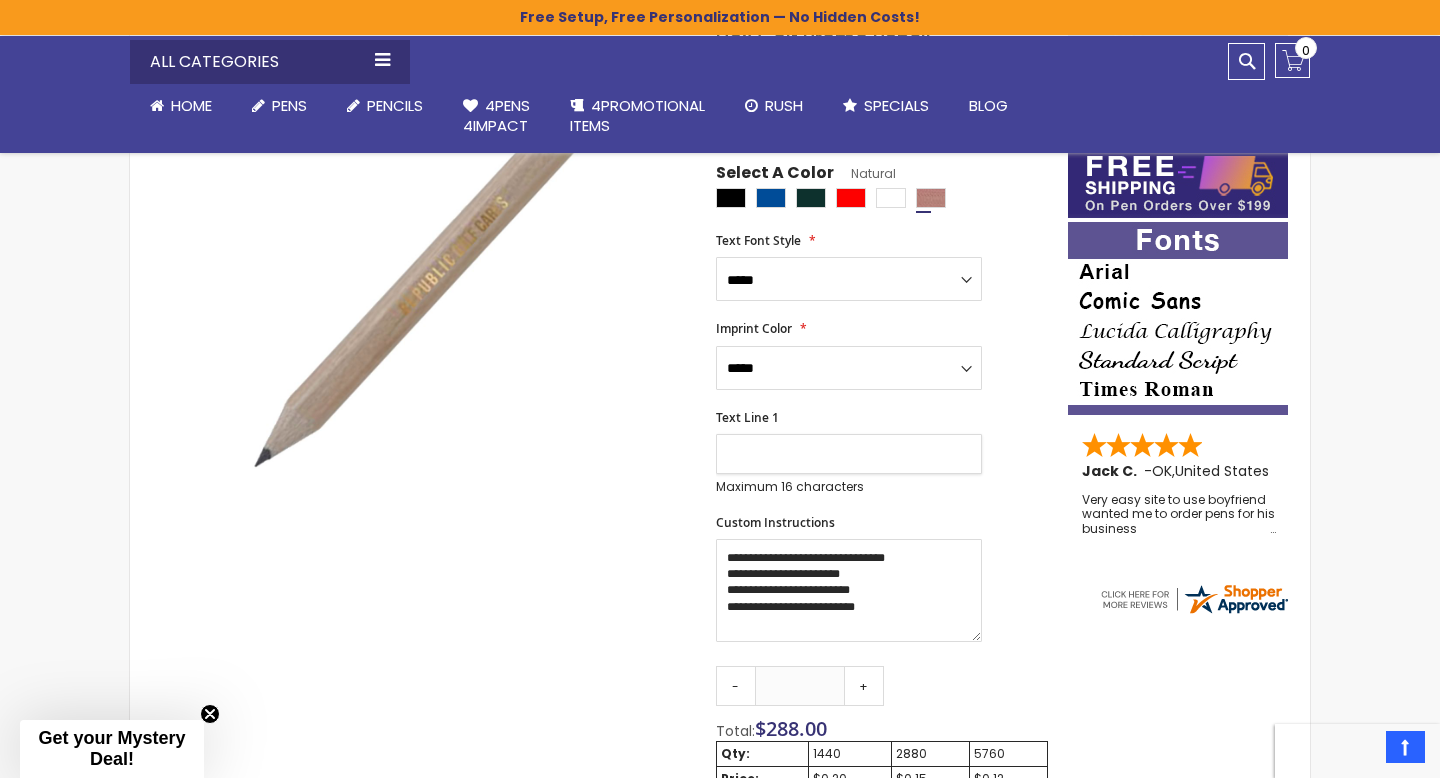 click on "Text Line 1" at bounding box center (849, 454) 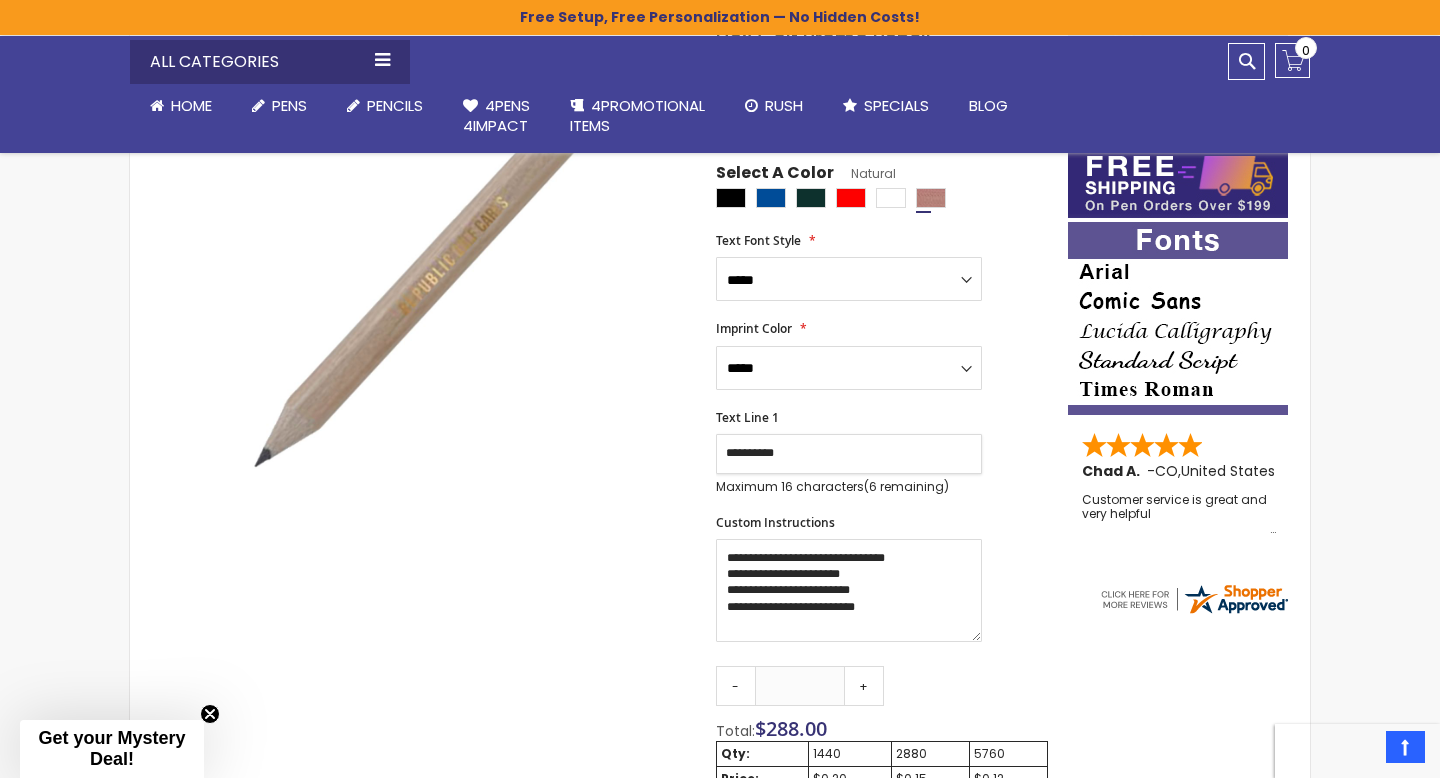 type on "**********" 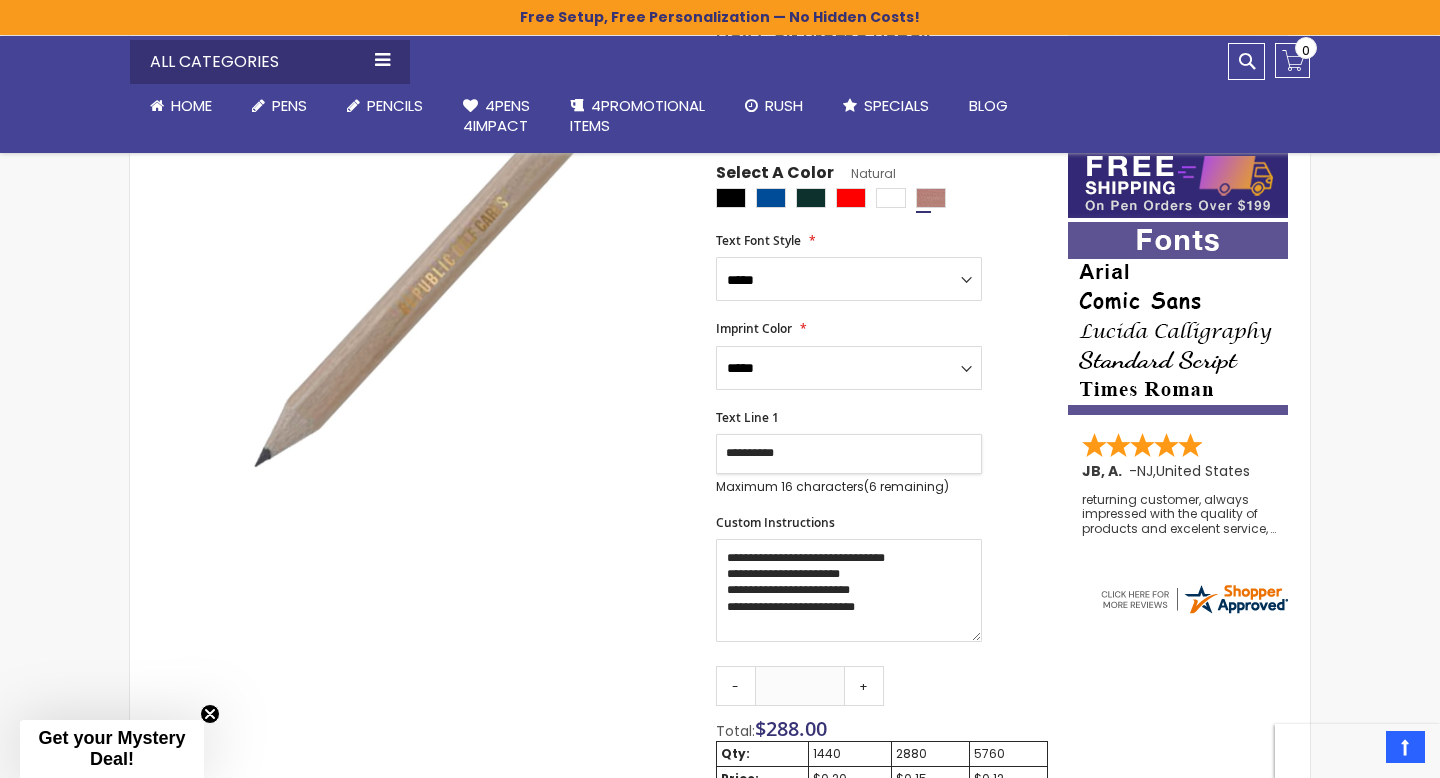 click on "**********" at bounding box center (849, 454) 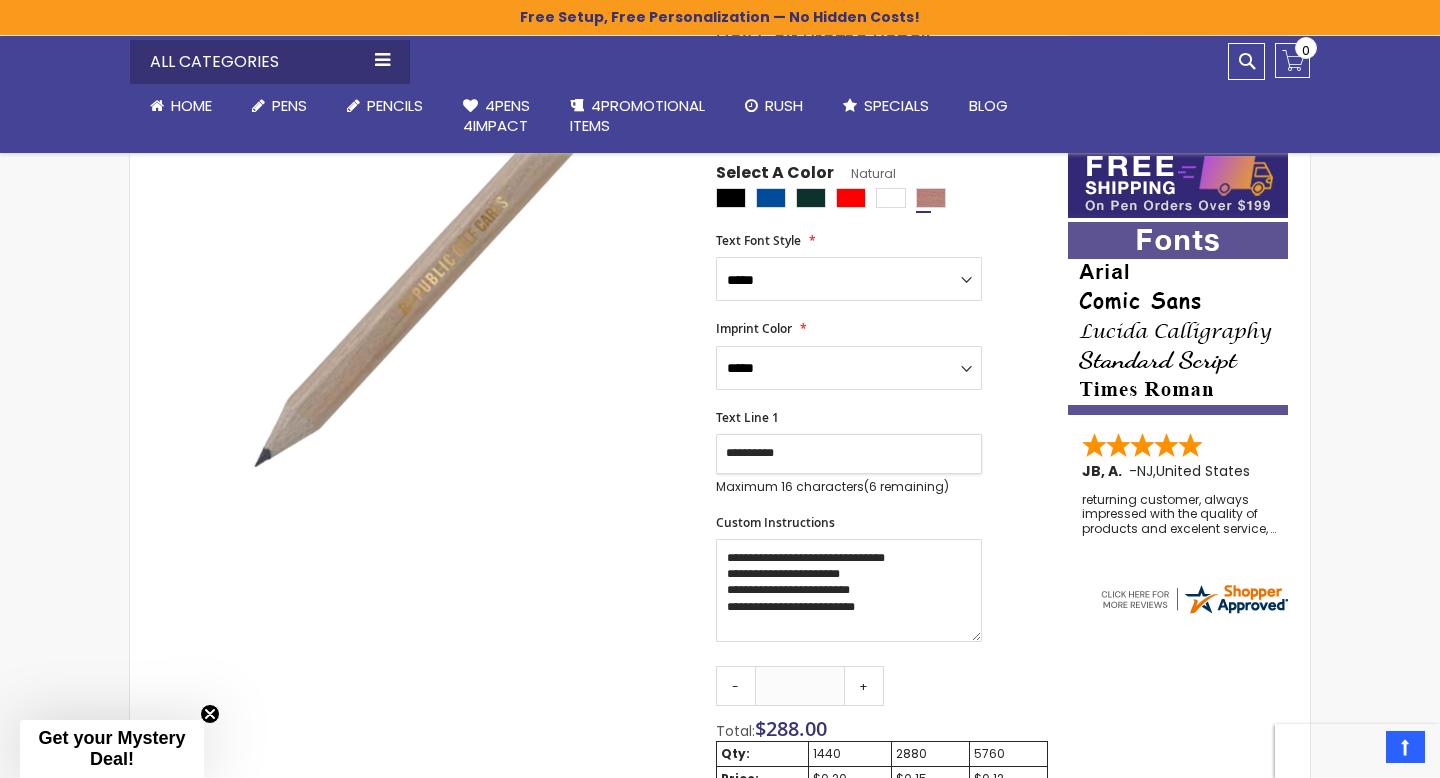 click on "**********" at bounding box center (849, 454) 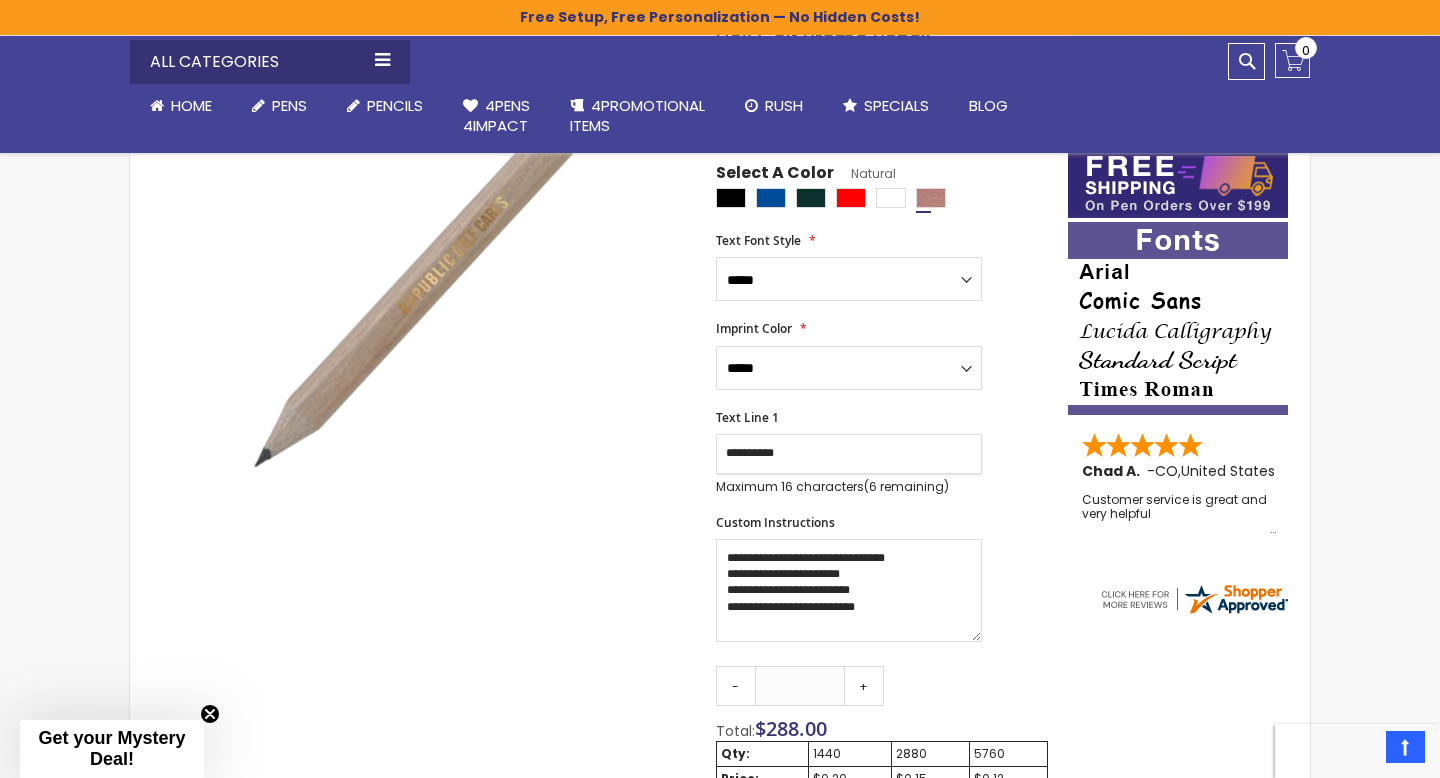 click on "**********" at bounding box center (849, 454) 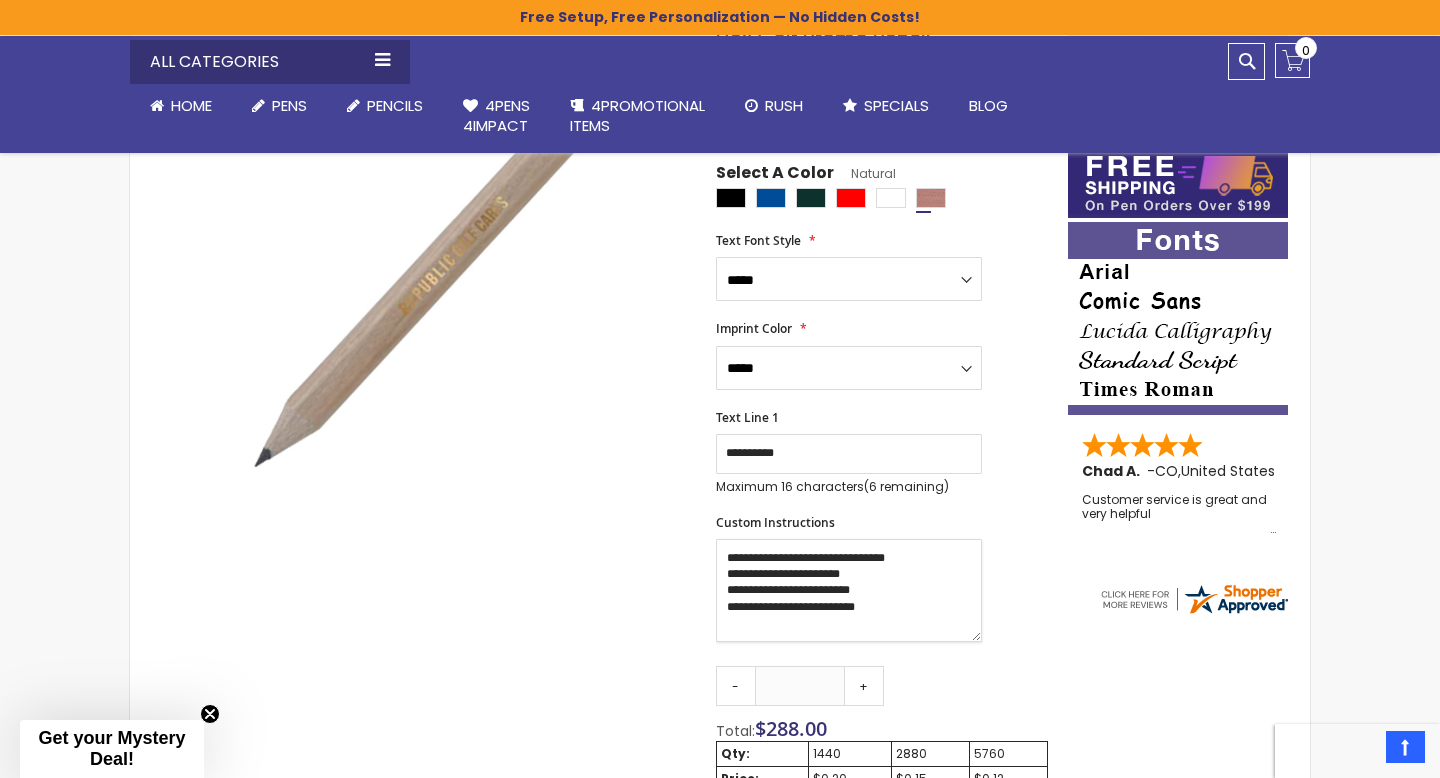 click on "**********" at bounding box center [849, 590] 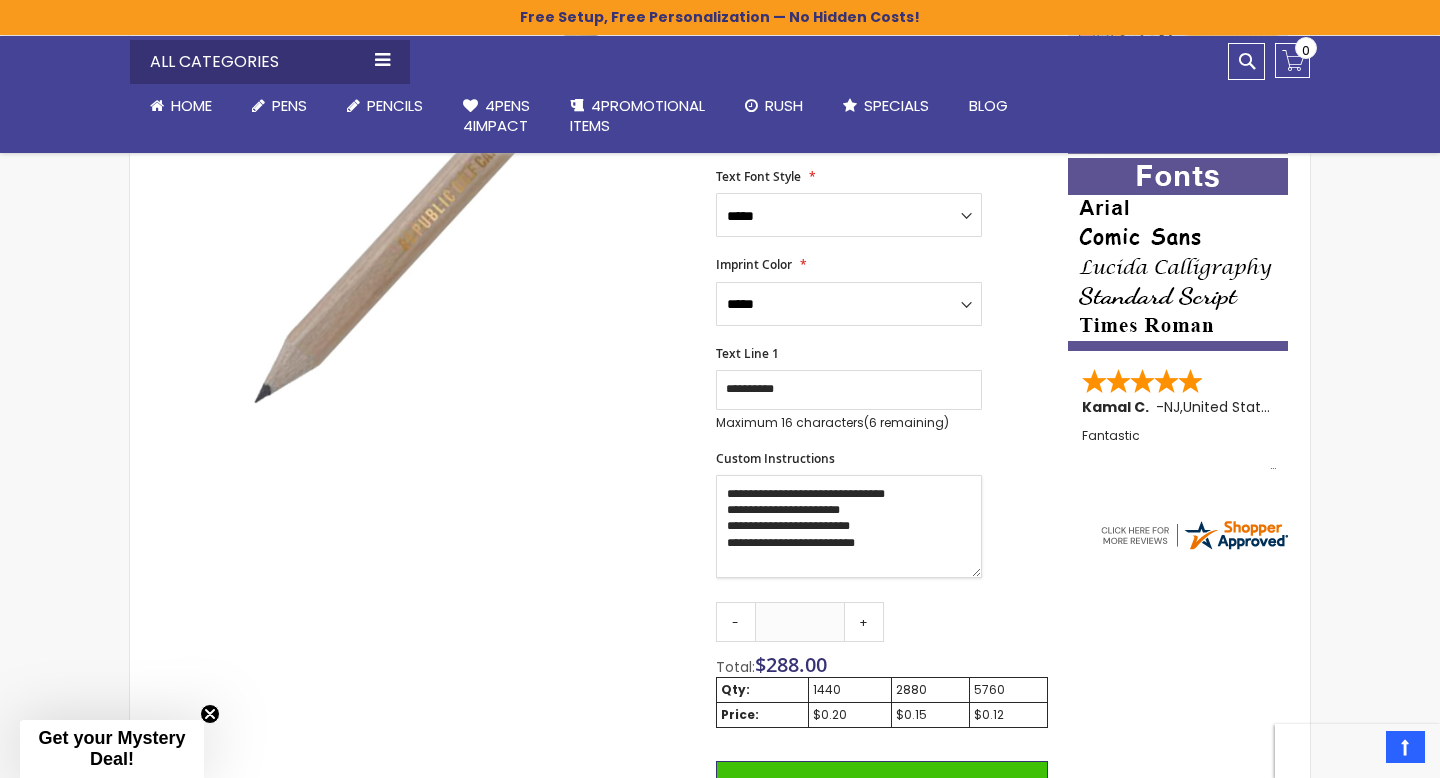 scroll, scrollTop: 383, scrollLeft: 0, axis: vertical 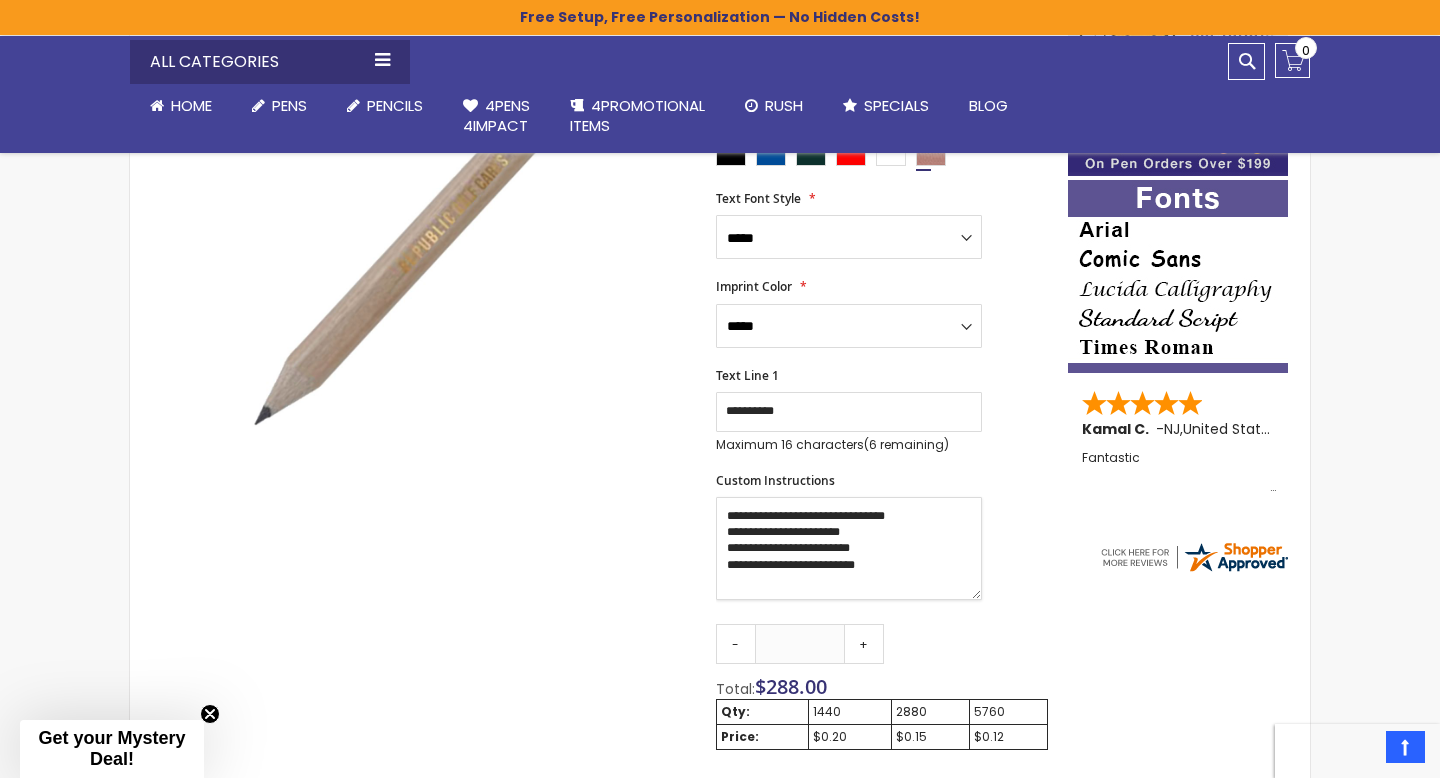 drag, startPoint x: 766, startPoint y: 563, endPoint x: 732, endPoint y: 563, distance: 34 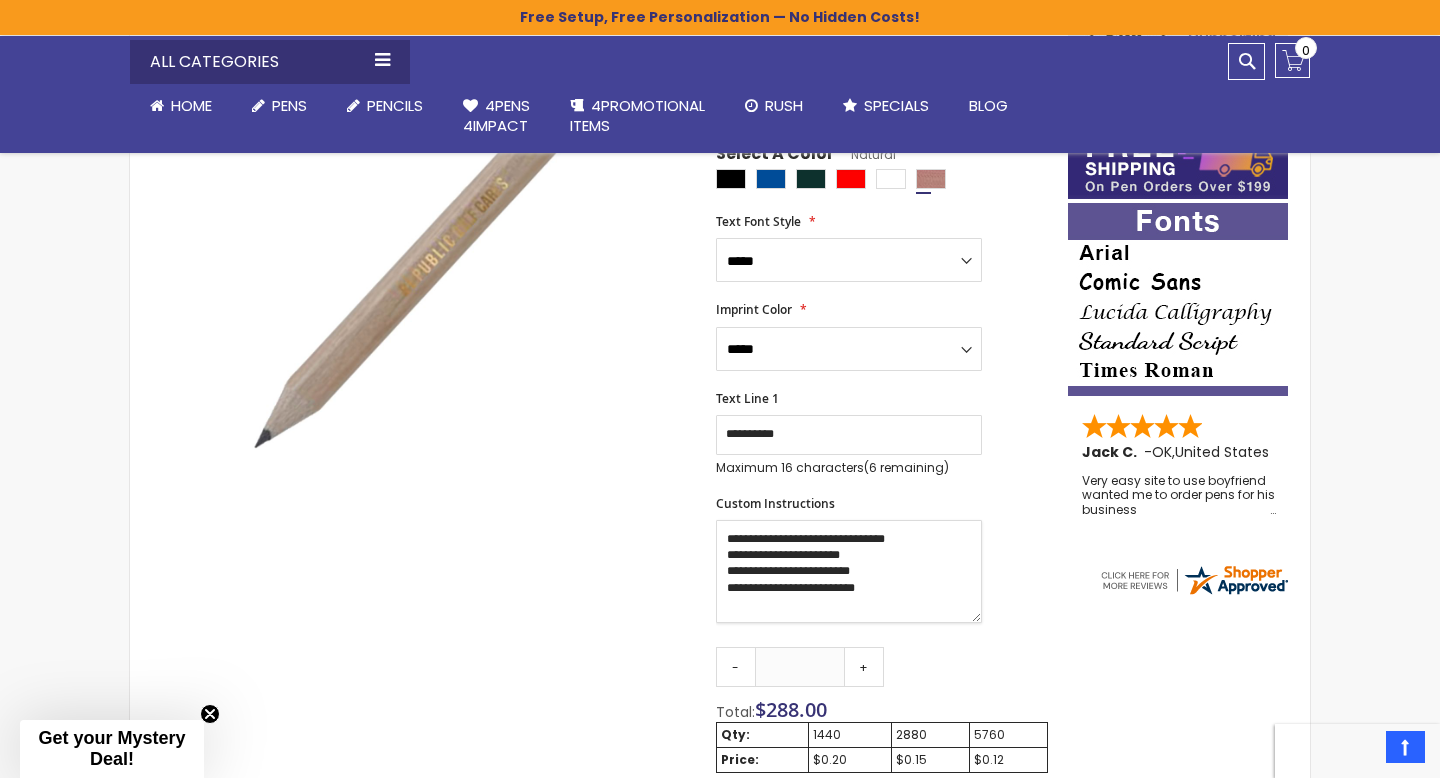 scroll, scrollTop: 358, scrollLeft: 0, axis: vertical 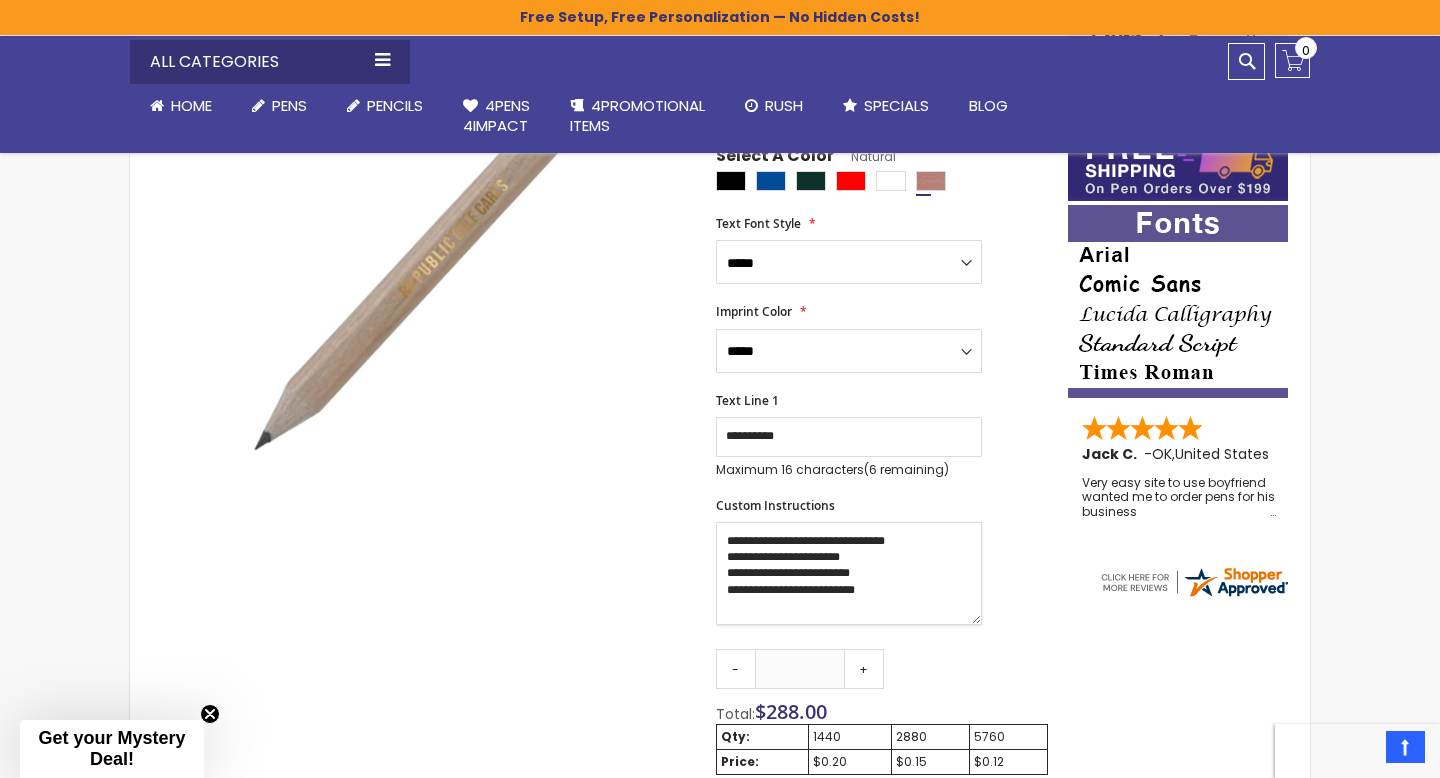 click on "**********" at bounding box center (849, 573) 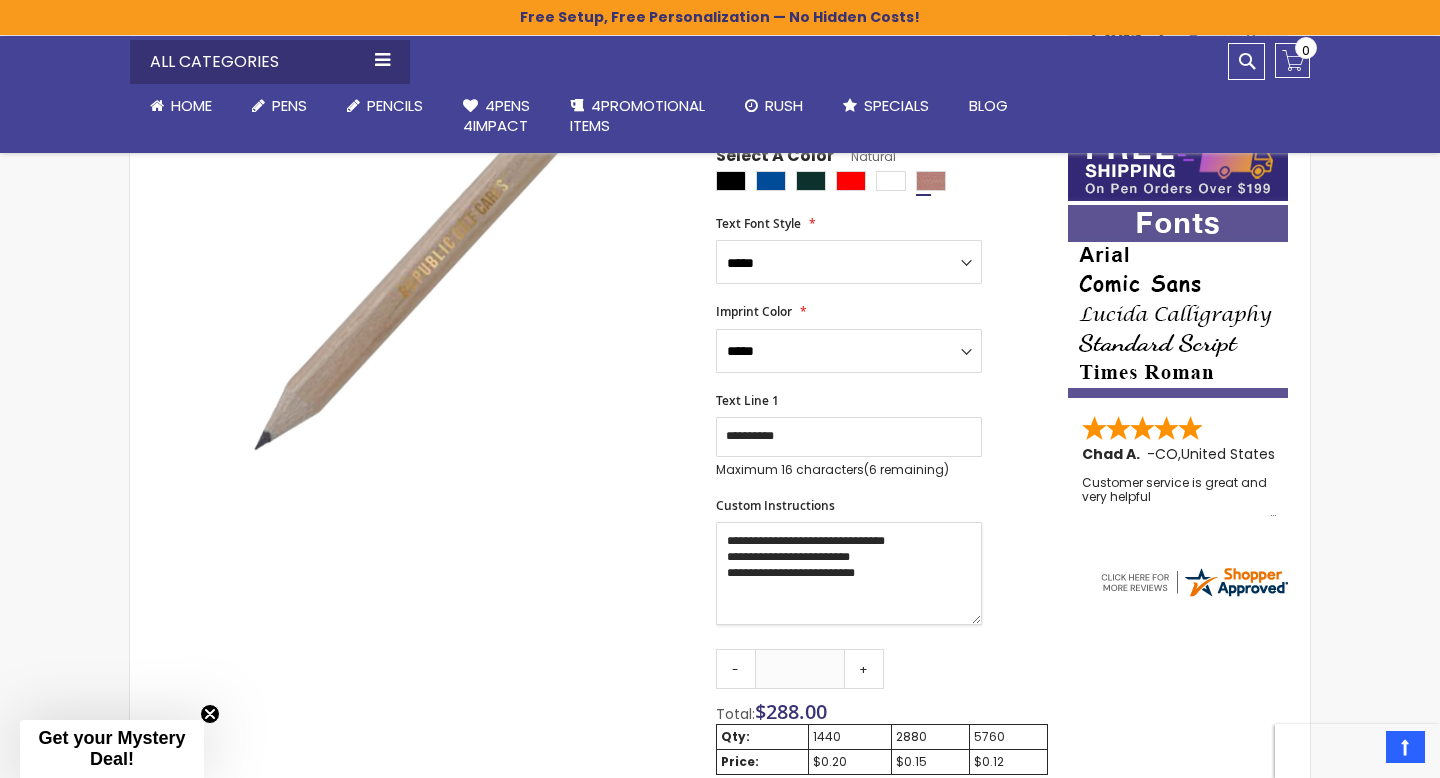 type on "**********" 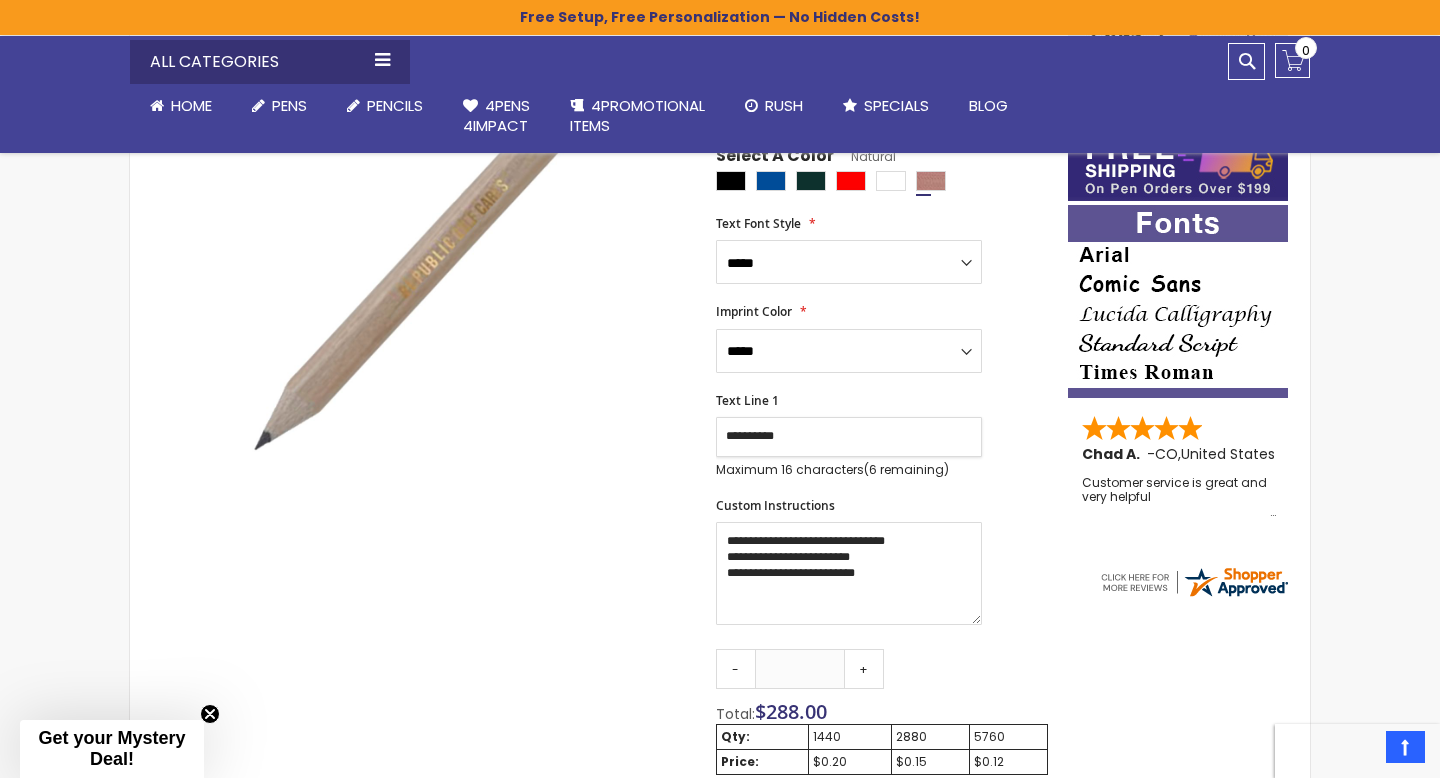 click on "**********" at bounding box center [849, 437] 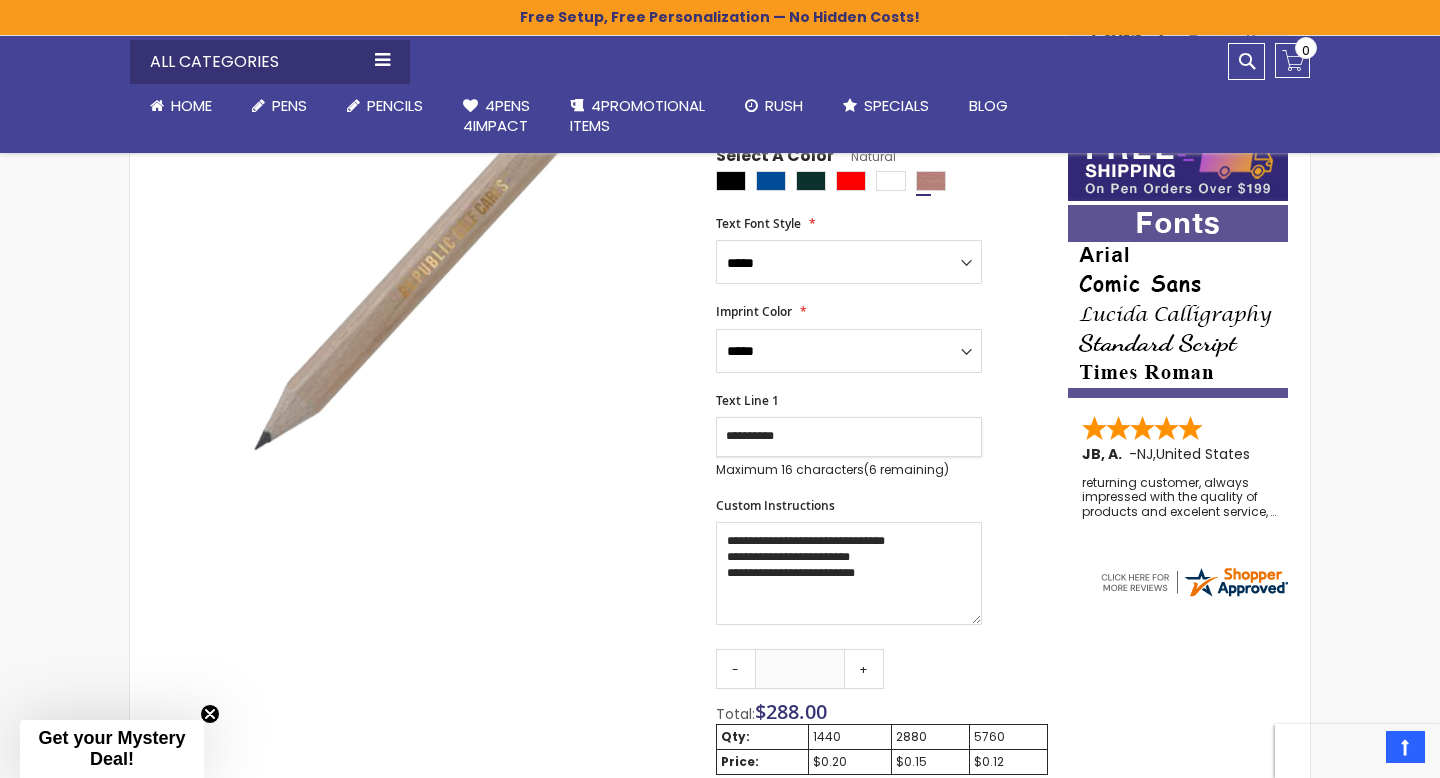 click on "**********" at bounding box center [849, 437] 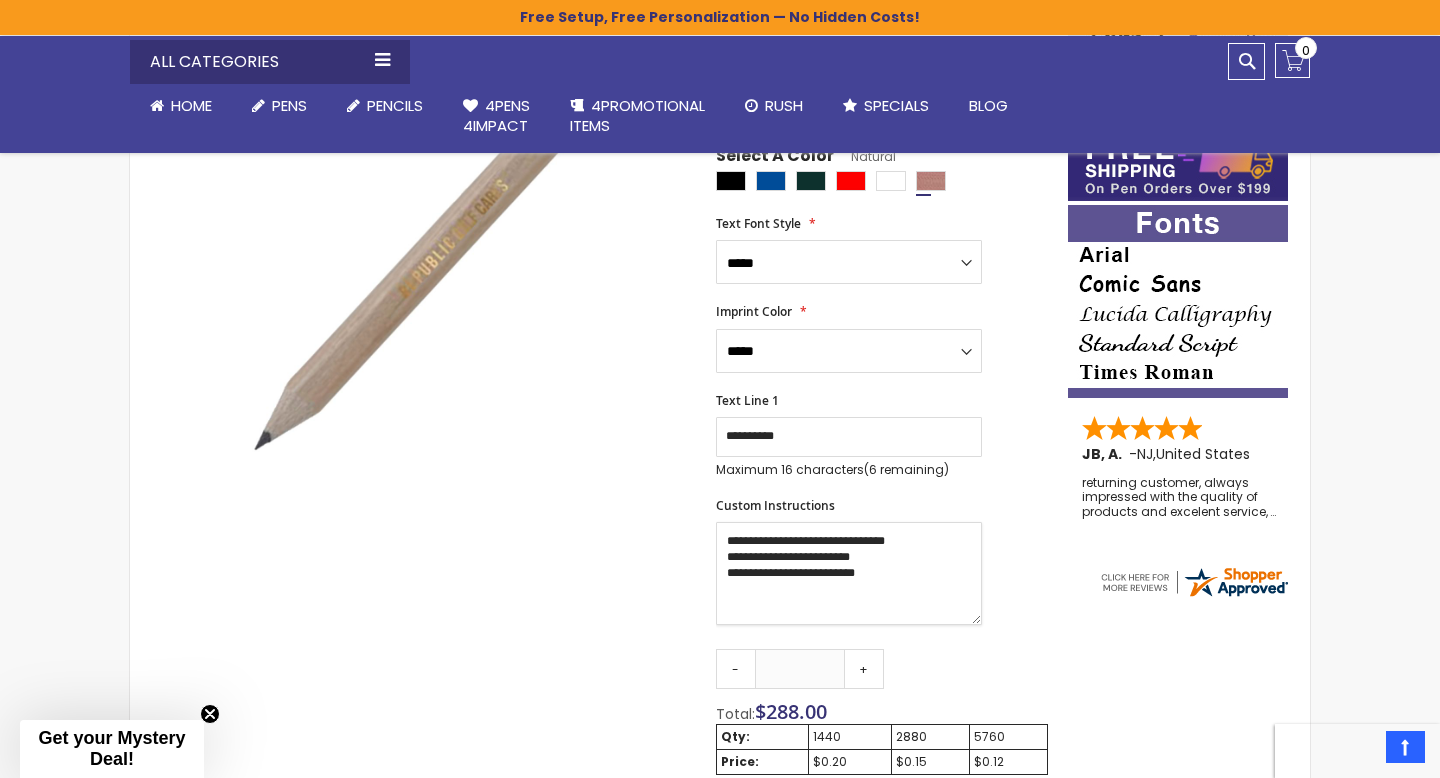click on "**********" at bounding box center [849, 573] 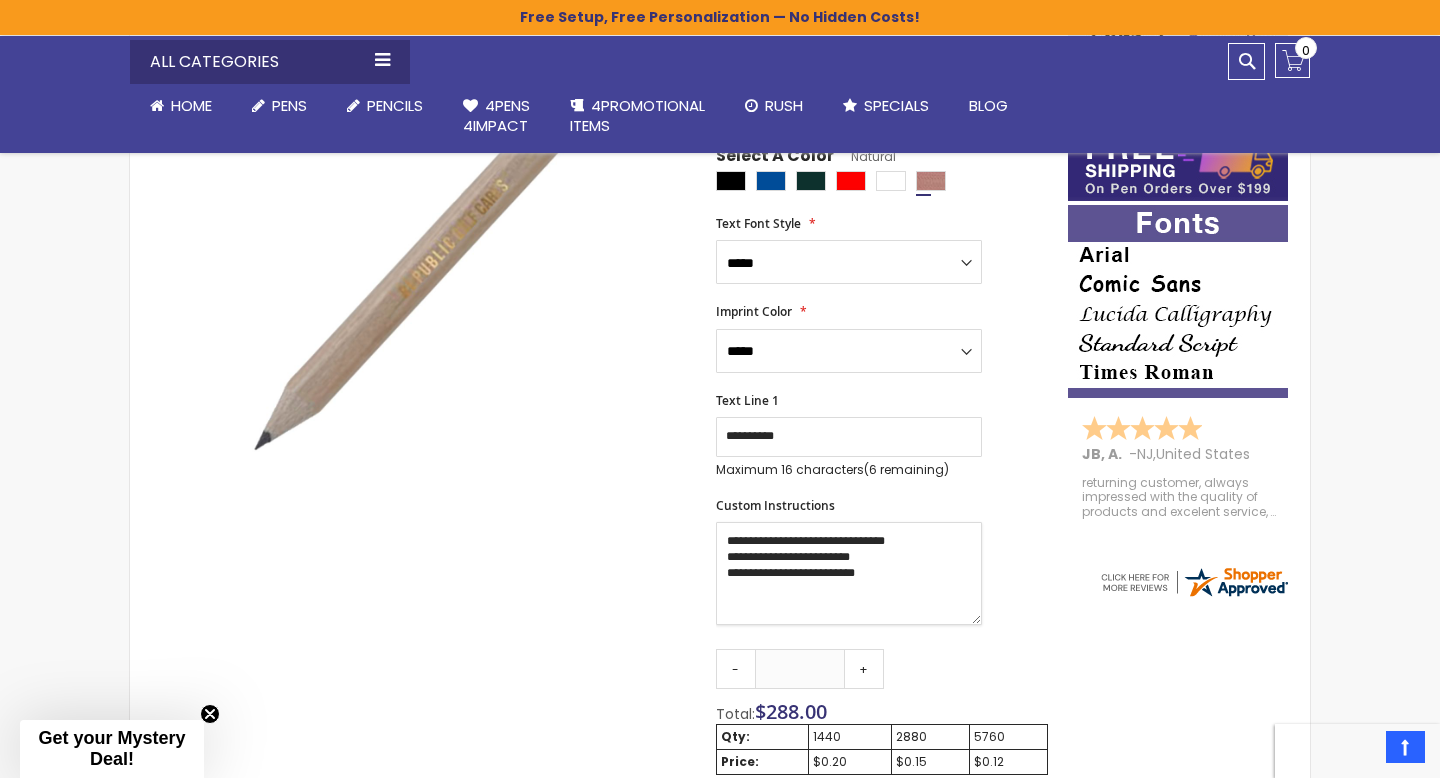 click on "**********" at bounding box center (849, 573) 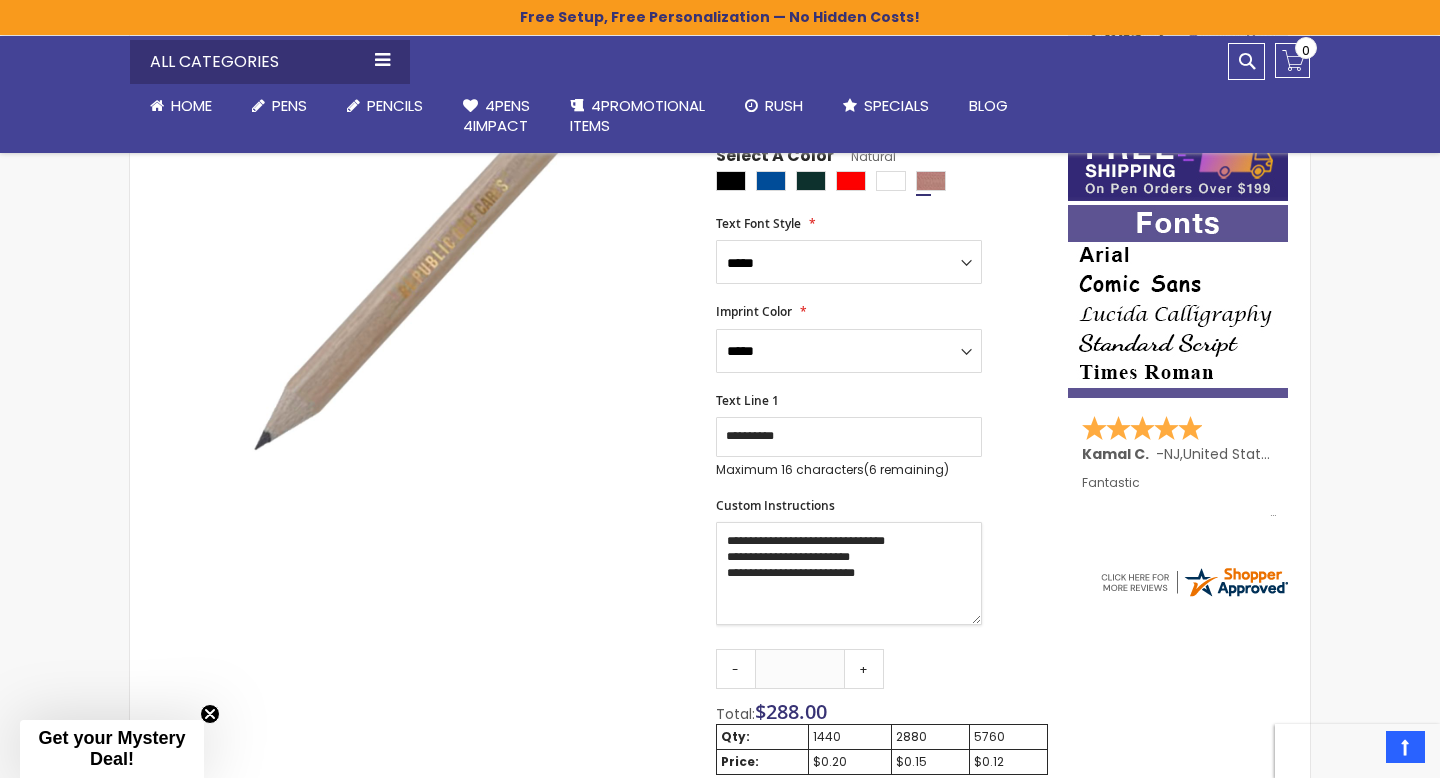 click on "**********" at bounding box center (849, 573) 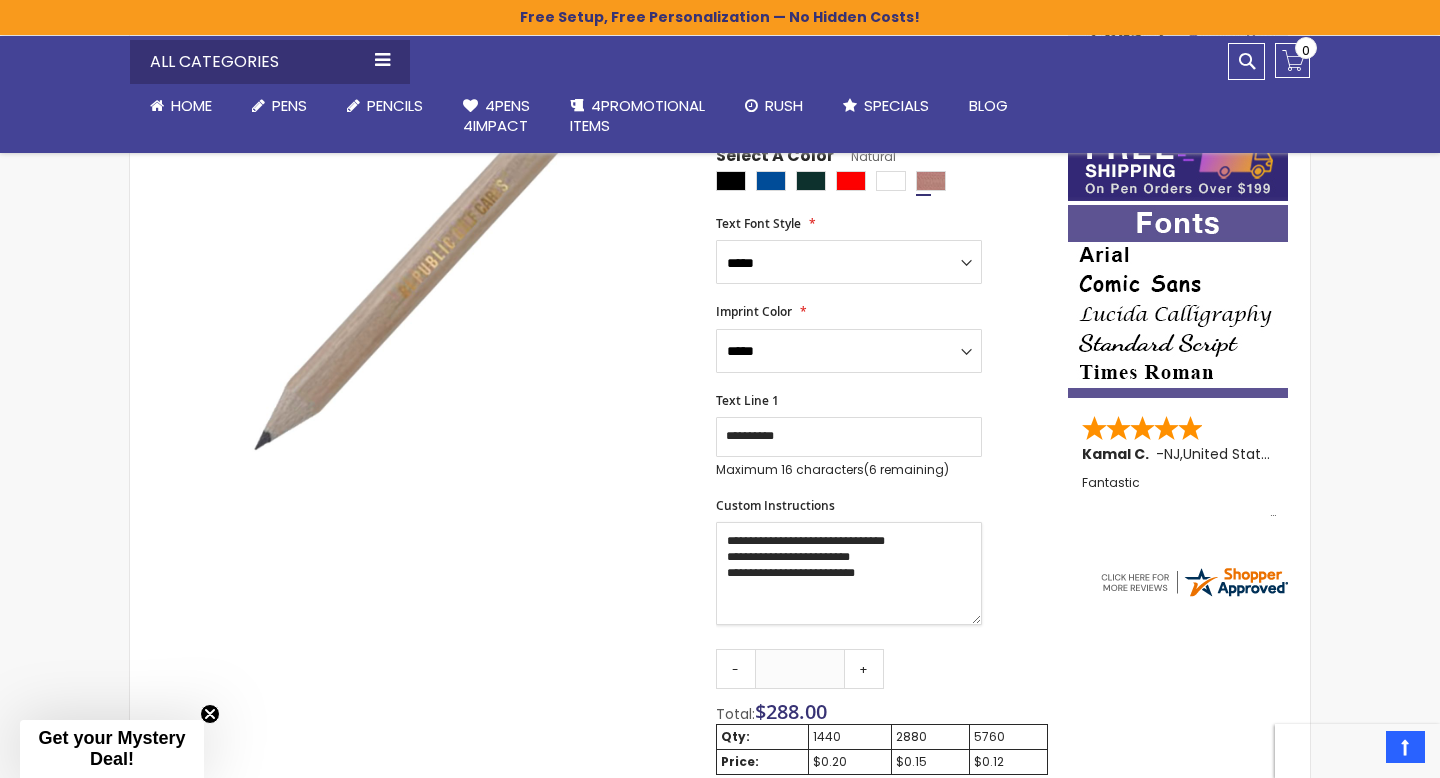 click on "**********" at bounding box center [849, 573] 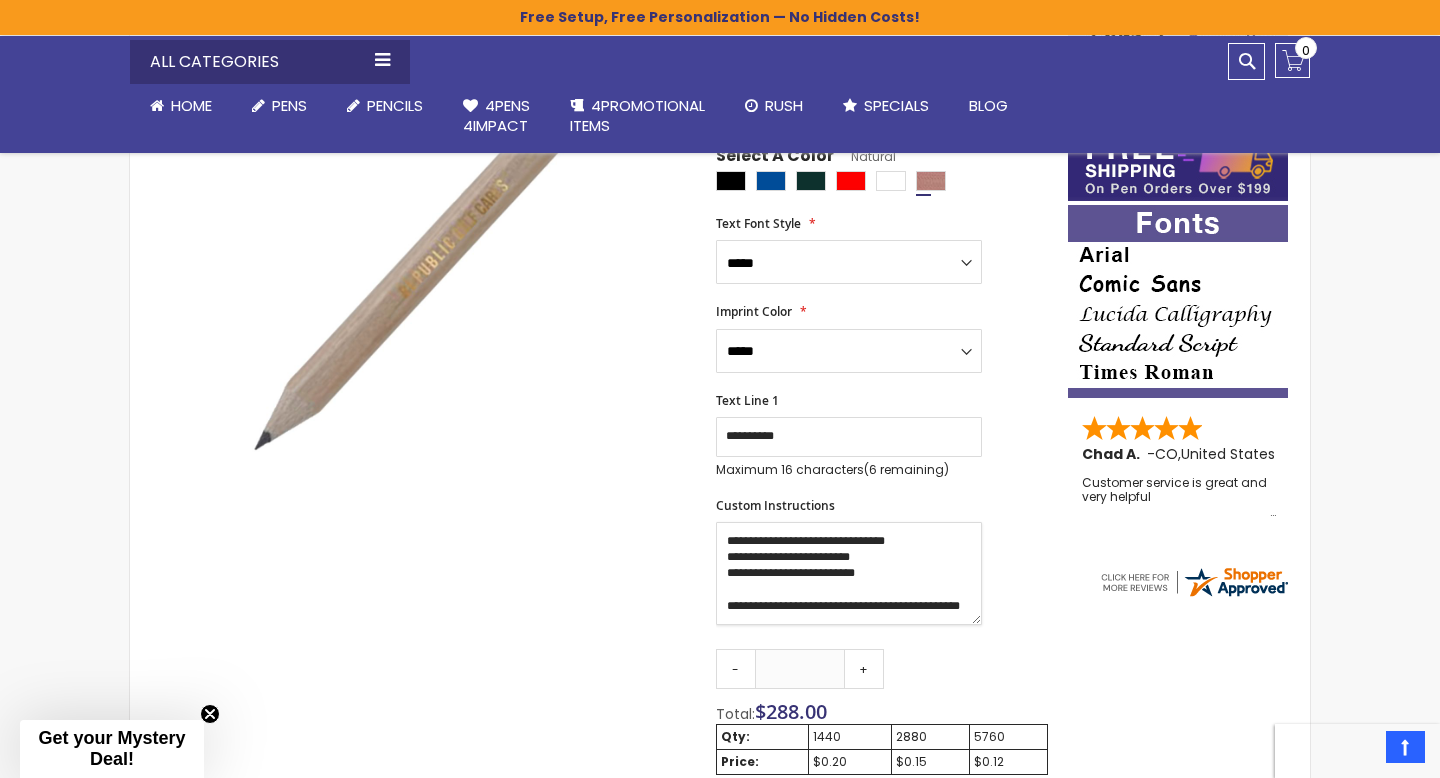 scroll, scrollTop: 6, scrollLeft: 0, axis: vertical 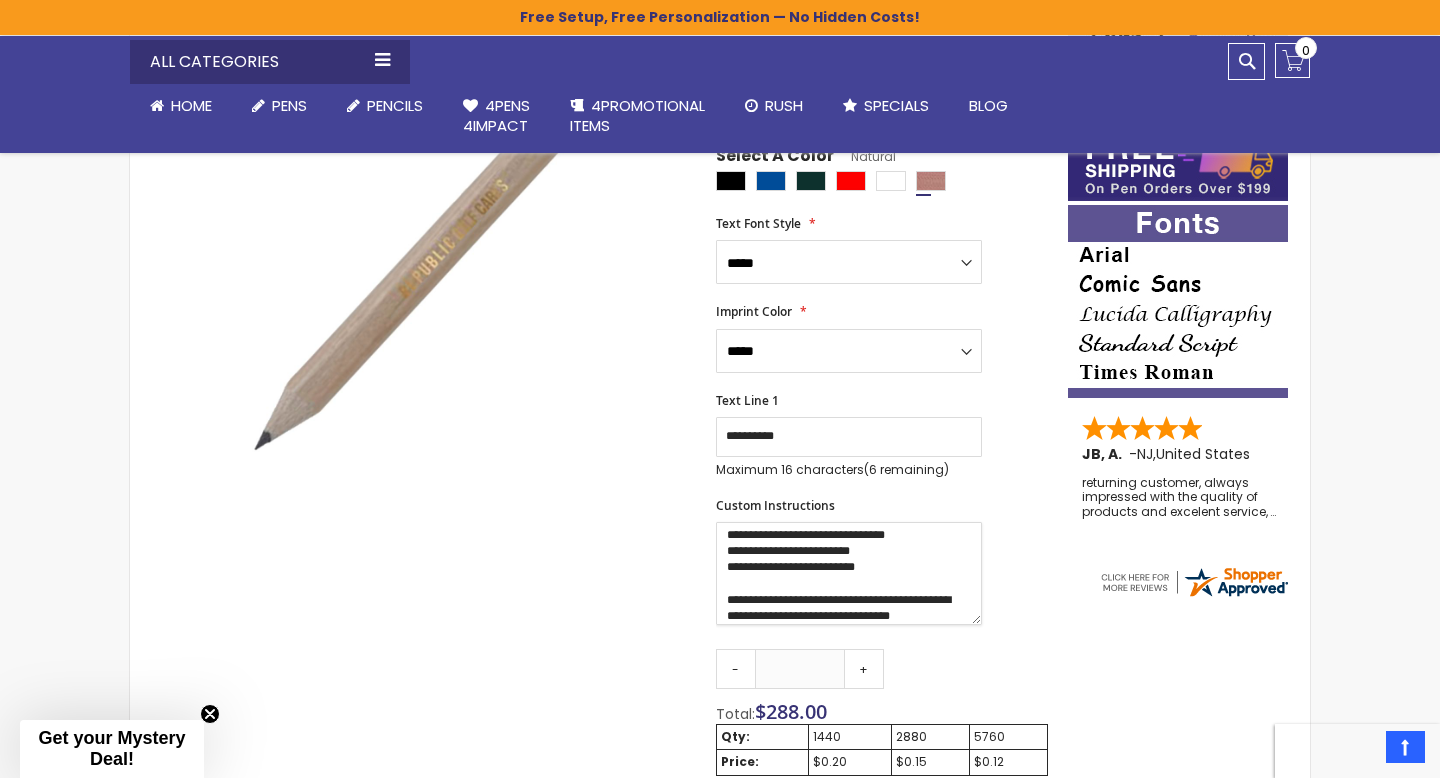 click on "**********" at bounding box center (849, 573) 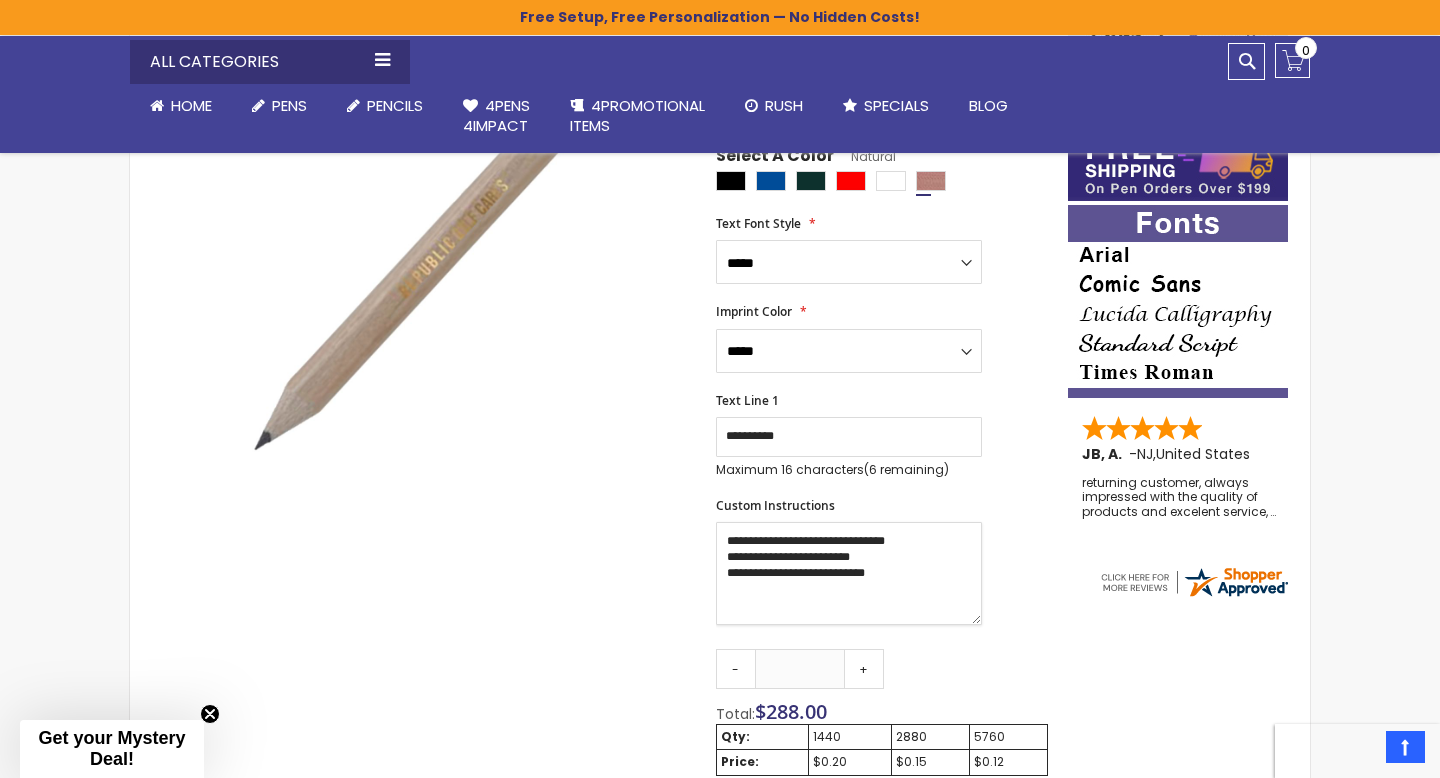 scroll, scrollTop: 0, scrollLeft: 0, axis: both 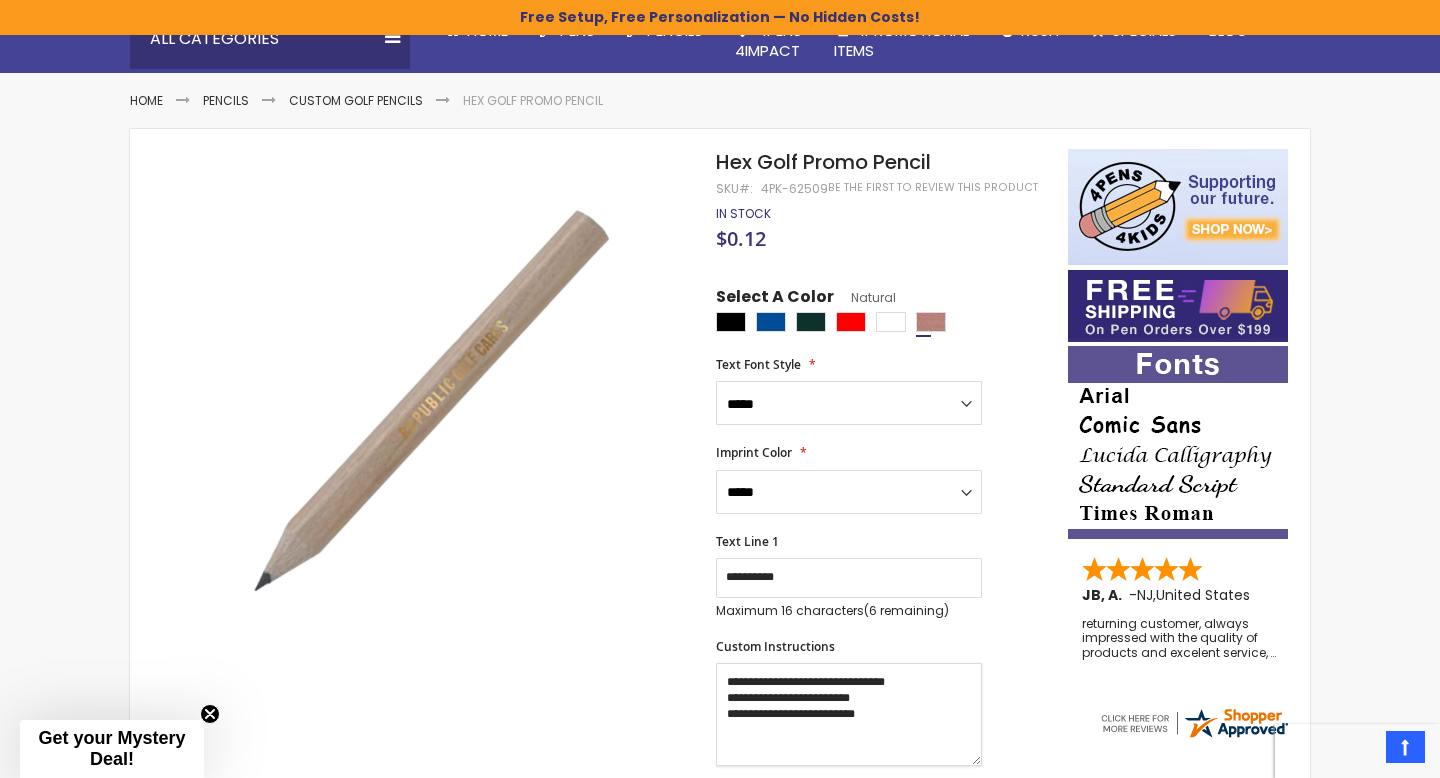 type on "**********" 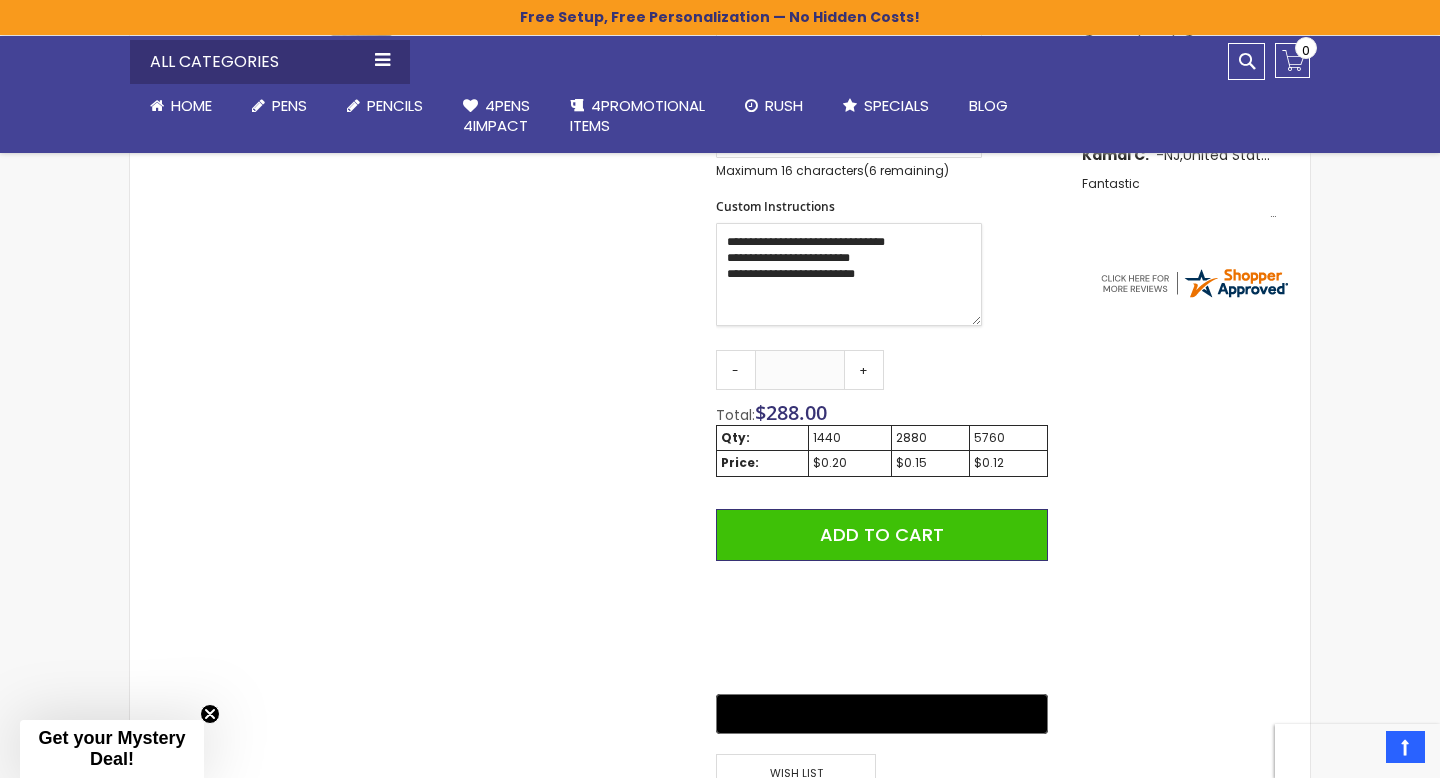 scroll, scrollTop: 659, scrollLeft: 0, axis: vertical 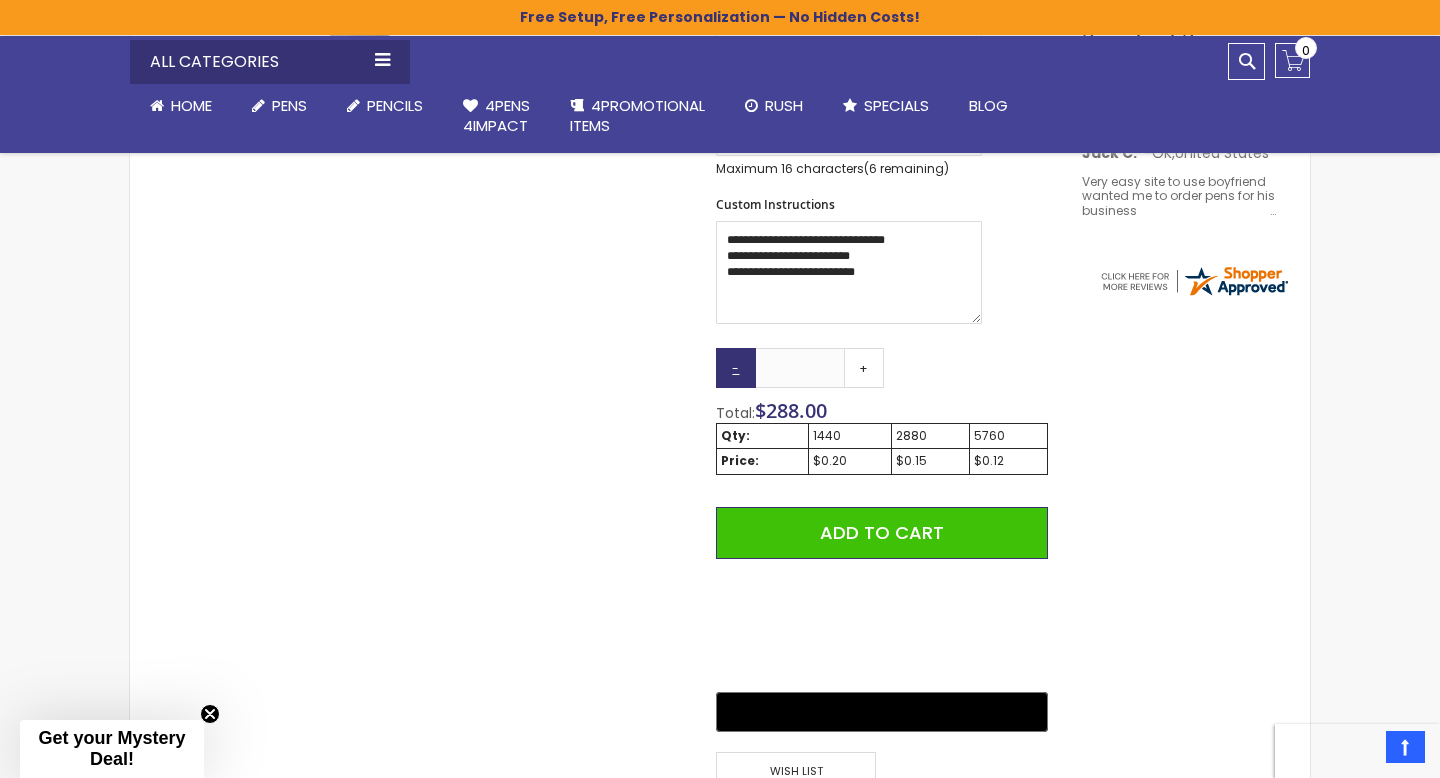 click on "-" at bounding box center [736, 368] 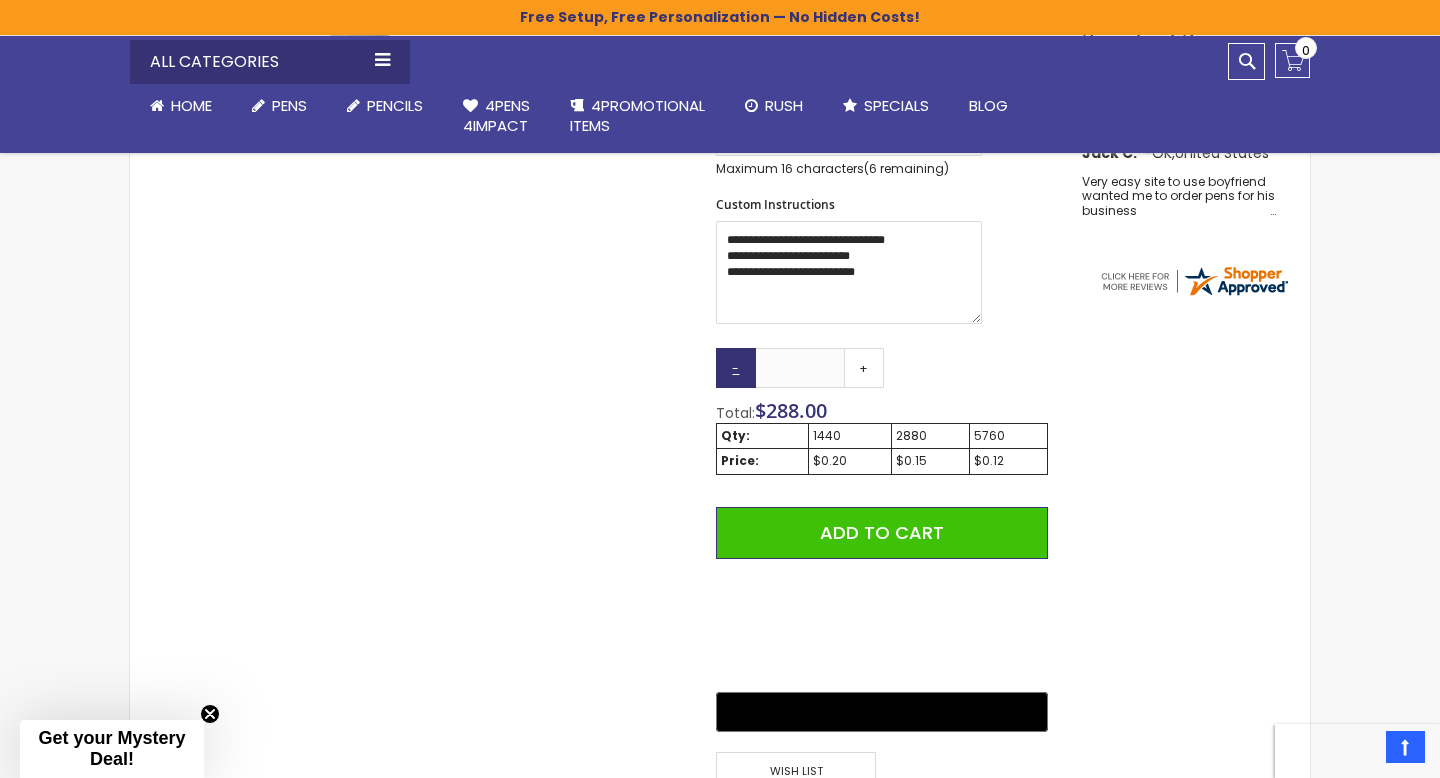 click on "-" at bounding box center (736, 368) 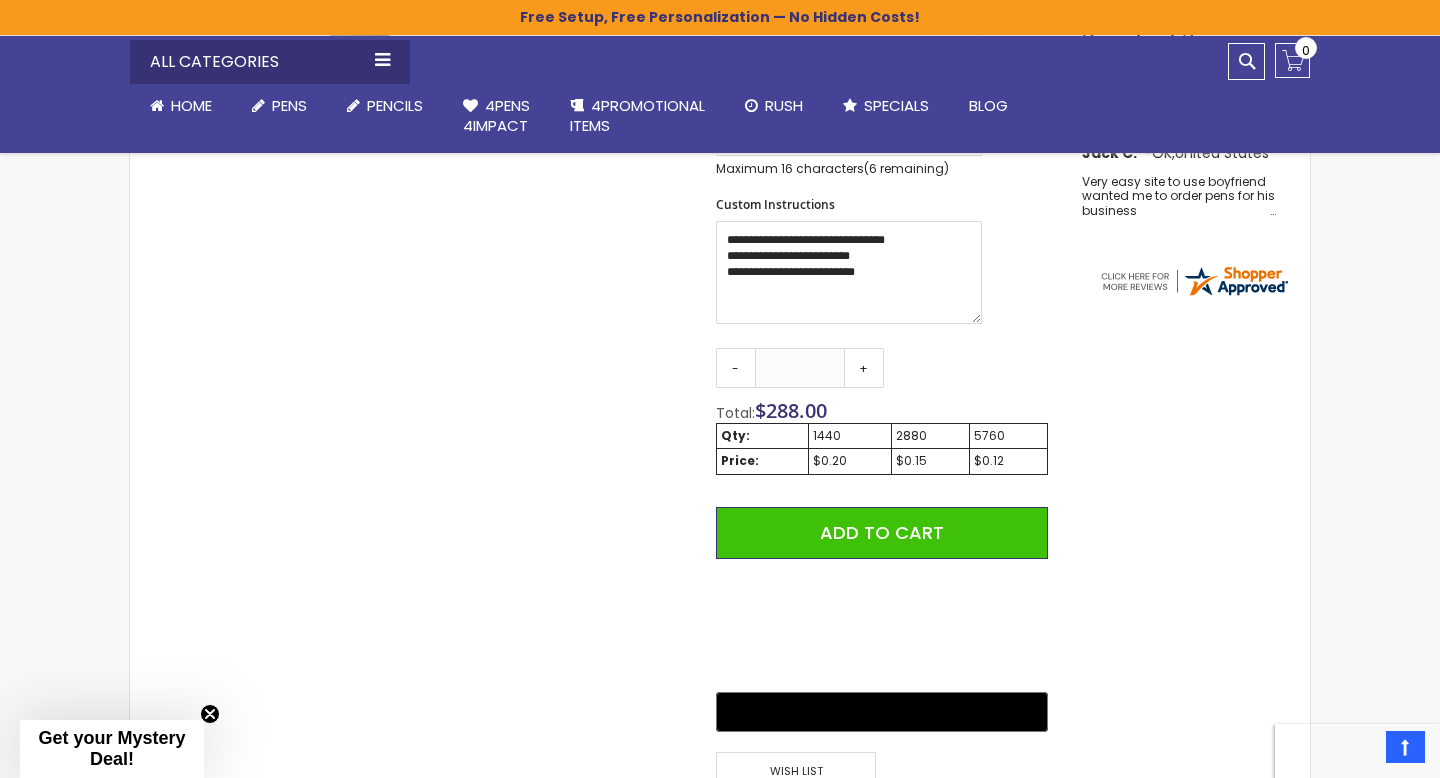 click on "1440" at bounding box center (762, 436) 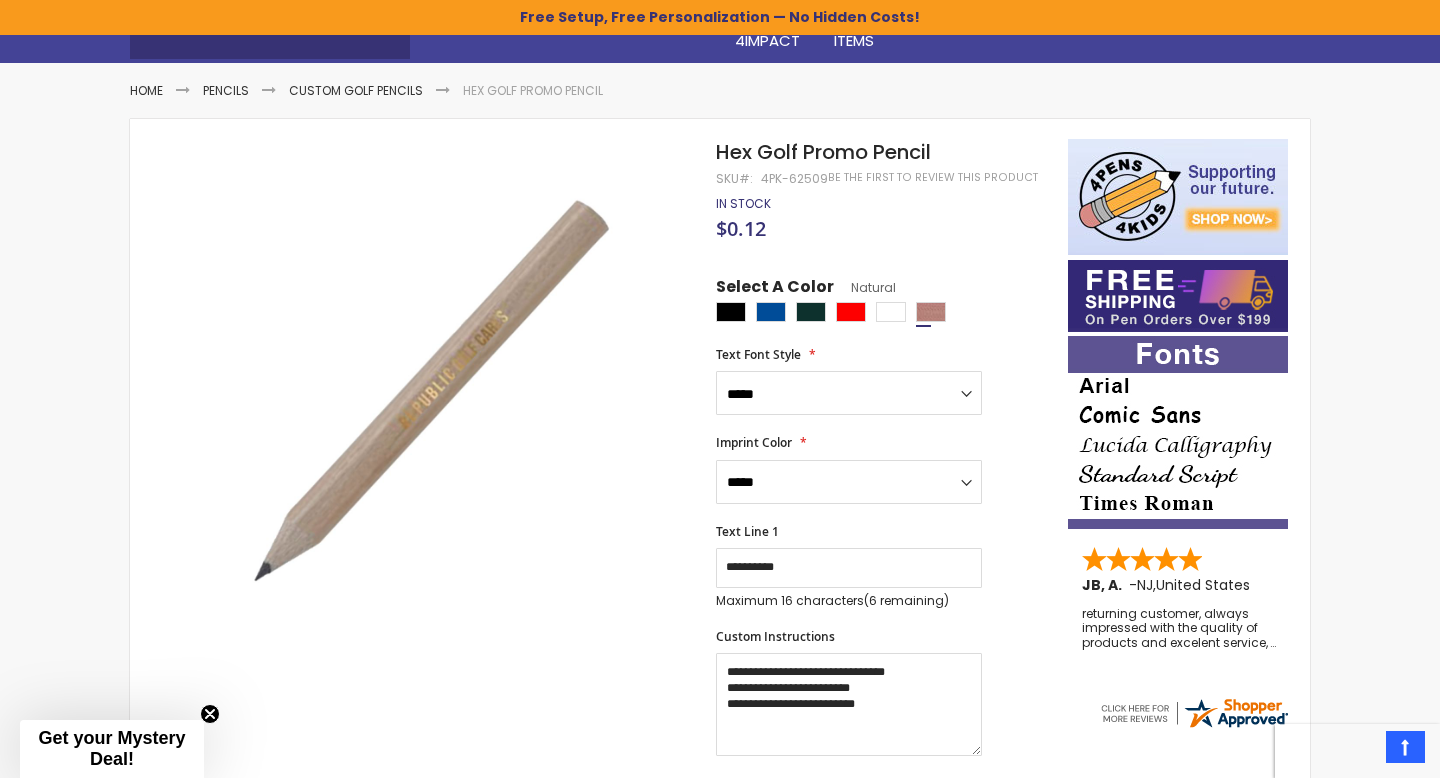 scroll, scrollTop: 247, scrollLeft: 0, axis: vertical 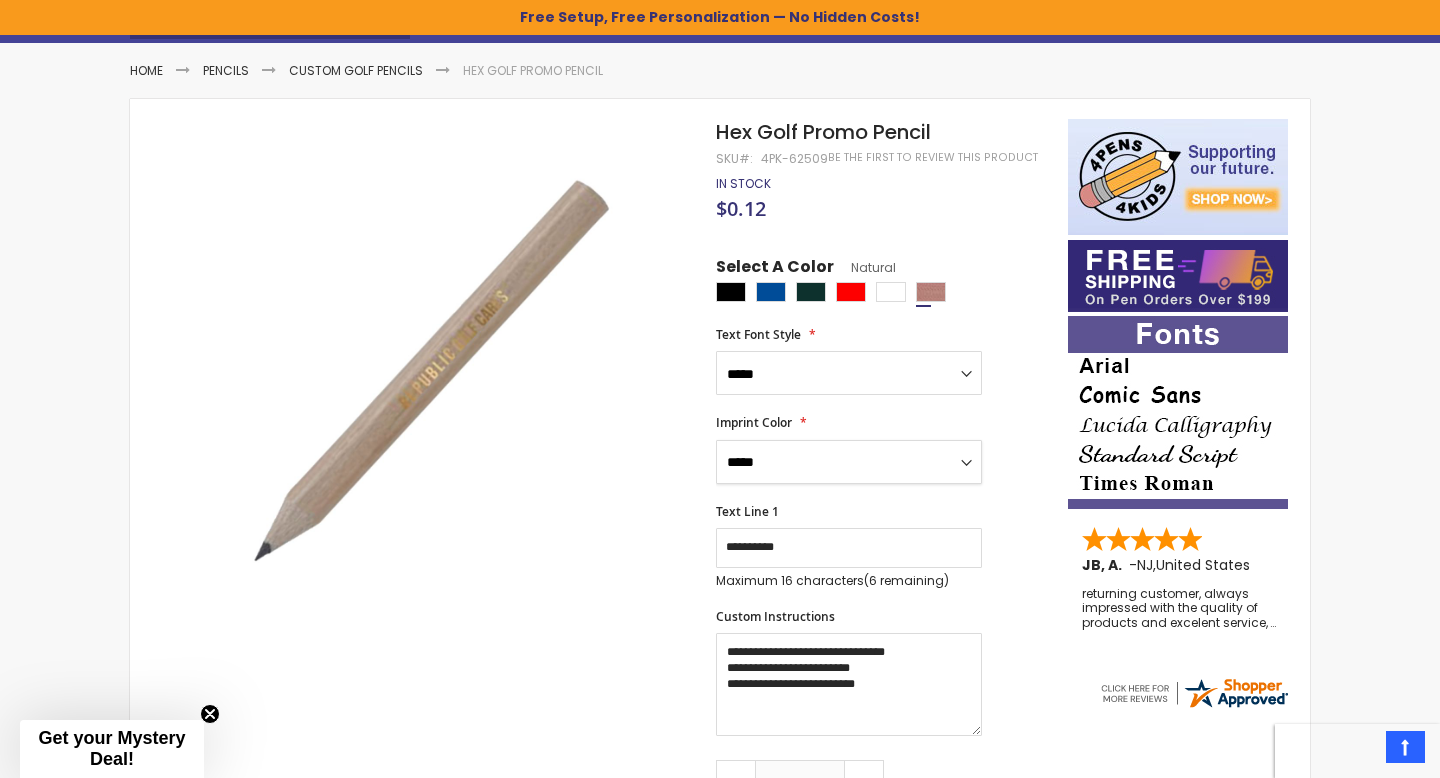 click on "**********" at bounding box center [849, 462] 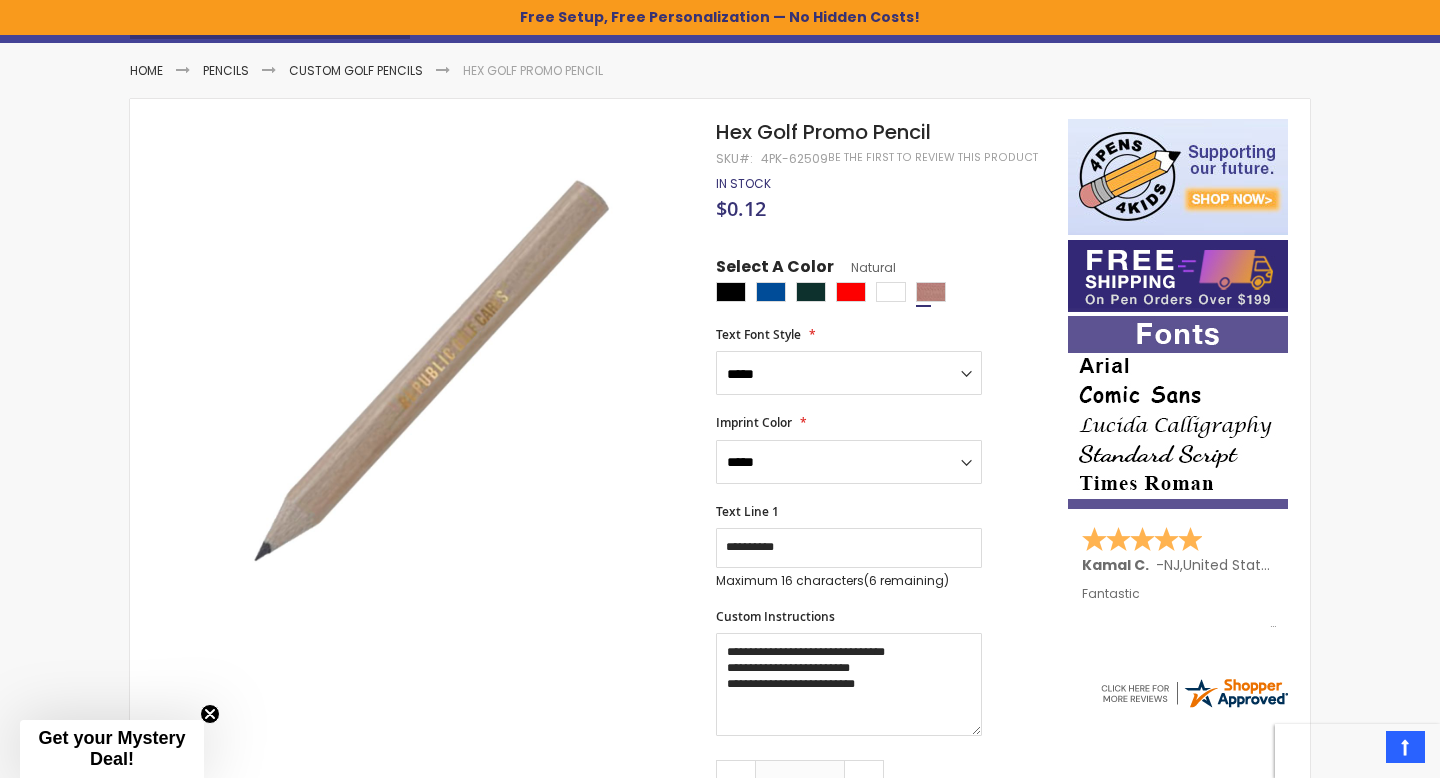 click on "**********" at bounding box center [882, 449] 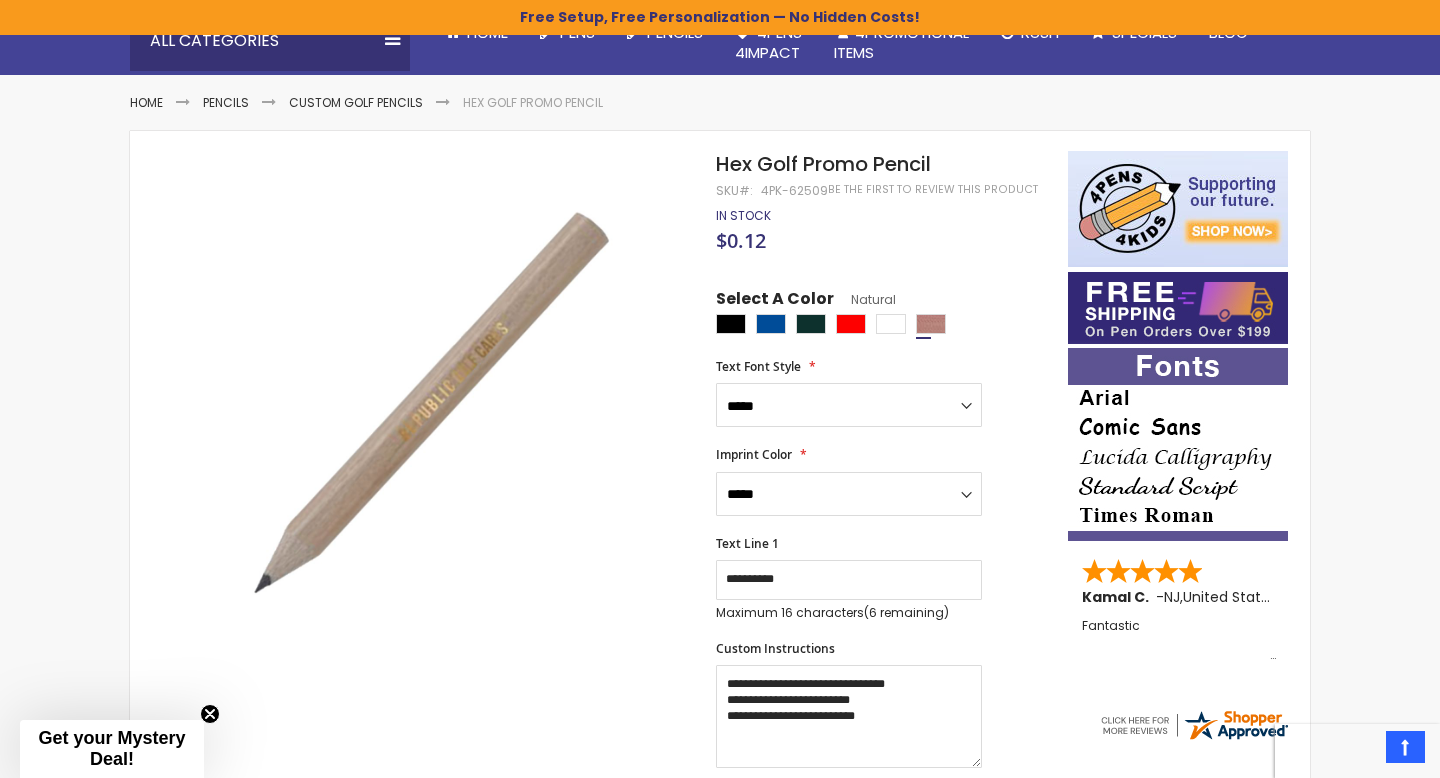 scroll, scrollTop: 194, scrollLeft: 0, axis: vertical 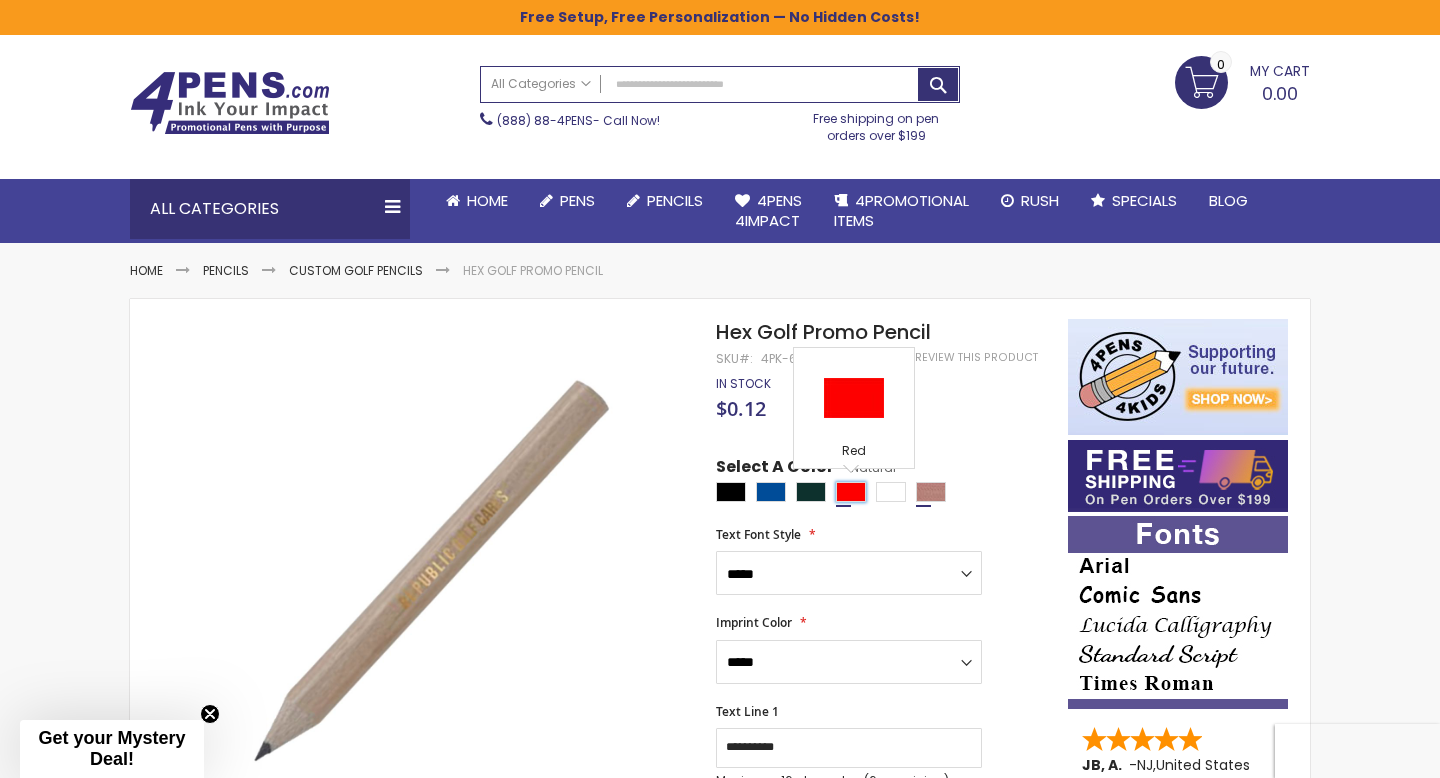 click at bounding box center [851, 492] 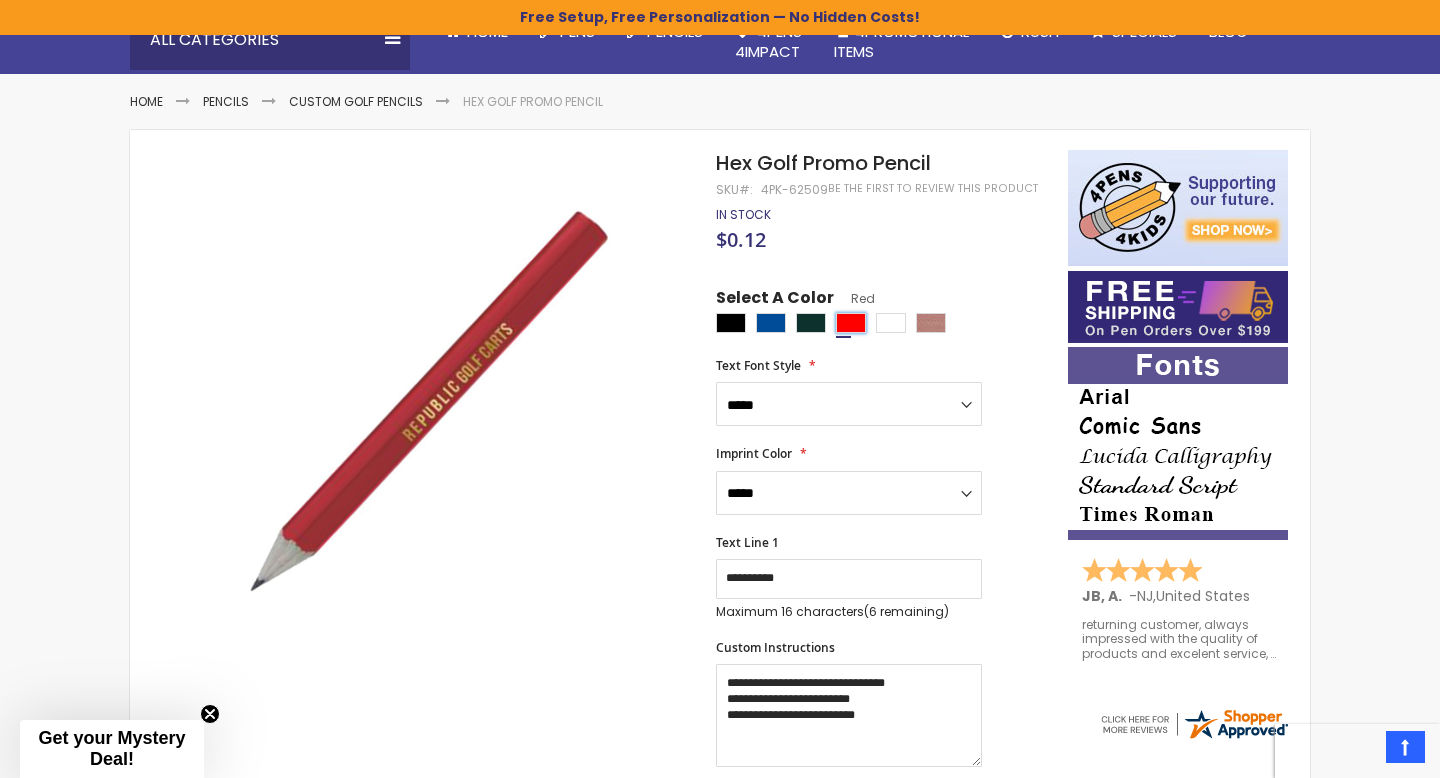 scroll, scrollTop: 228, scrollLeft: 0, axis: vertical 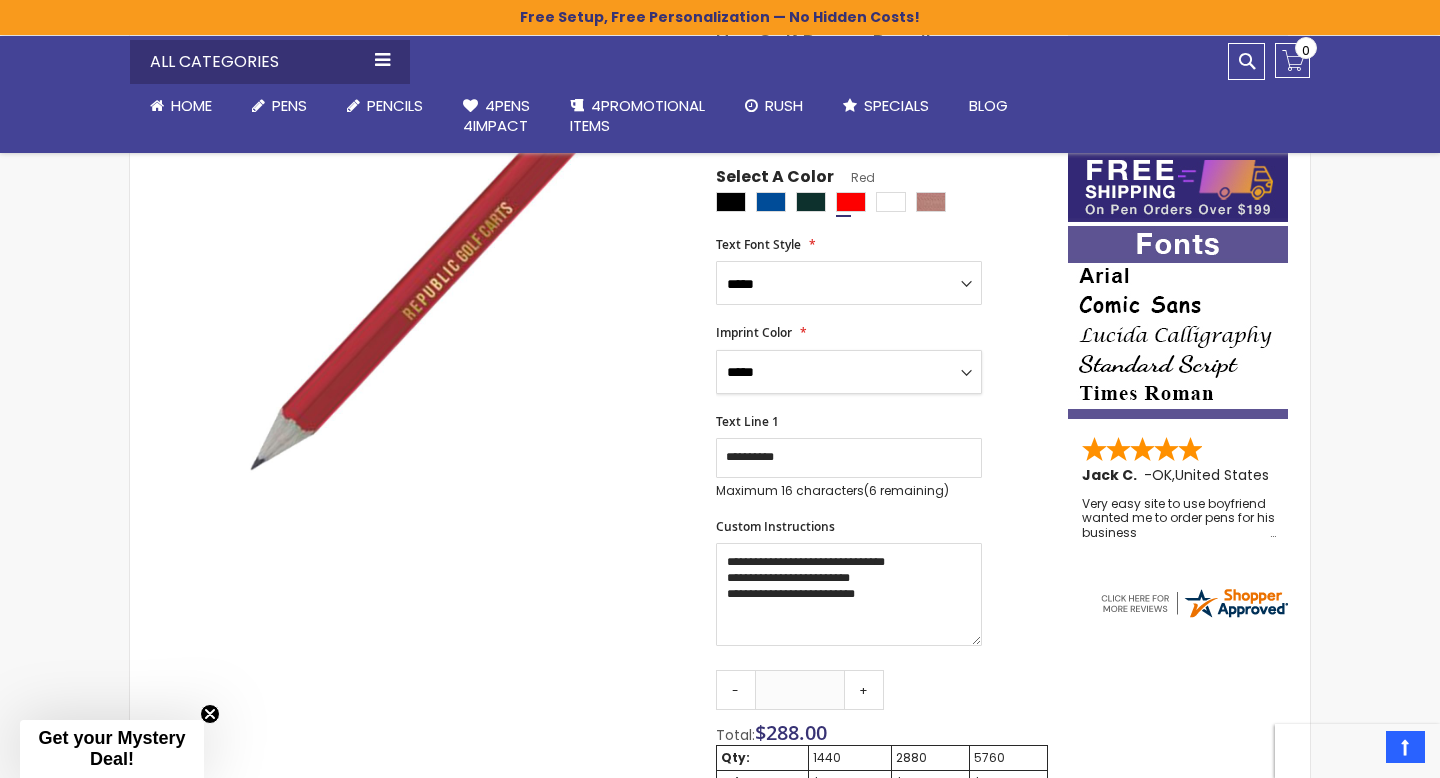 click on "**********" at bounding box center (849, 372) 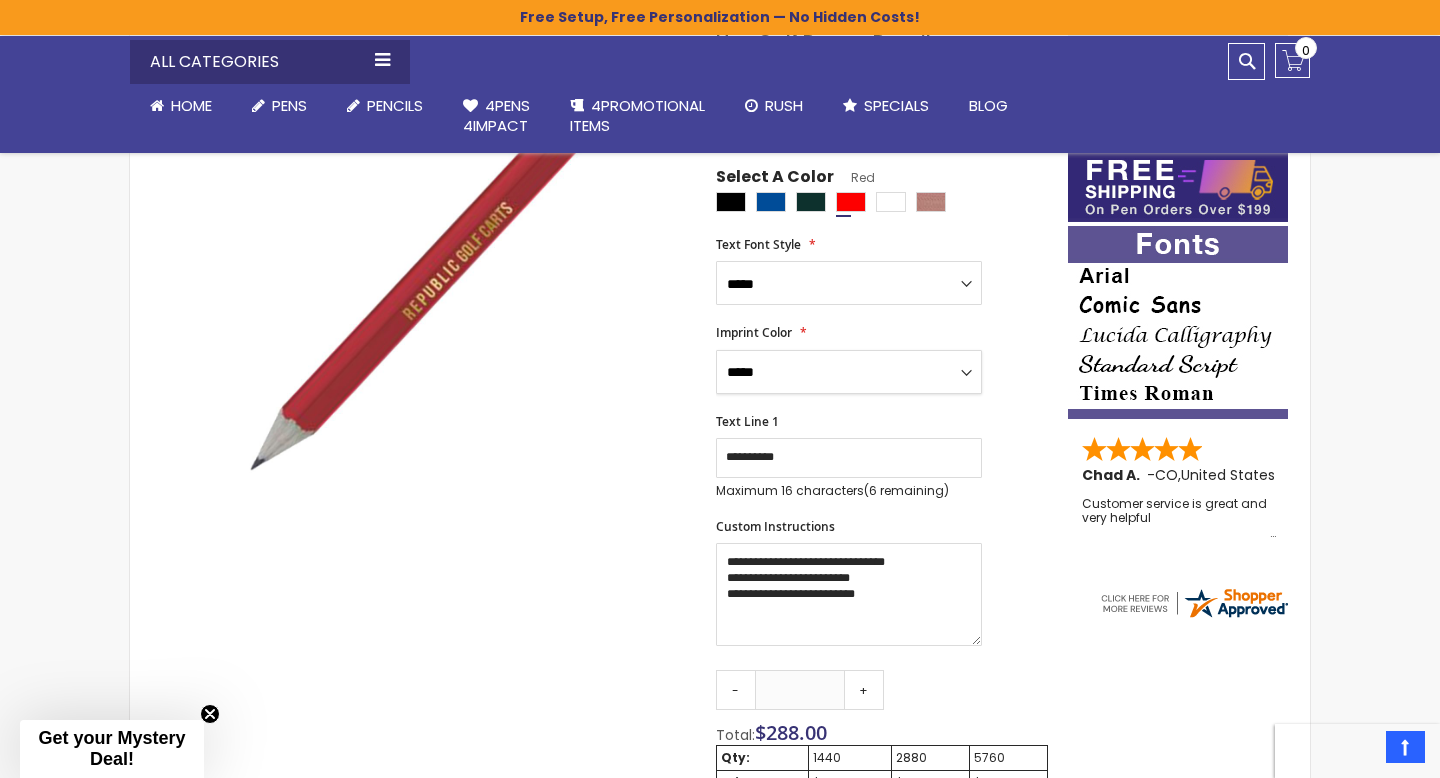 select on "*****" 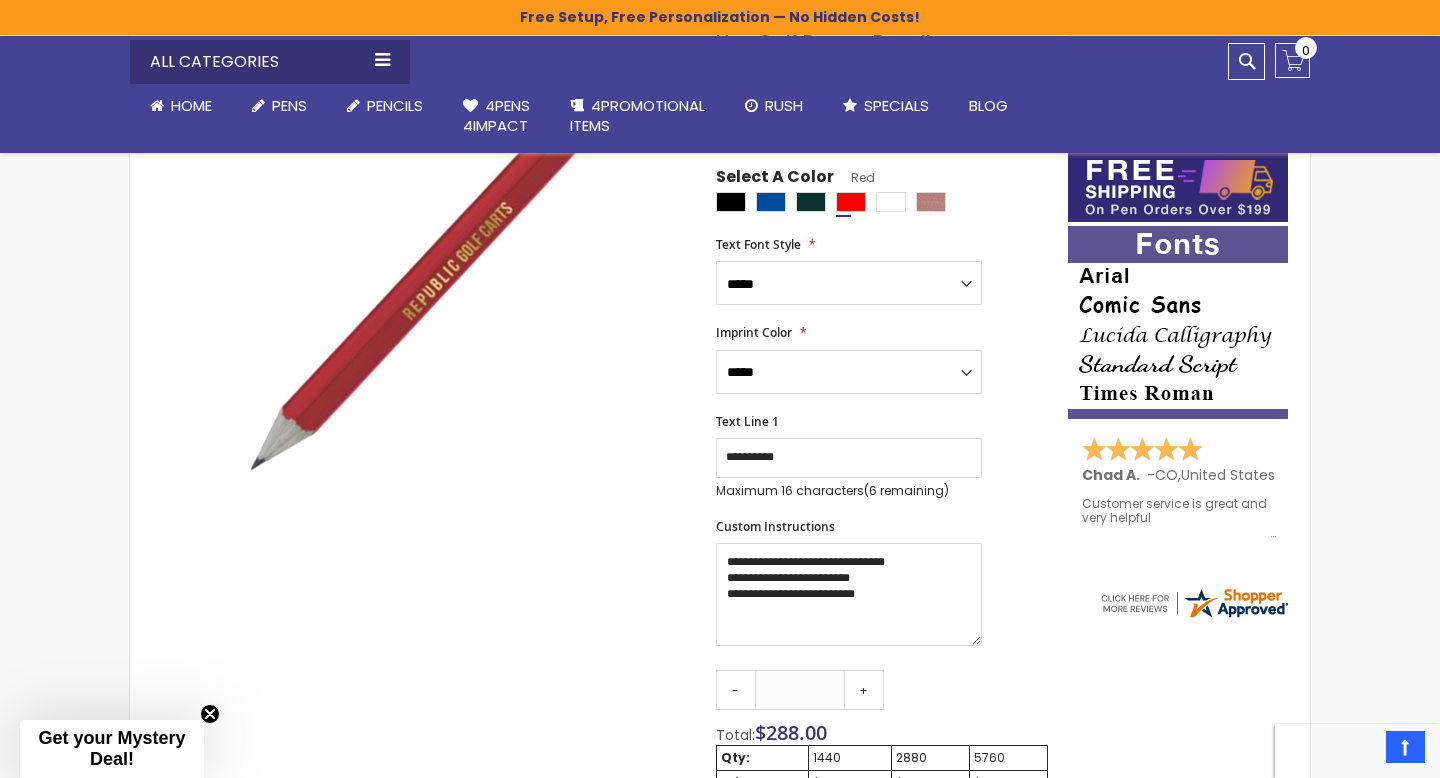 click on "**********" at bounding box center [882, 359] 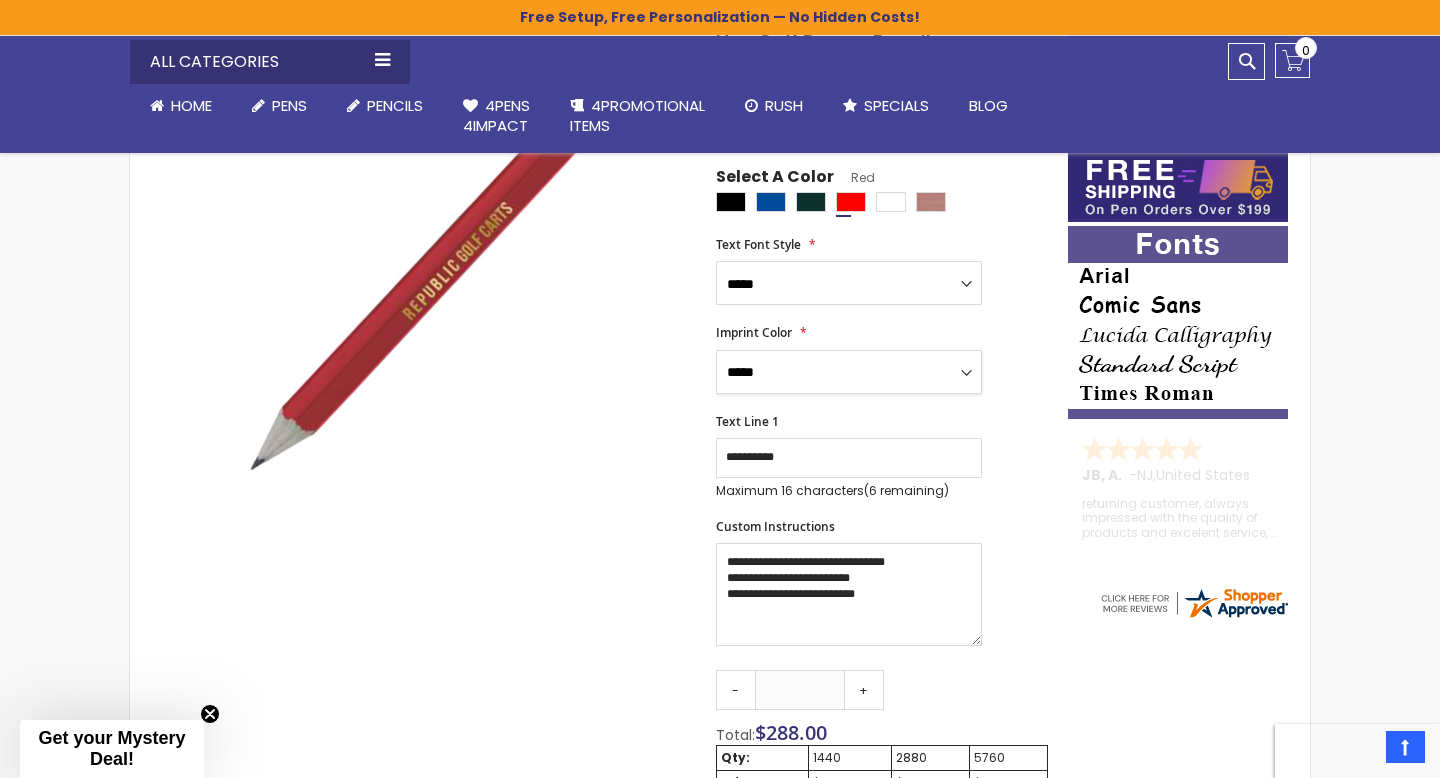 click on "**********" at bounding box center [849, 372] 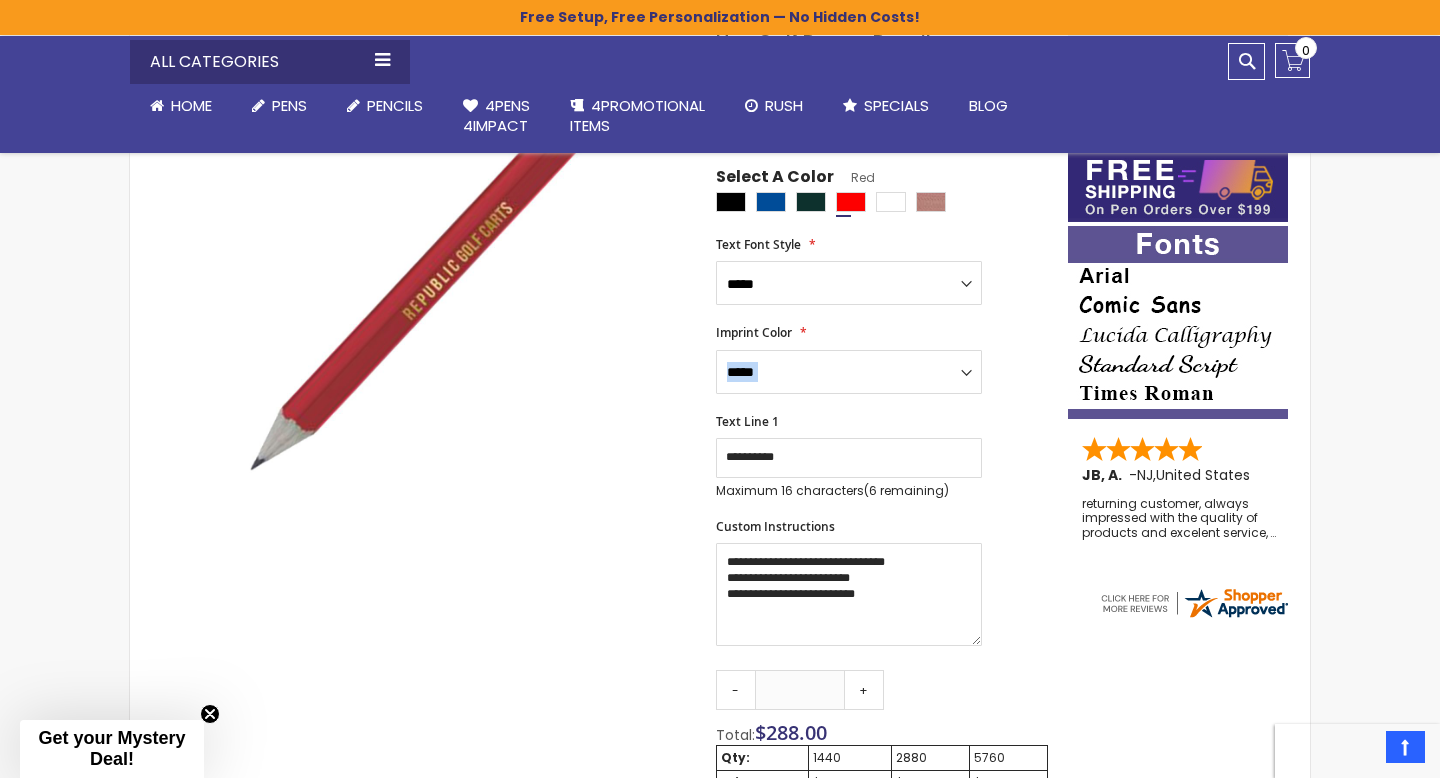 click on "**********" at bounding box center (882, 359) 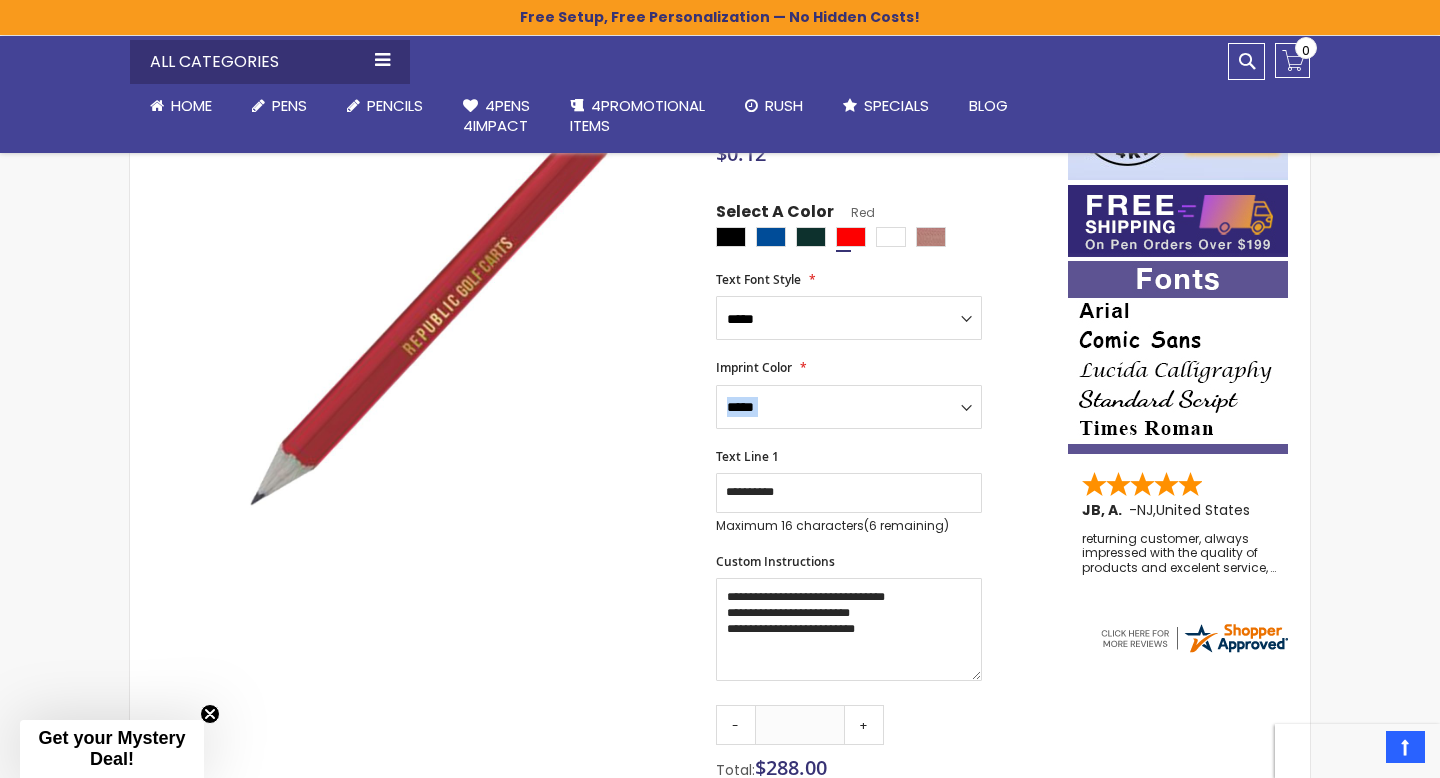 click on "**********" at bounding box center [882, 394] 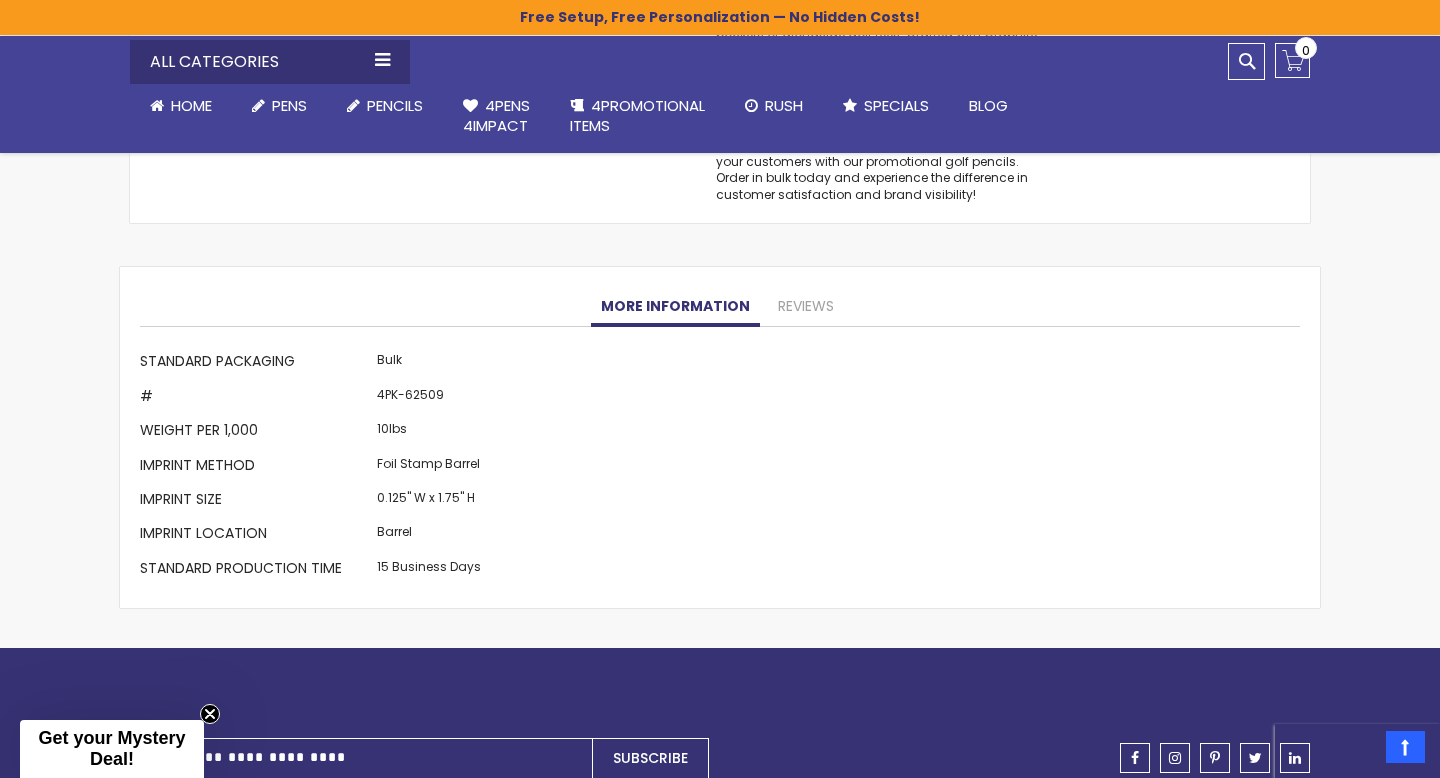 scroll, scrollTop: 1592, scrollLeft: 0, axis: vertical 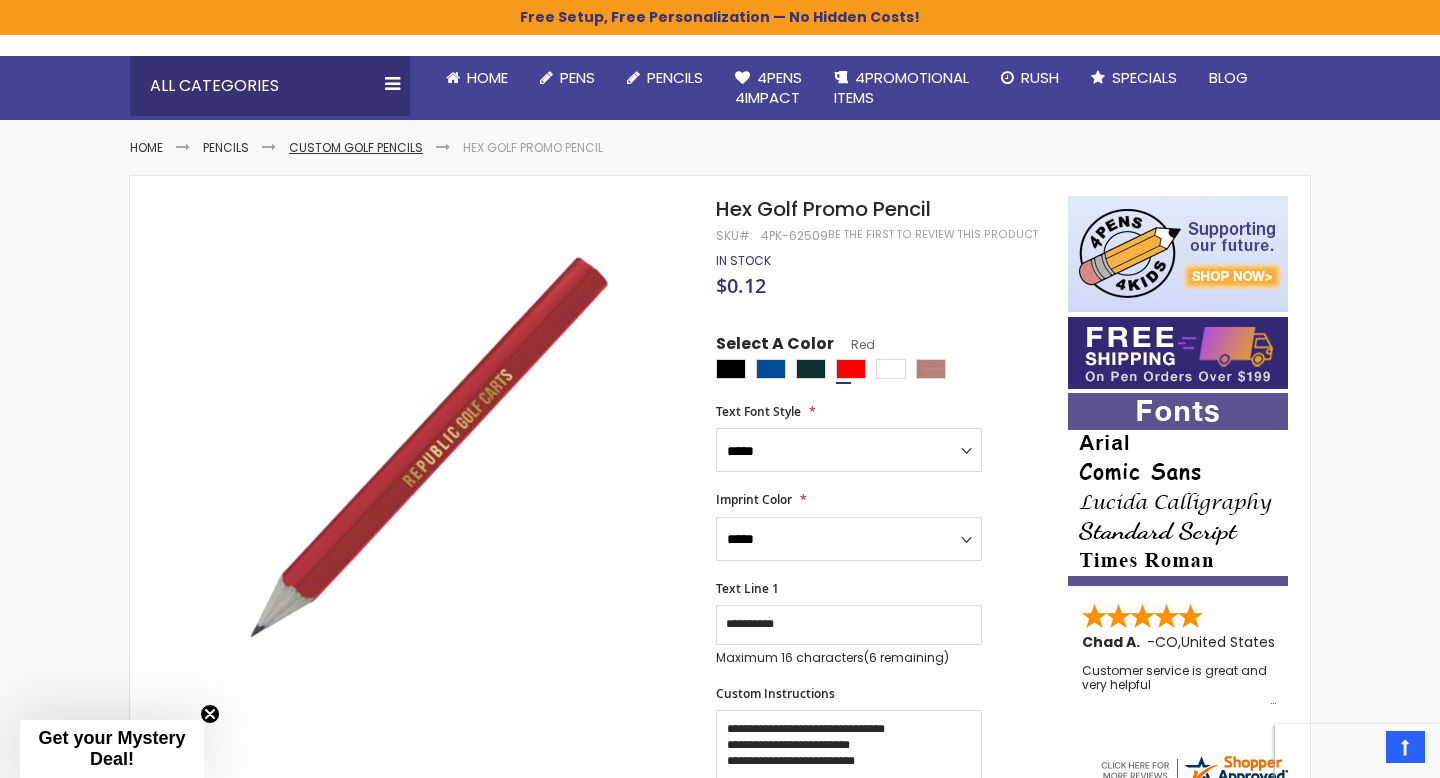click on "Custom Golf Pencils" at bounding box center [356, 147] 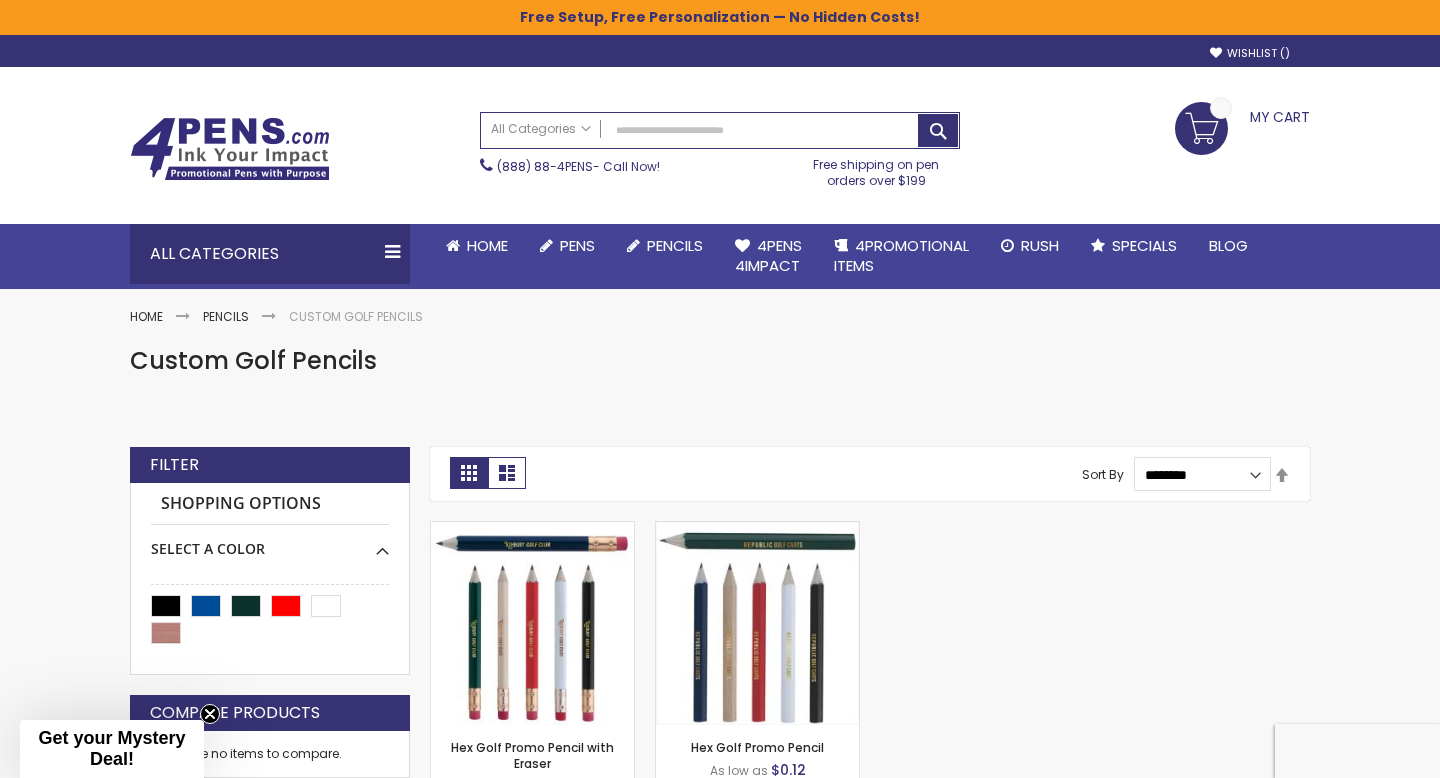 scroll, scrollTop: 0, scrollLeft: 0, axis: both 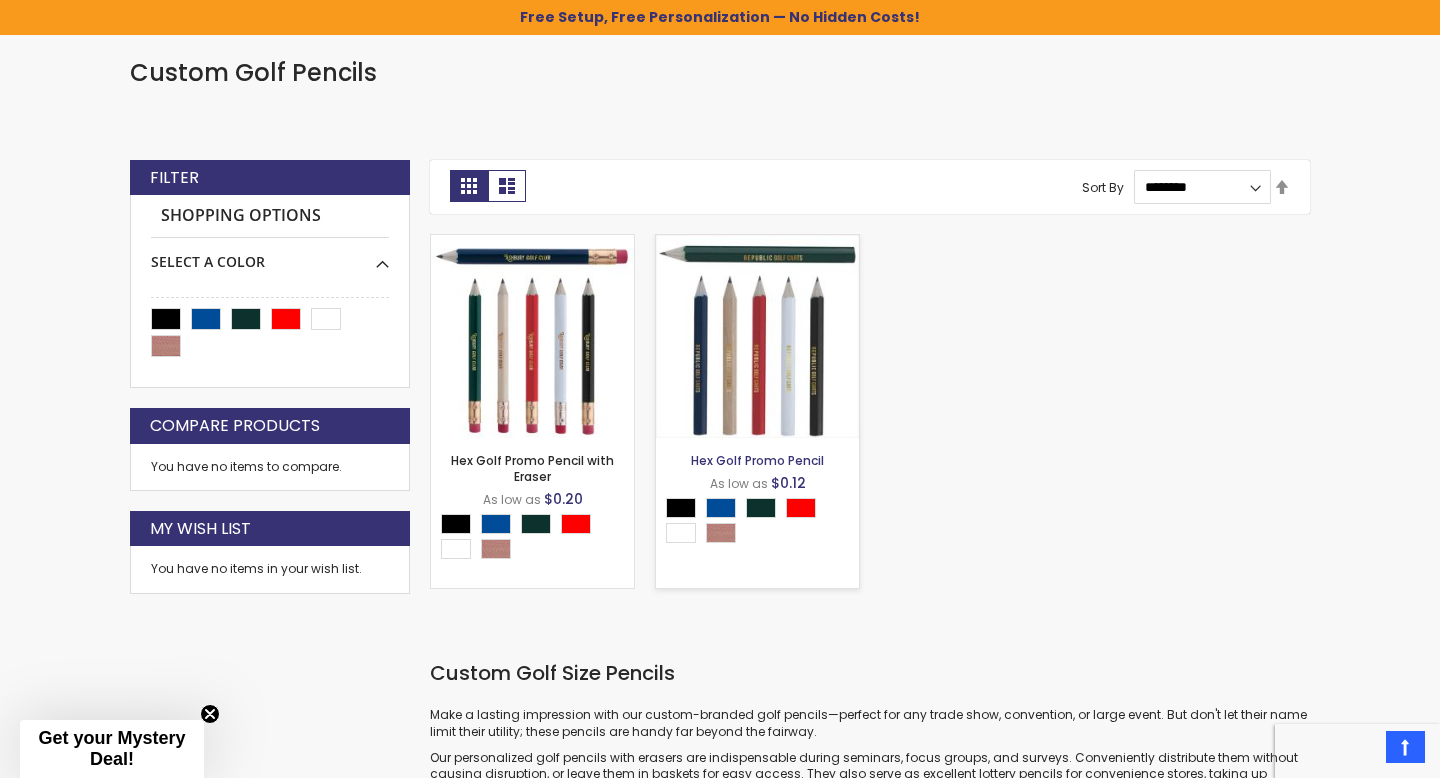 click on "Hex Golf Promo Pencil" at bounding box center (757, 460) 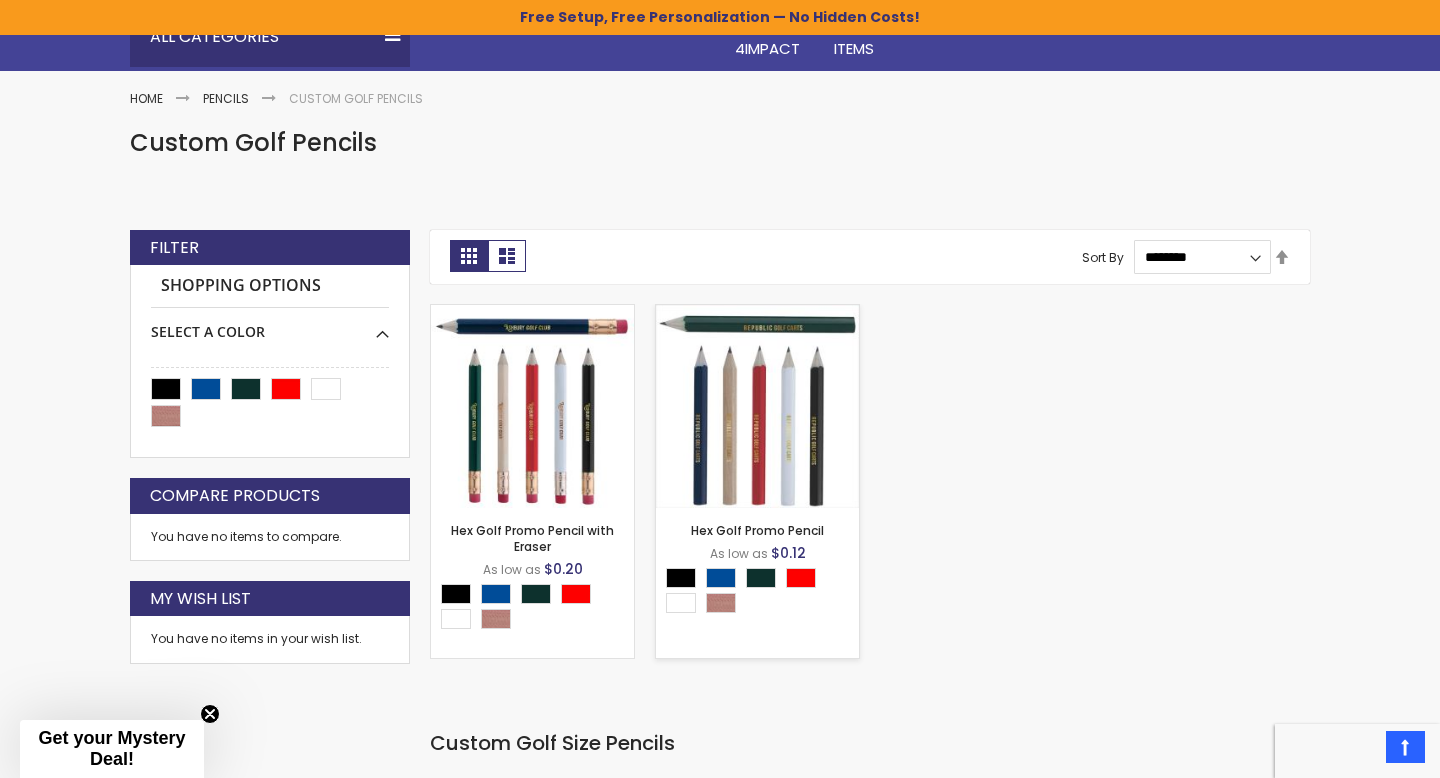 scroll, scrollTop: 211, scrollLeft: 0, axis: vertical 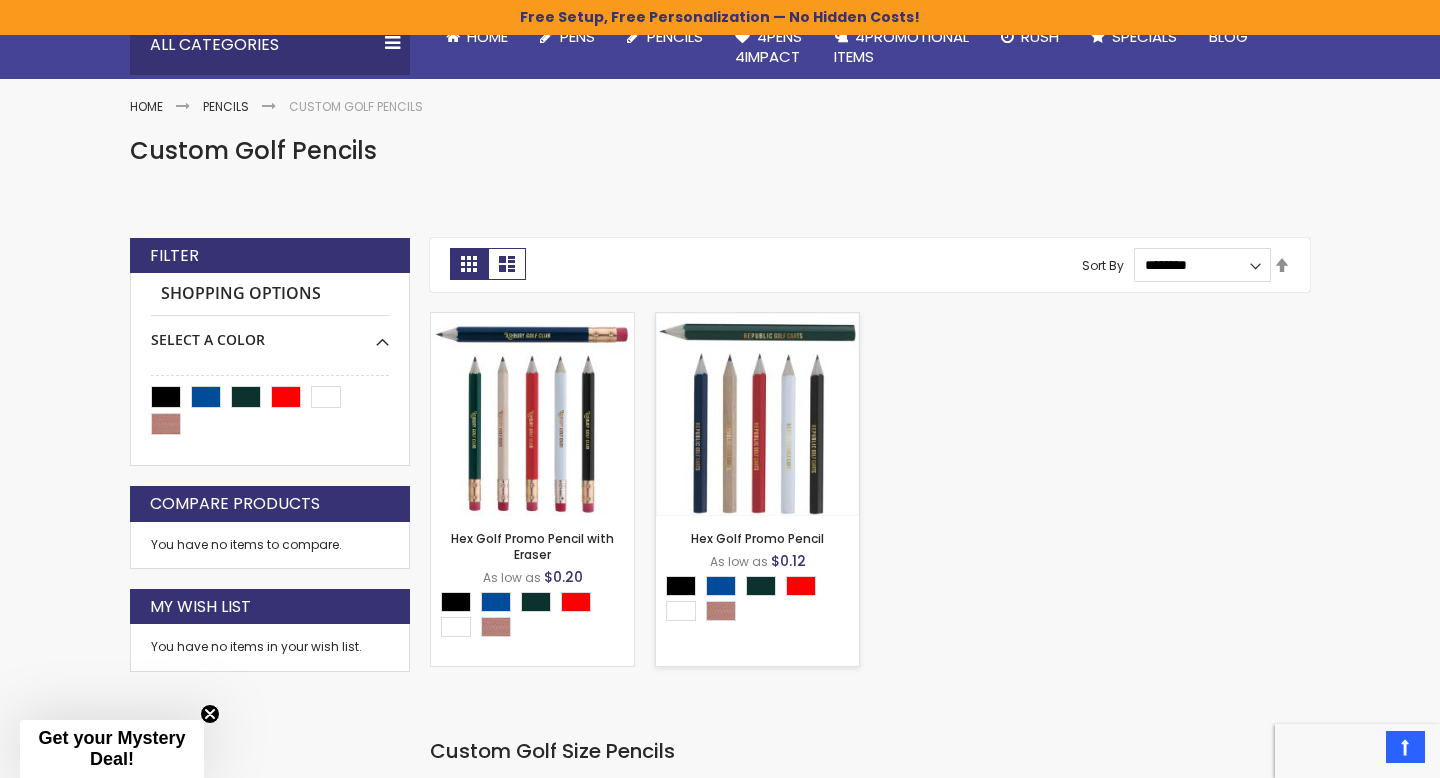 click at bounding box center (757, 414) 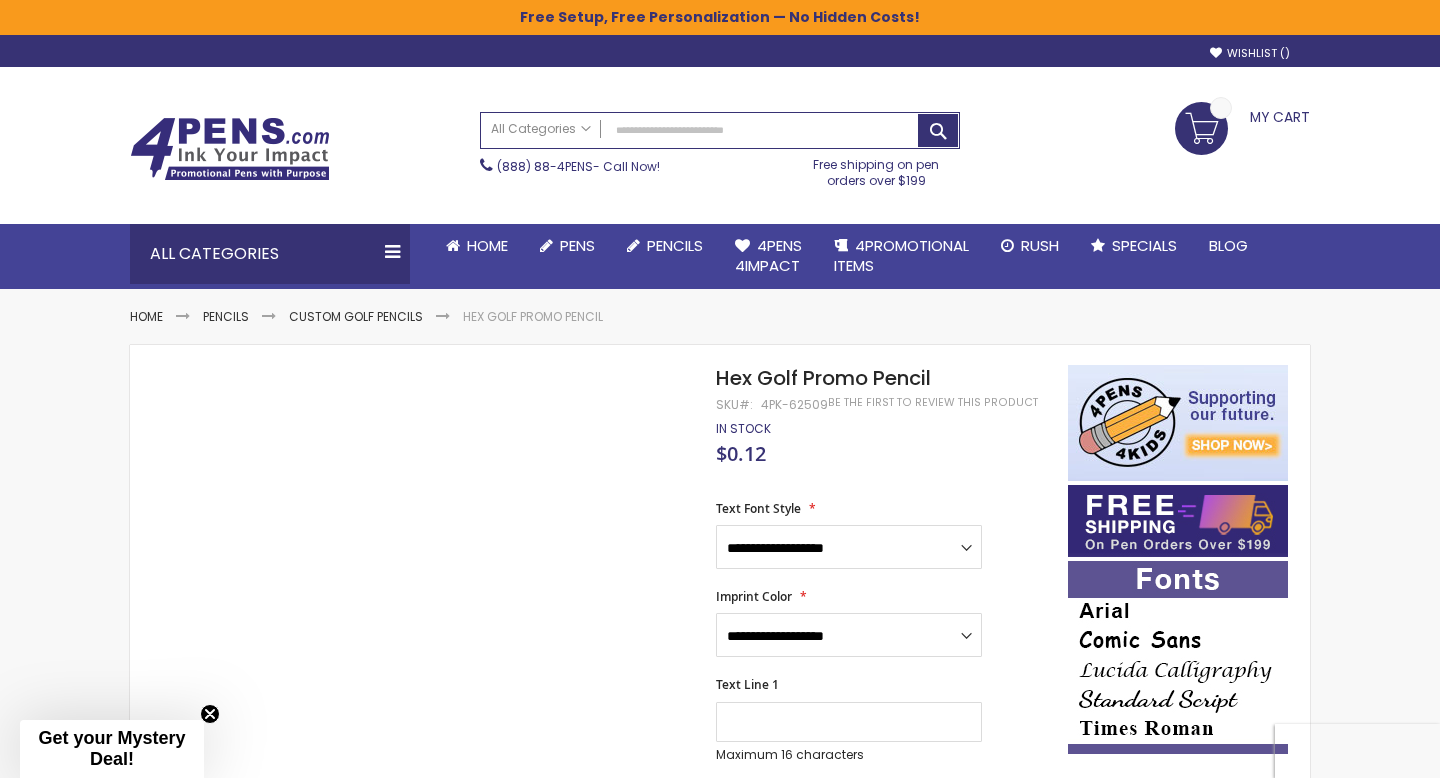 scroll, scrollTop: 0, scrollLeft: 0, axis: both 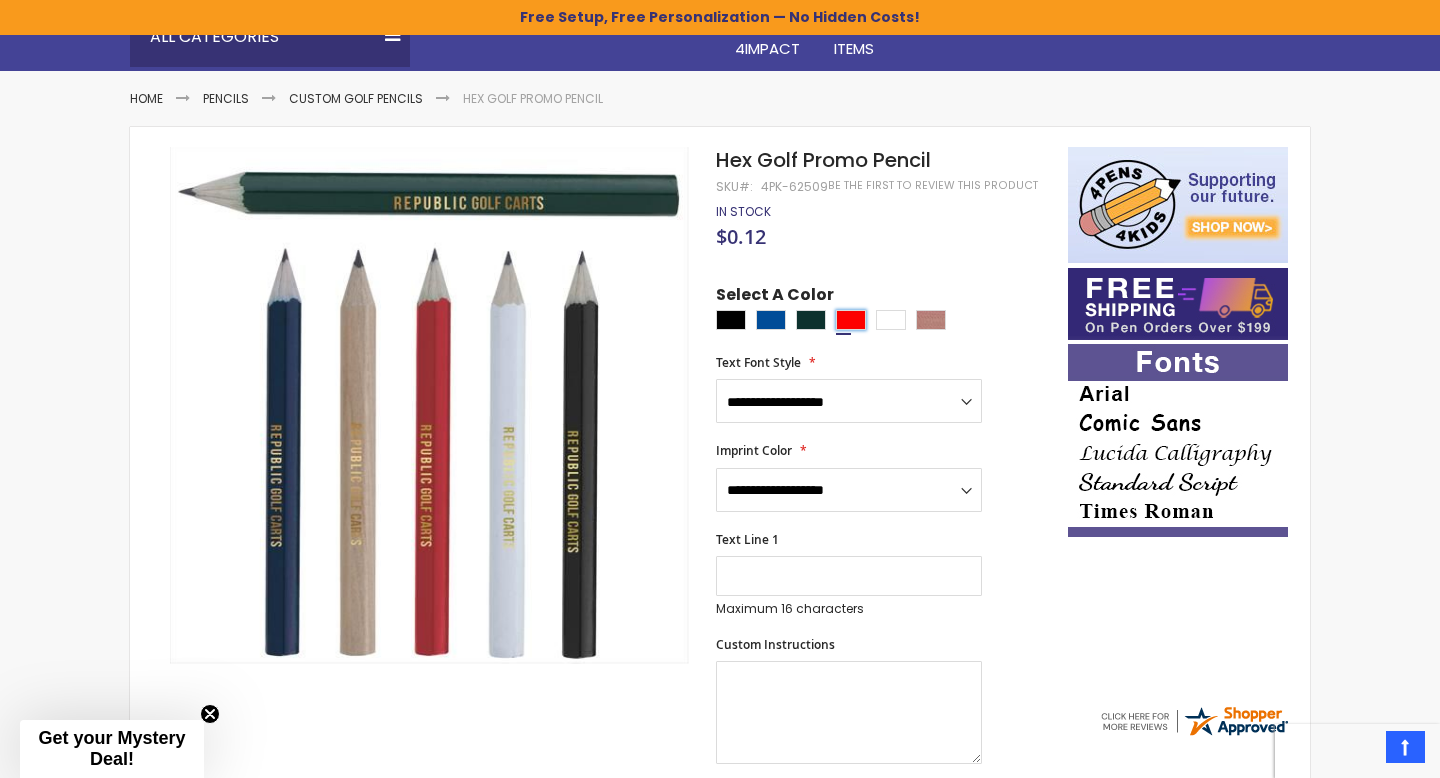 click at bounding box center (851, 320) 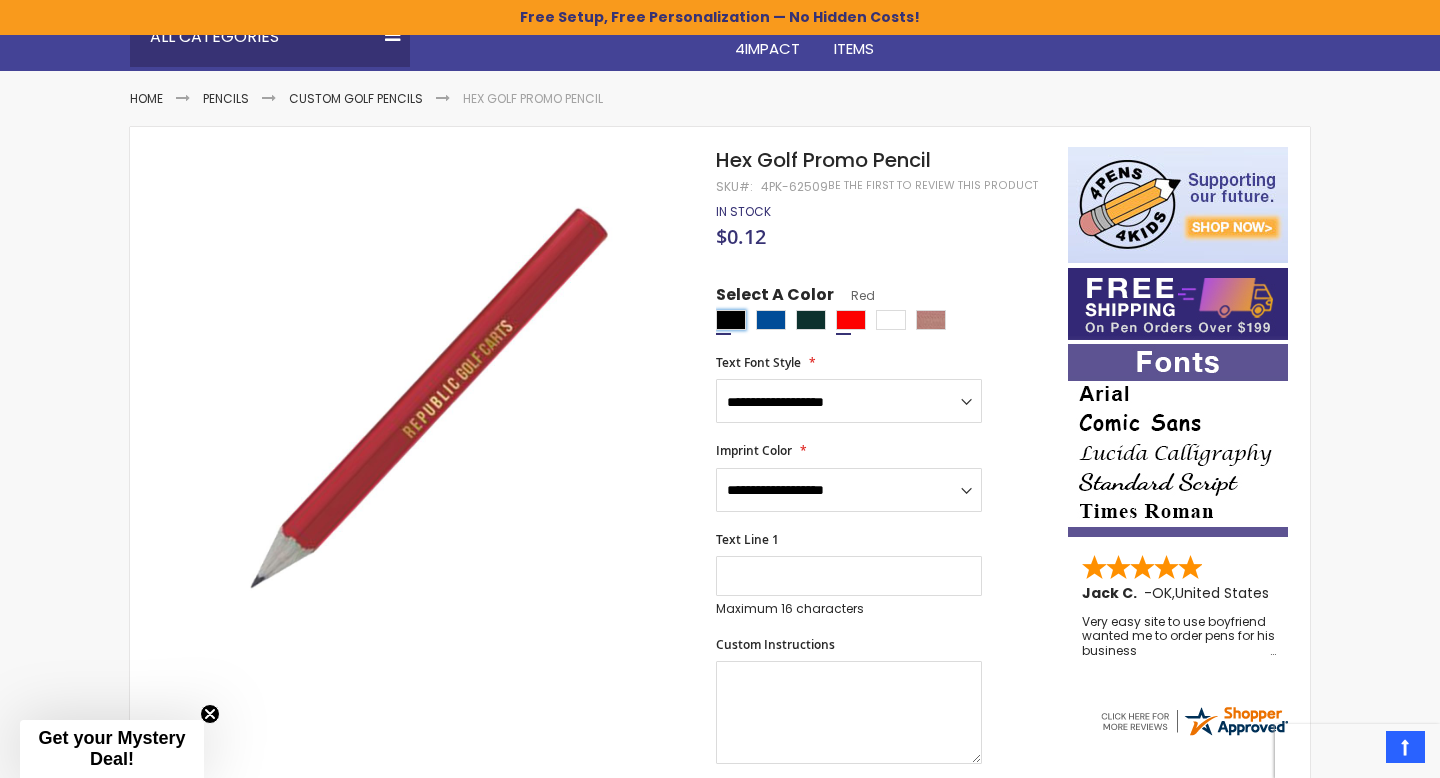 click at bounding box center [731, 320] 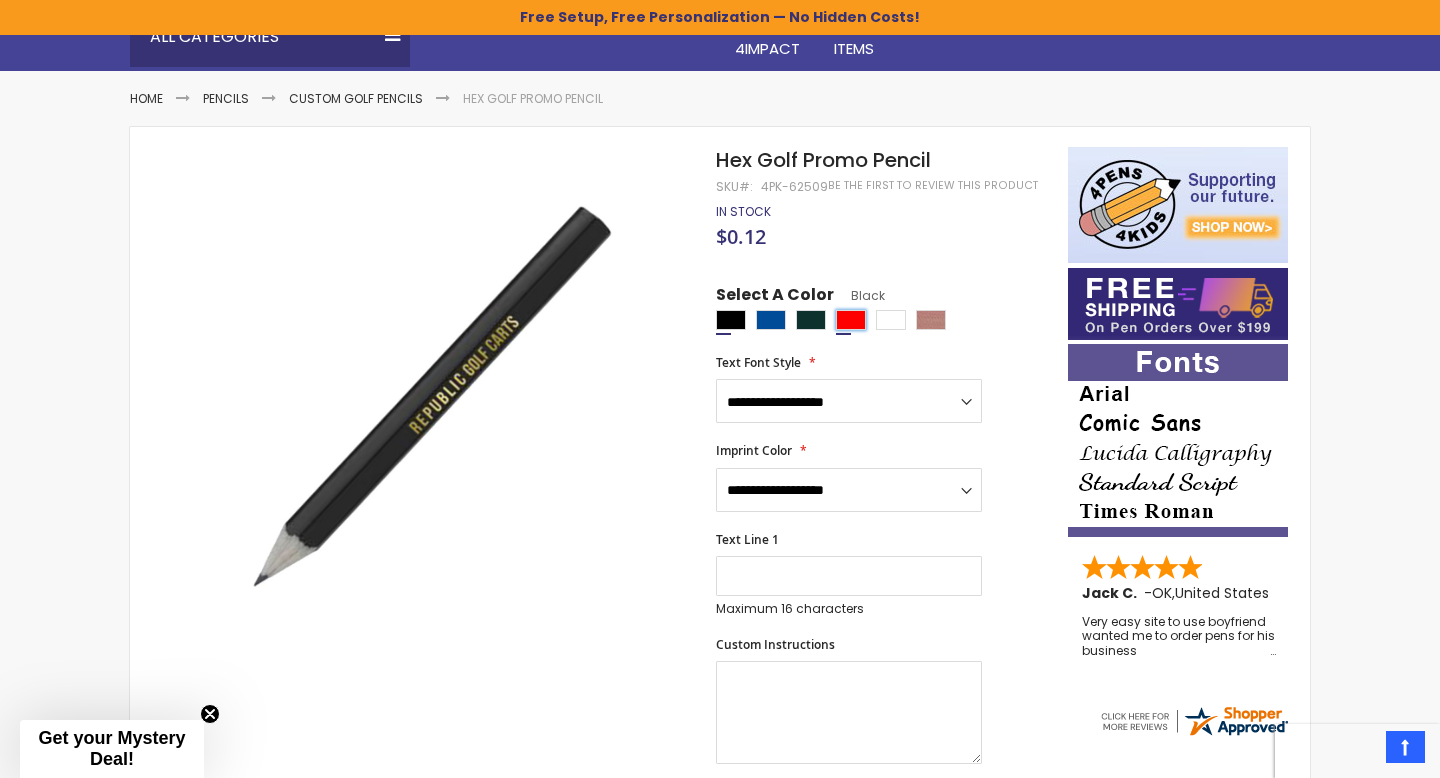 click at bounding box center (851, 320) 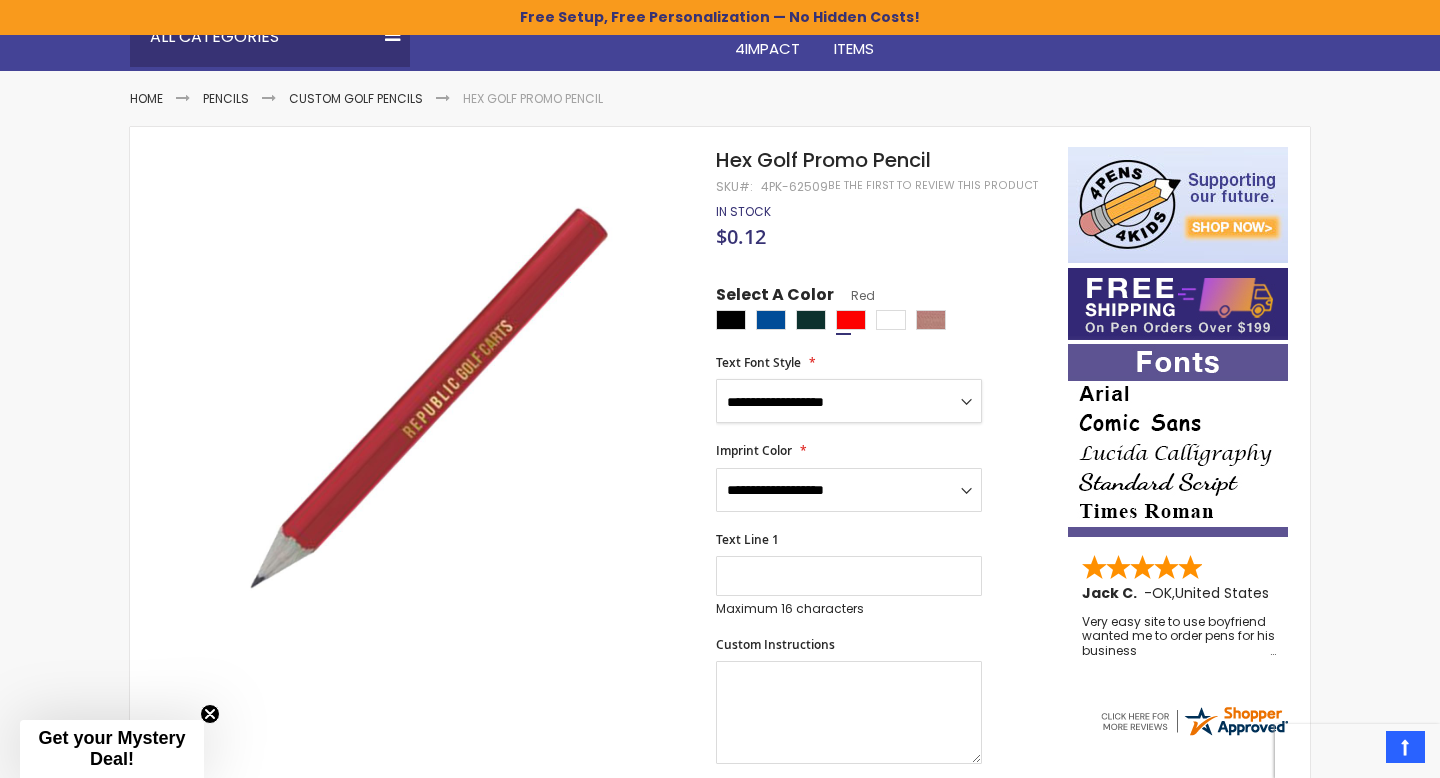 click on "**********" at bounding box center [849, 401] 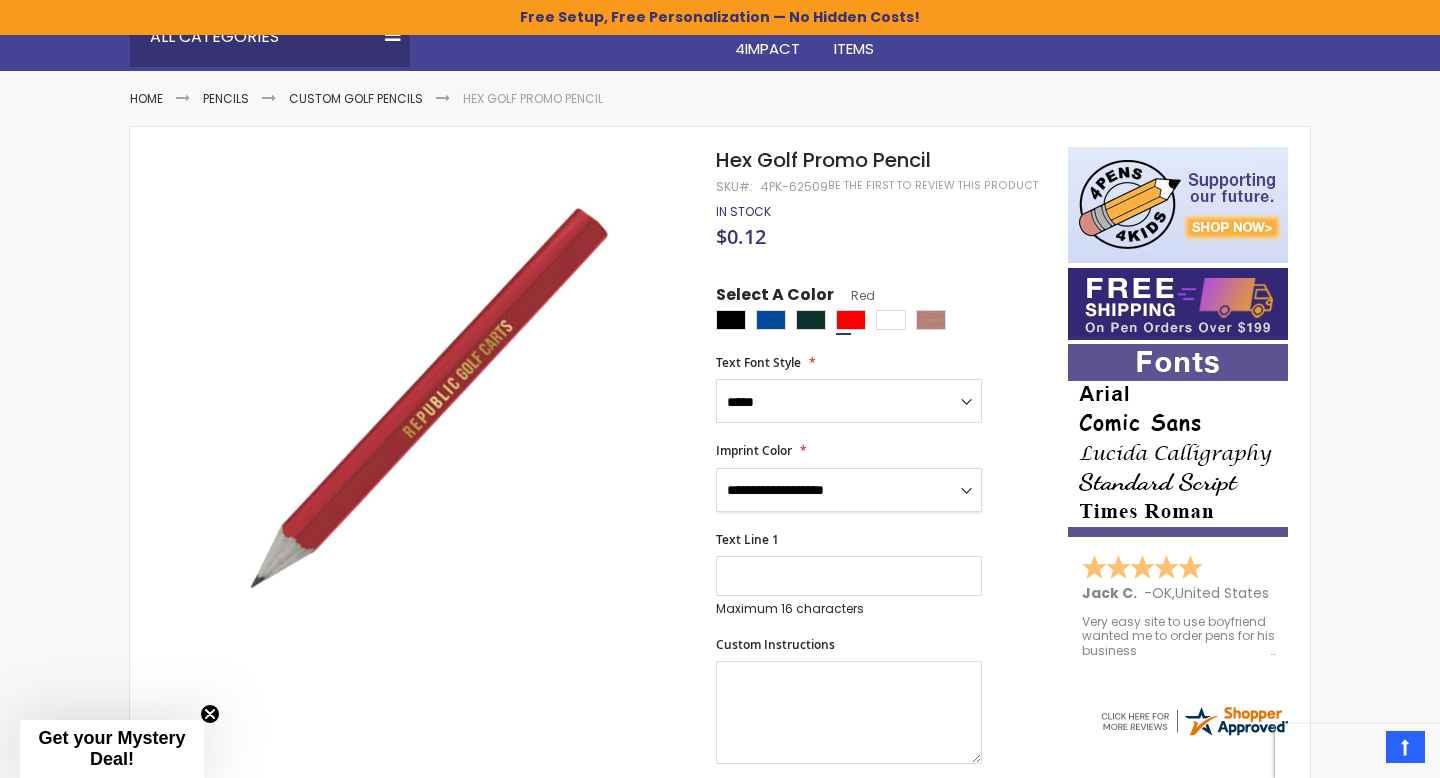 click on "**********" at bounding box center [849, 490] 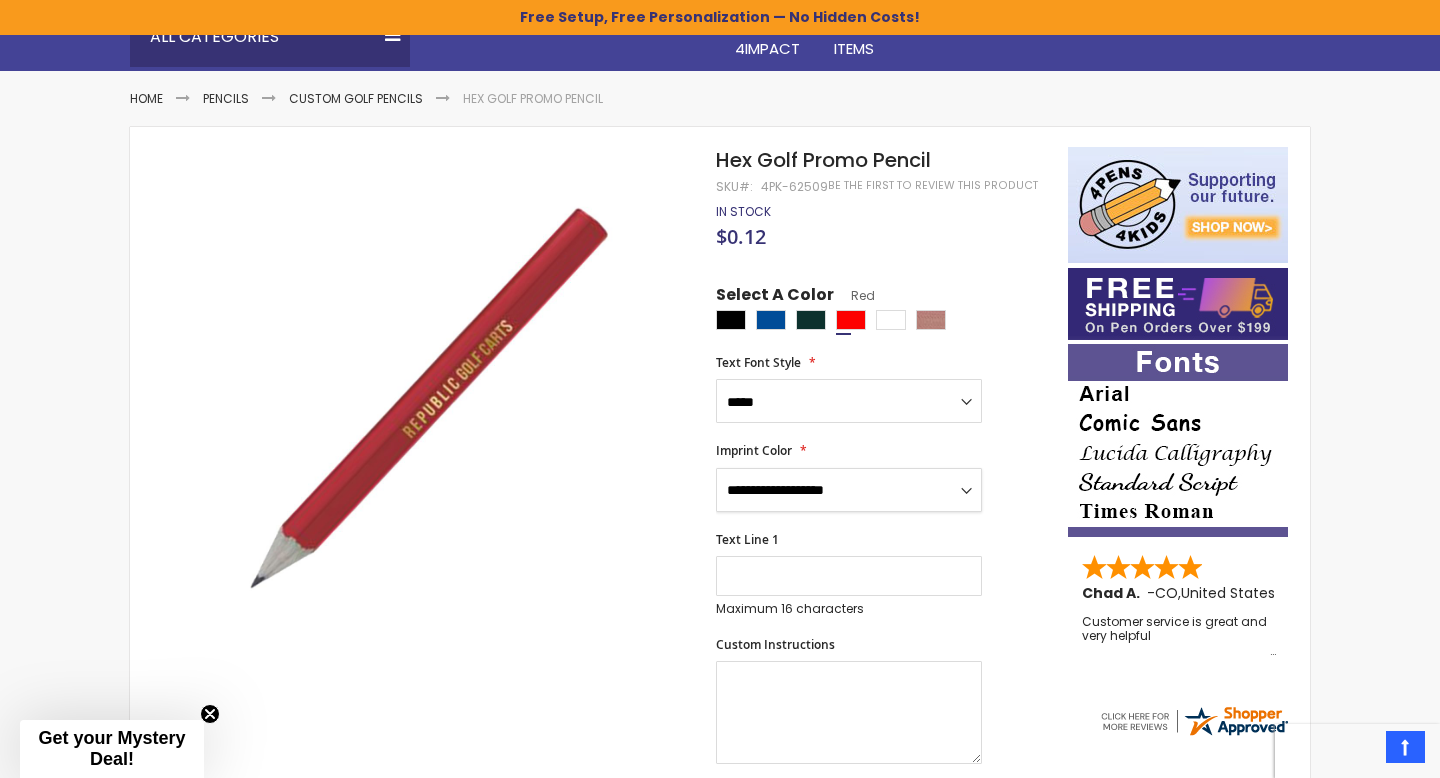 select on "*****" 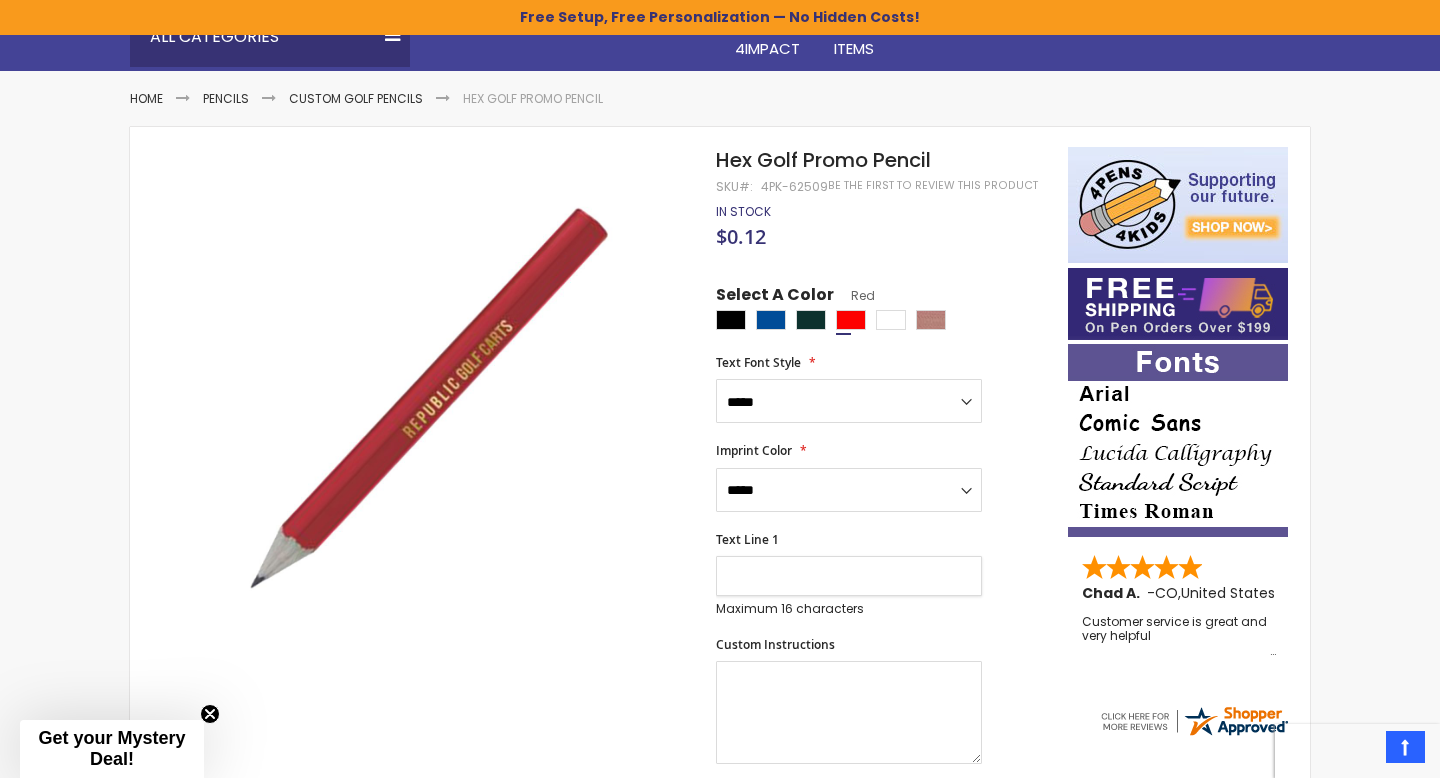 click on "Text Line 1" at bounding box center (849, 576) 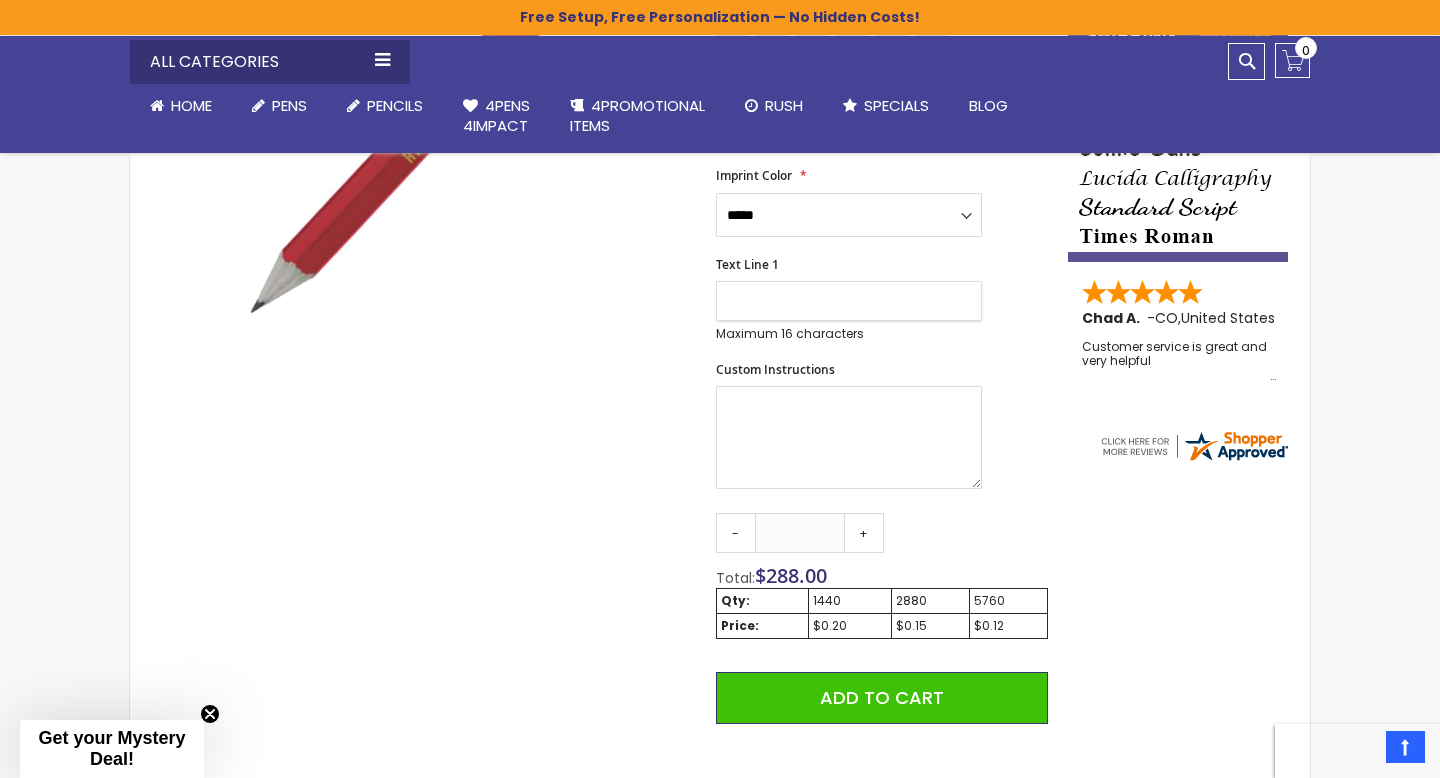 scroll, scrollTop: 499, scrollLeft: 0, axis: vertical 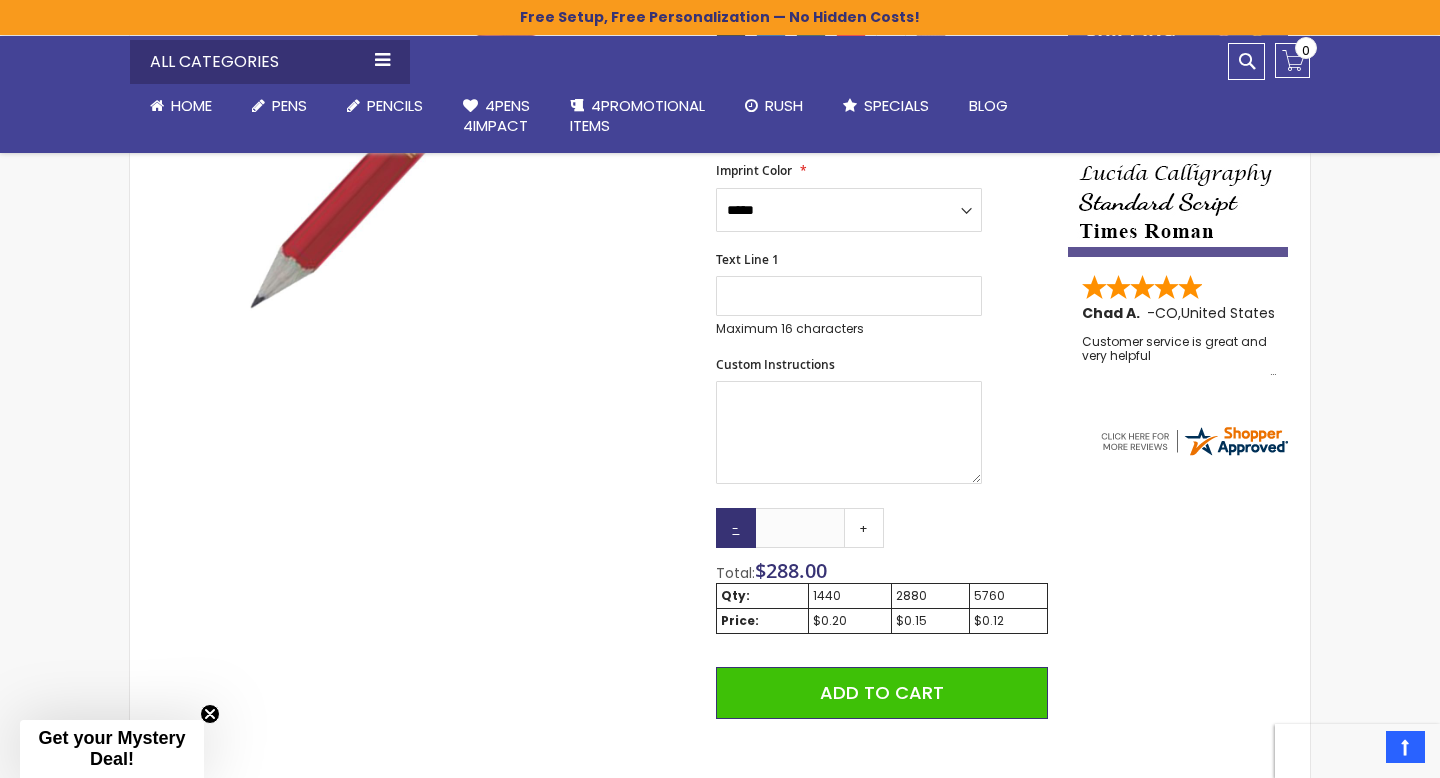 click on "-" at bounding box center [736, 528] 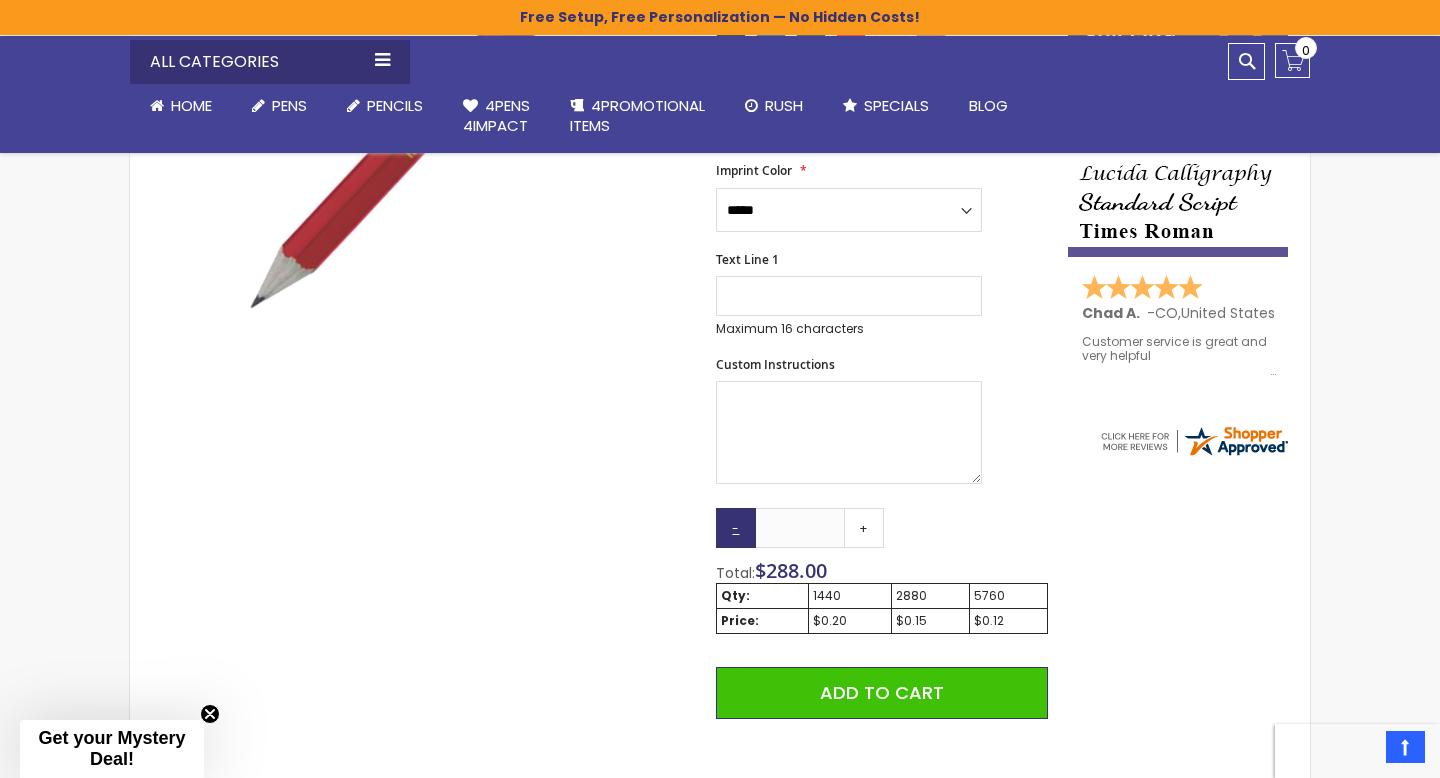 click on "-" at bounding box center [736, 528] 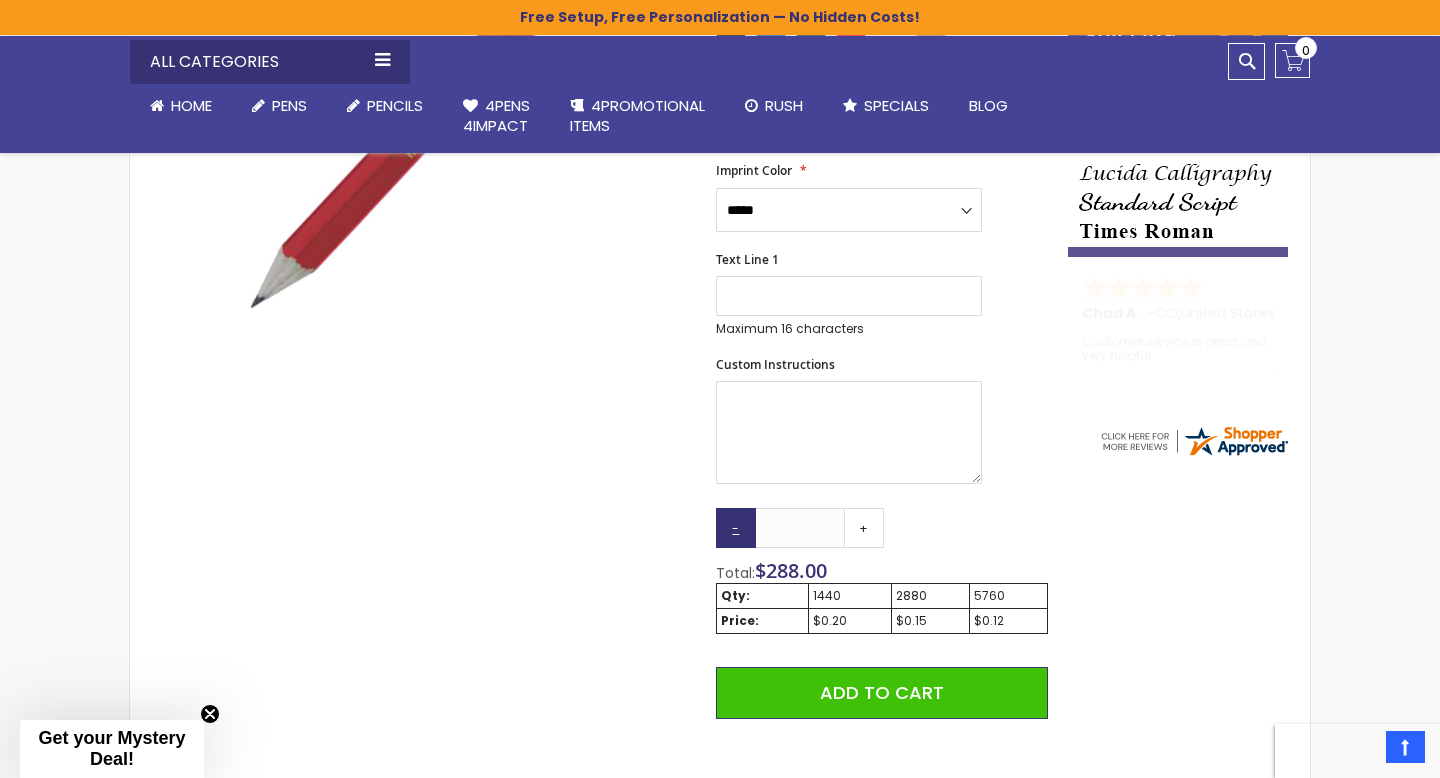 click on "-" at bounding box center [736, 528] 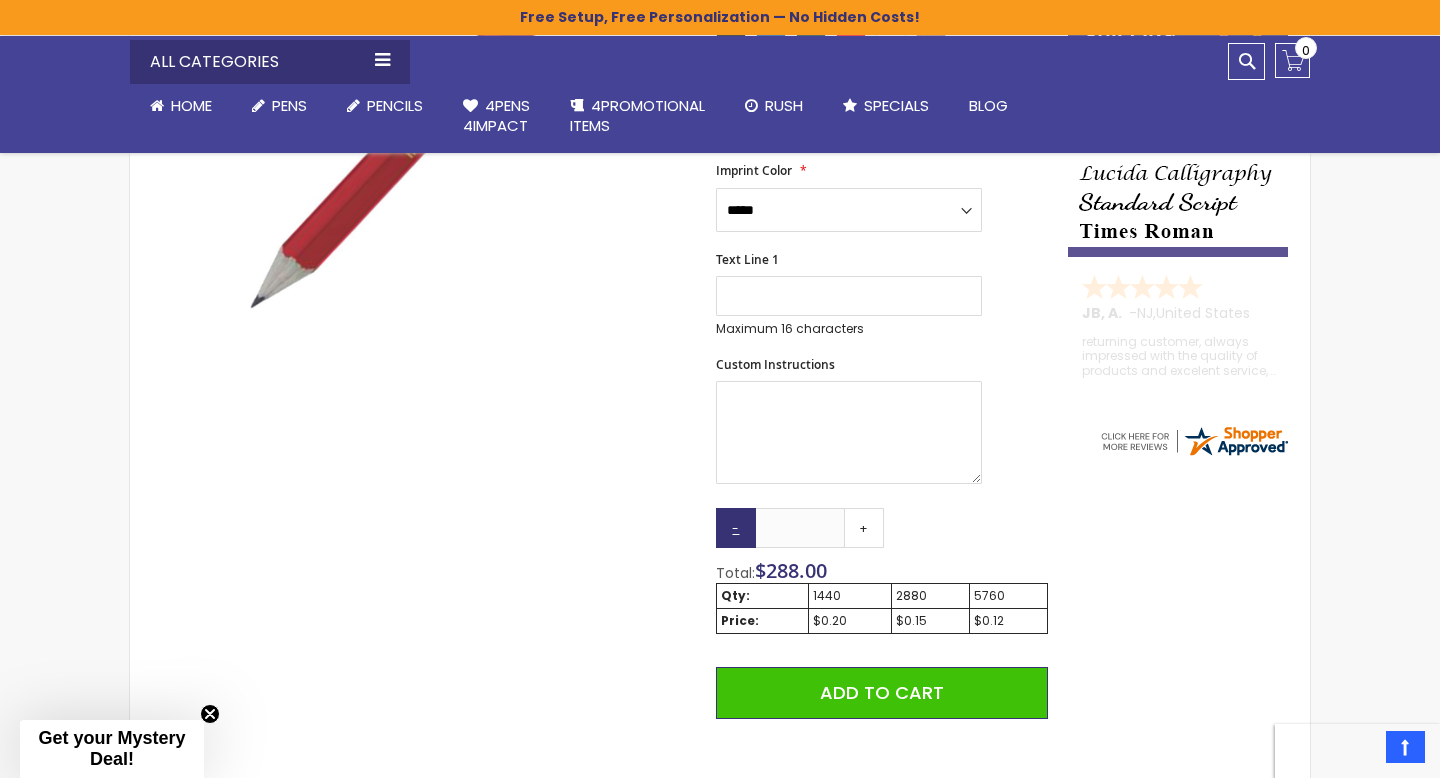 click on "-" at bounding box center [736, 528] 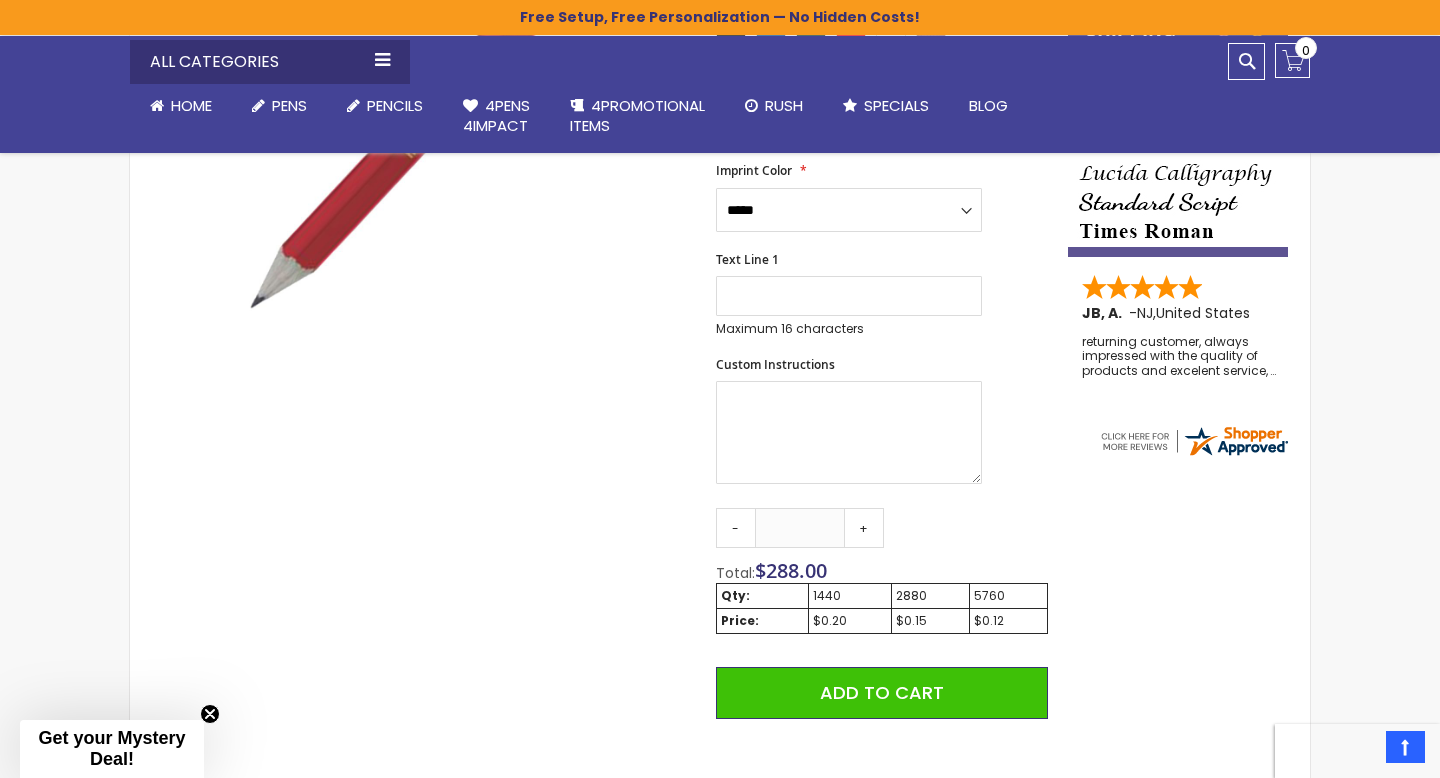 click on "Qty
-
****
+
Total:  $ 288.00
Qty:
1440
2880
5760
Price:
$0.20
$0.15
$0.12
Add to Cart
@import url(//fonts.googleapis.com/css?family=Google+Sans_old:500) ••••••" at bounding box center (882, 702) 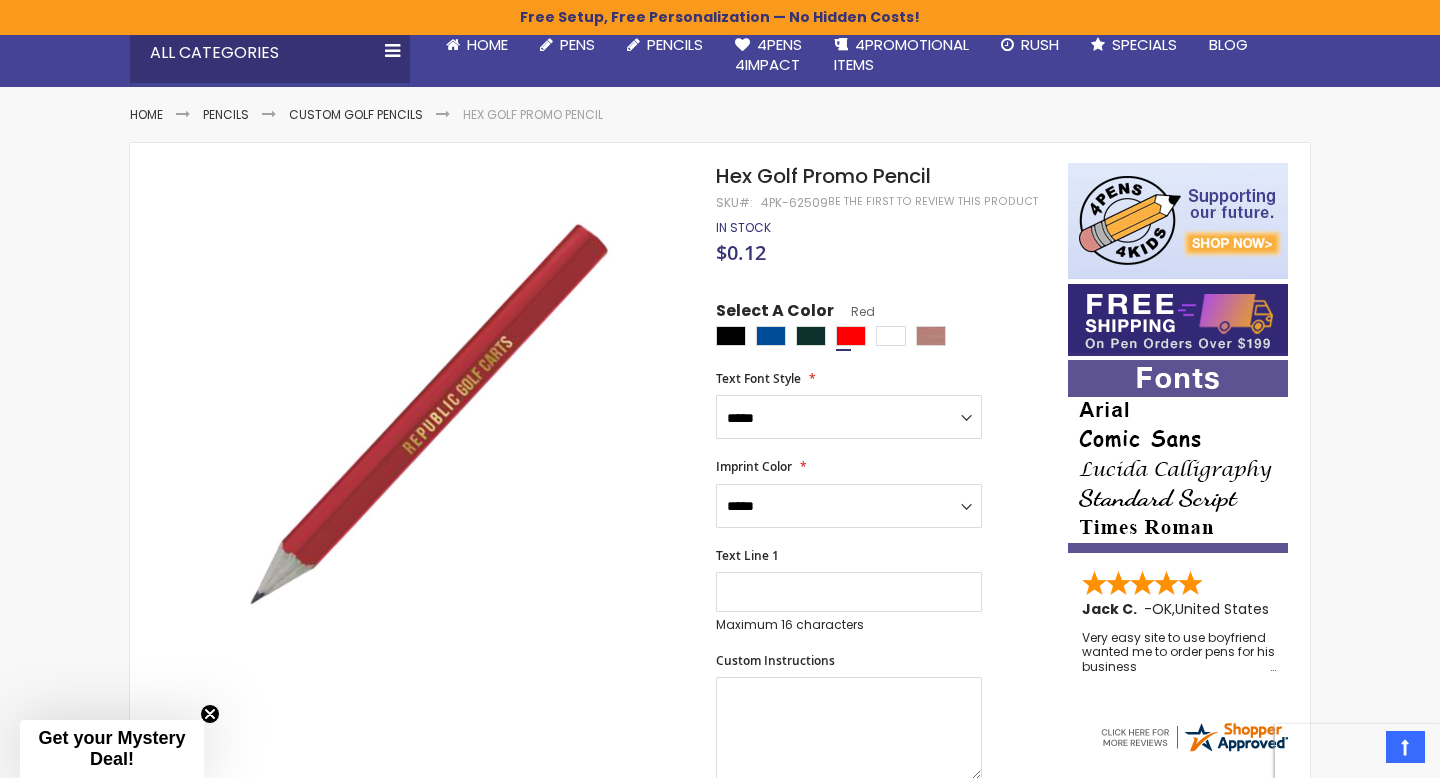 scroll, scrollTop: 0, scrollLeft: 0, axis: both 